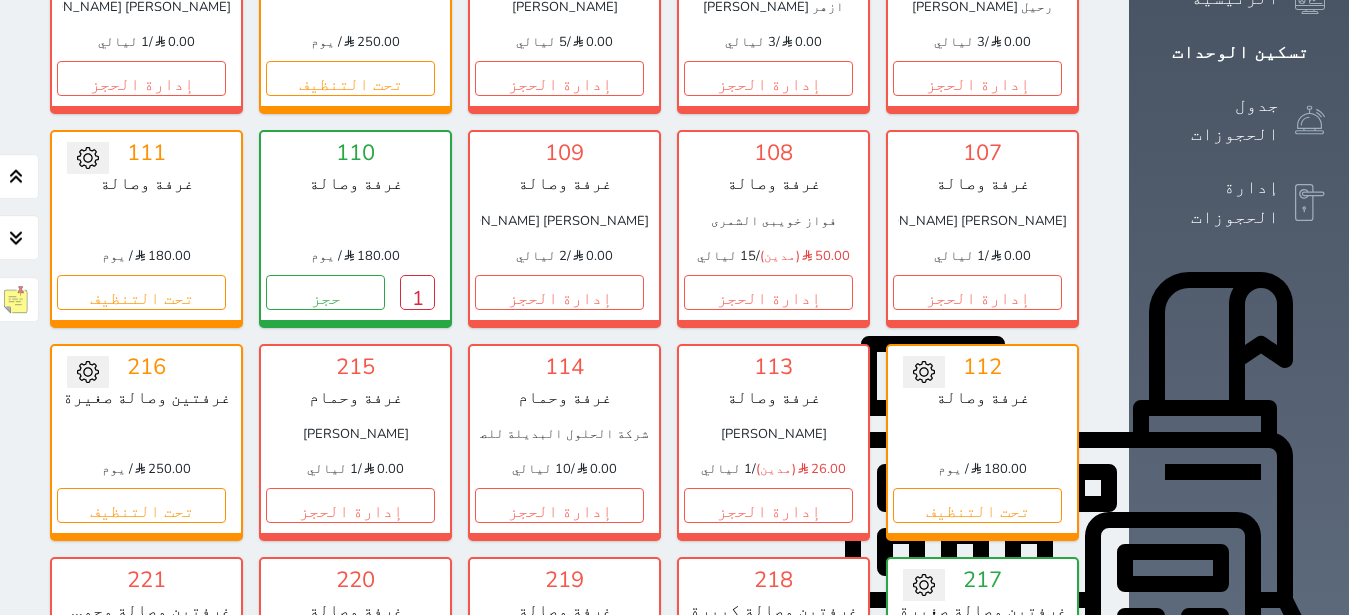 scroll, scrollTop: 378, scrollLeft: 0, axis: vertical 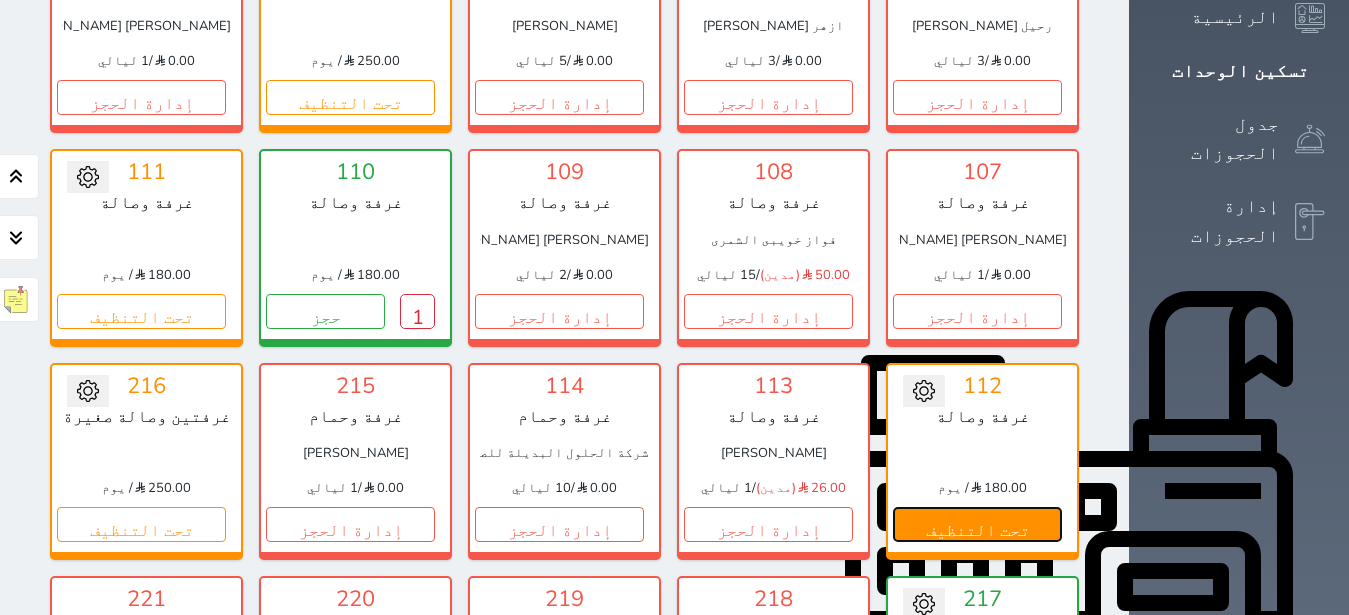 click on "تحت التنظيف" at bounding box center (977, 524) 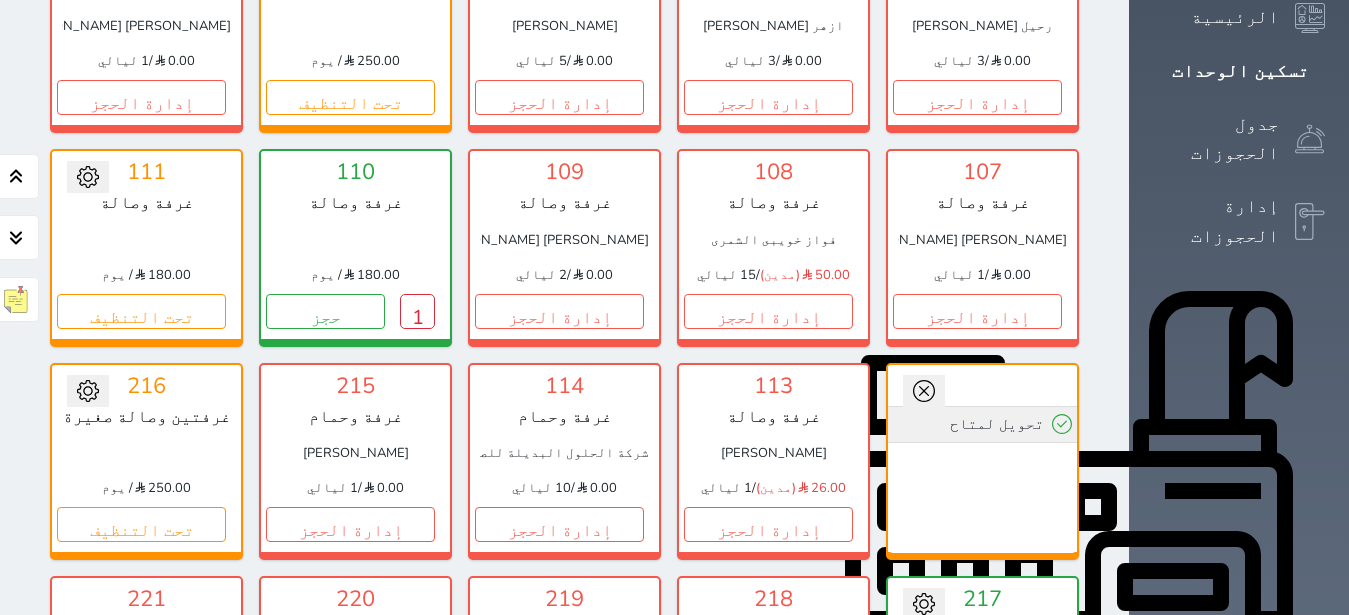 click on "تحويل لمتاح" at bounding box center (982, 424) 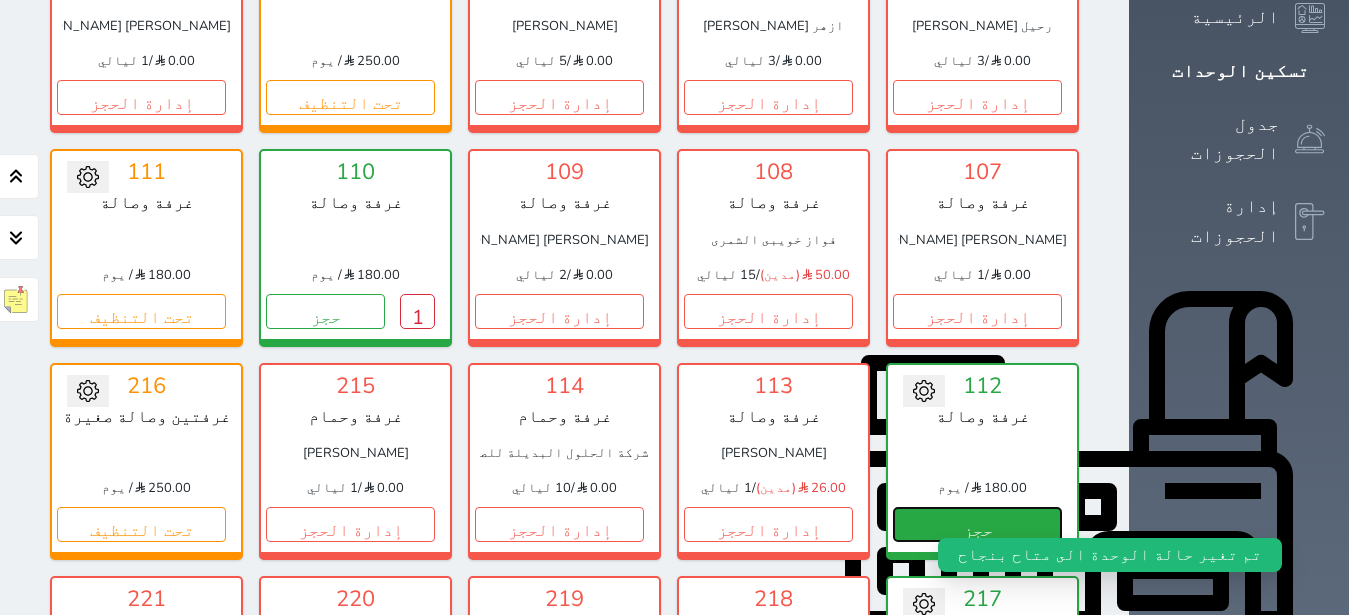 click on "حجز" at bounding box center (977, 524) 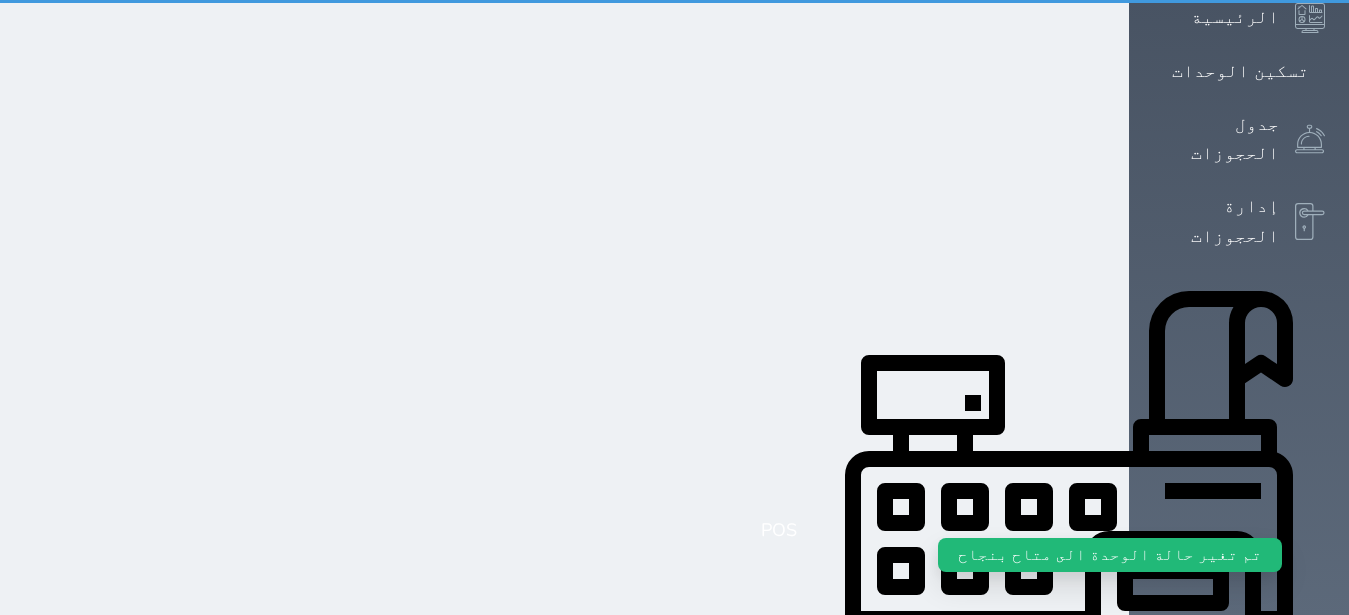 scroll, scrollTop: 139, scrollLeft: 0, axis: vertical 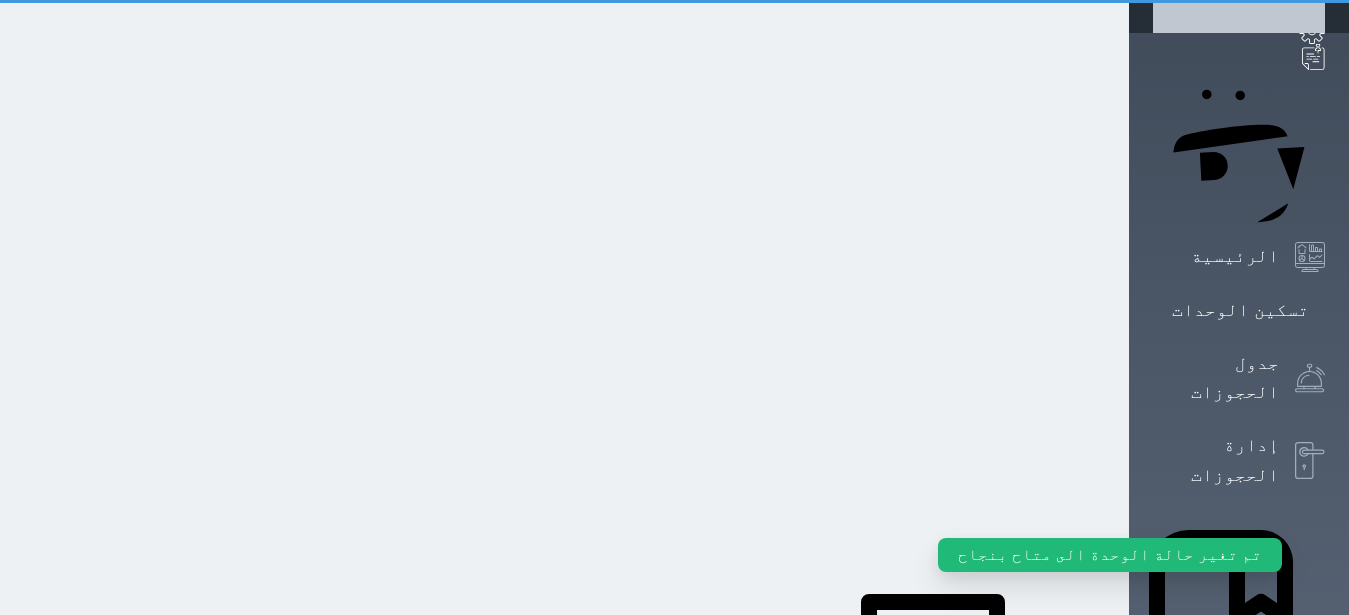 select on "1" 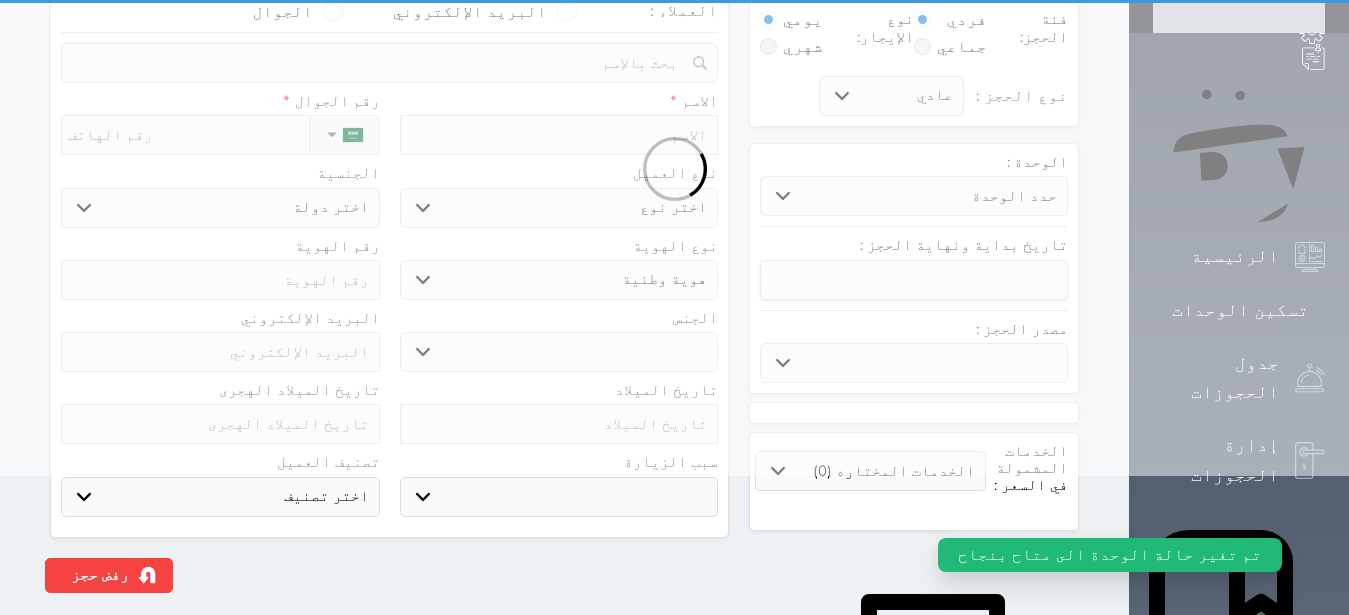 scroll, scrollTop: 0, scrollLeft: 0, axis: both 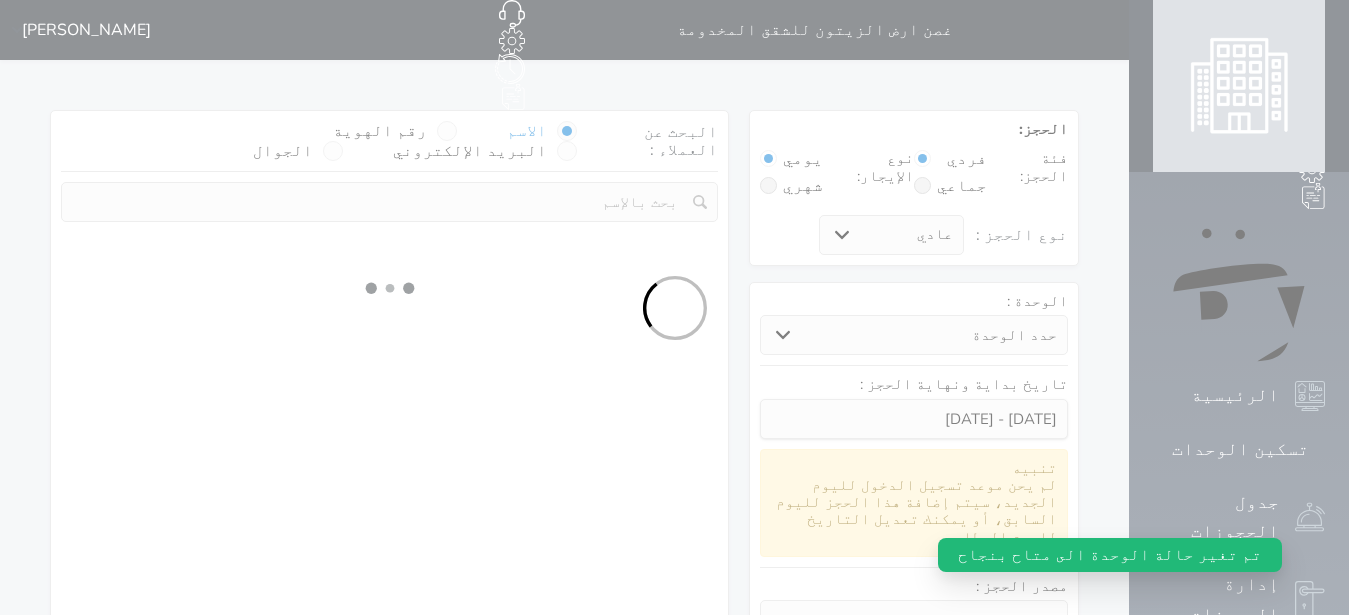 select 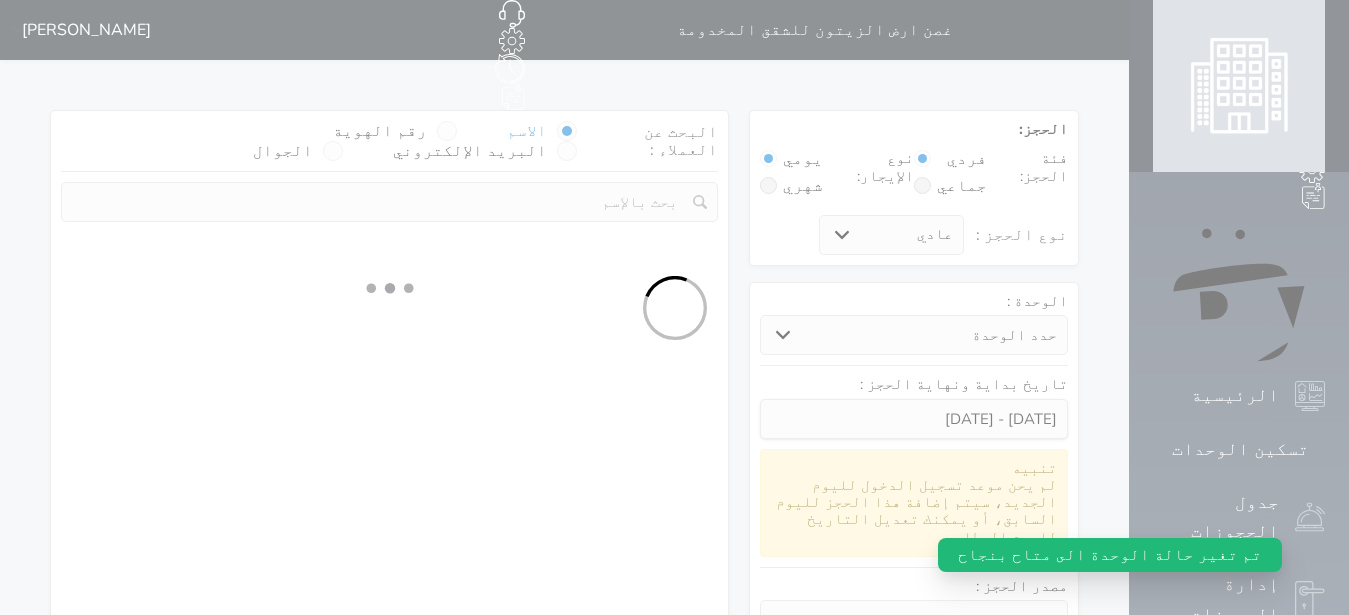 select 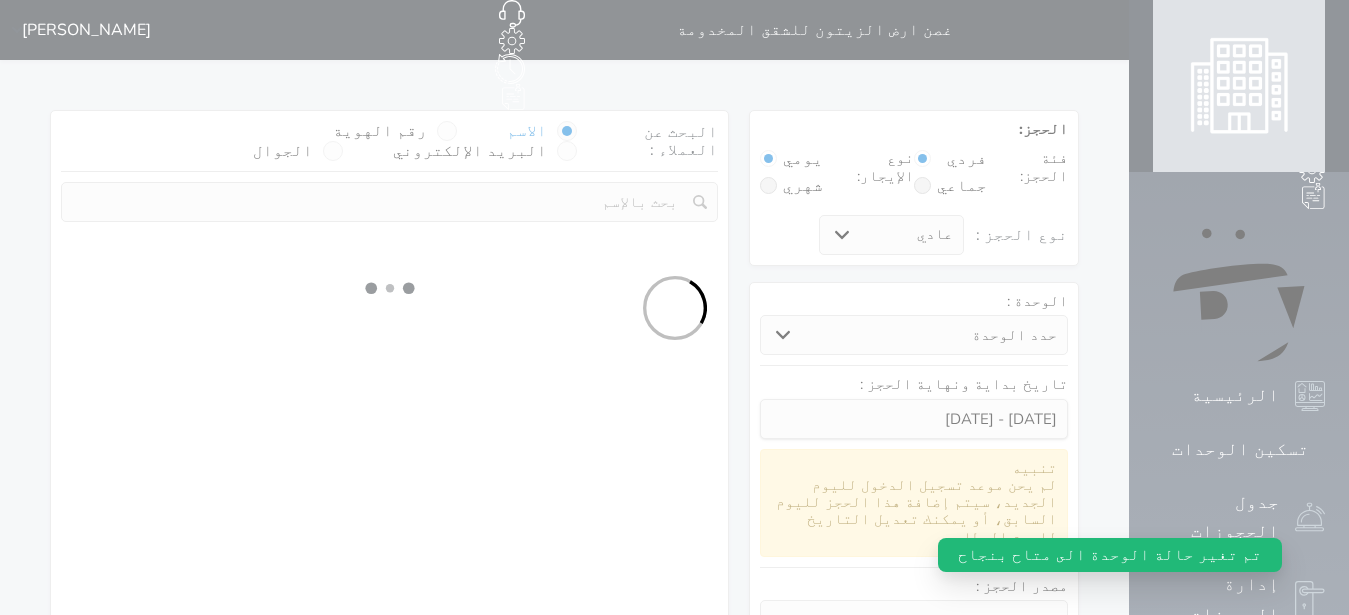 select 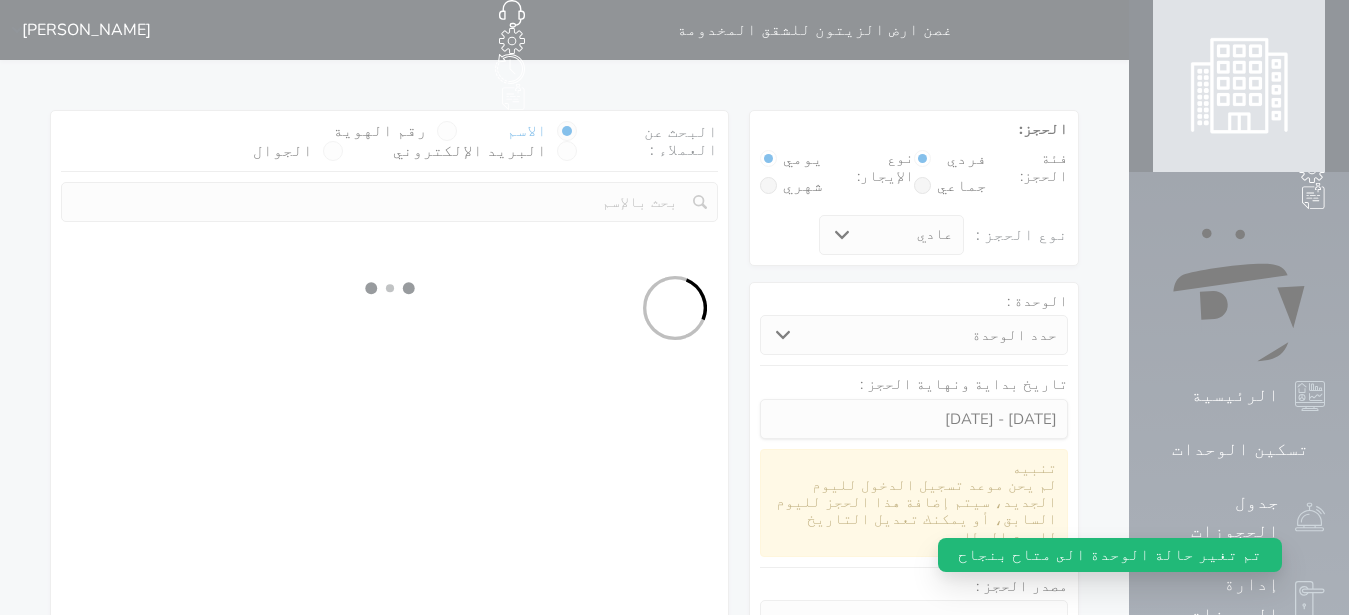 select on "113" 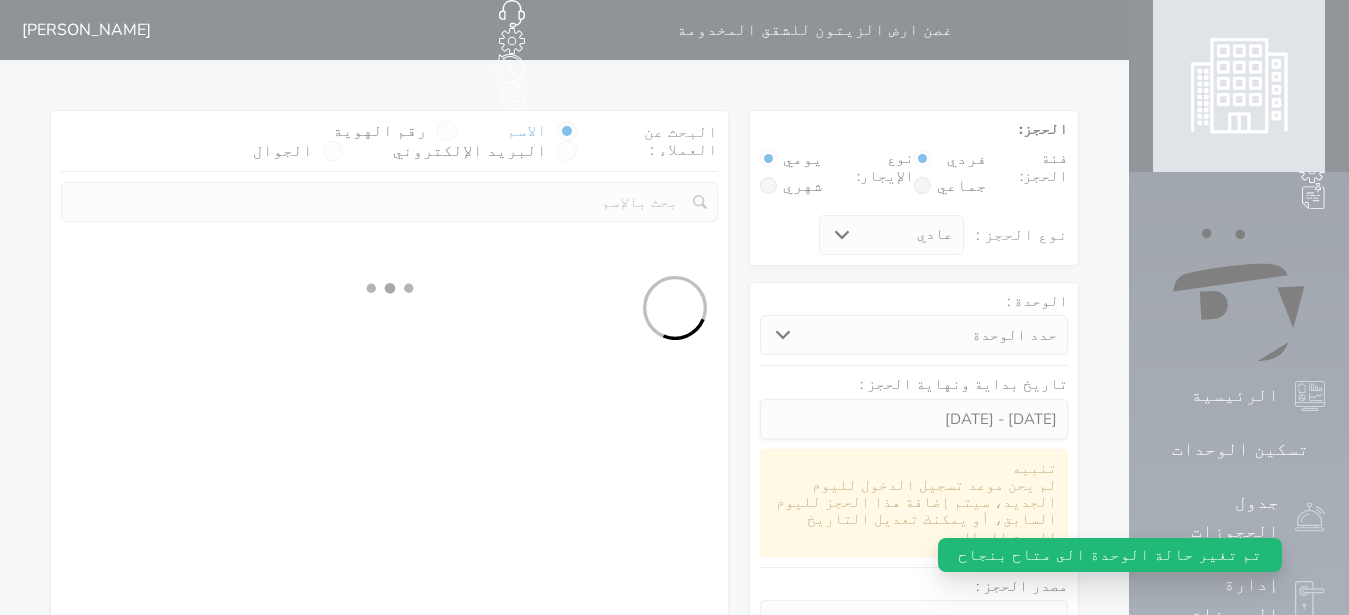 select on "1" 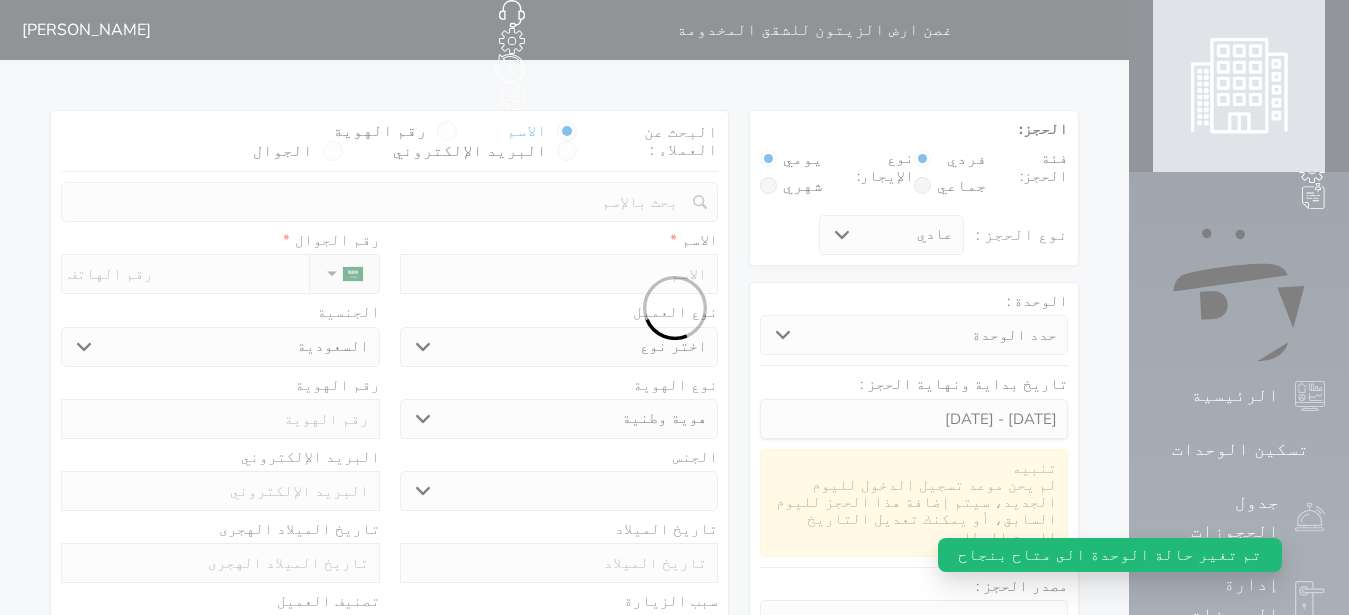 select 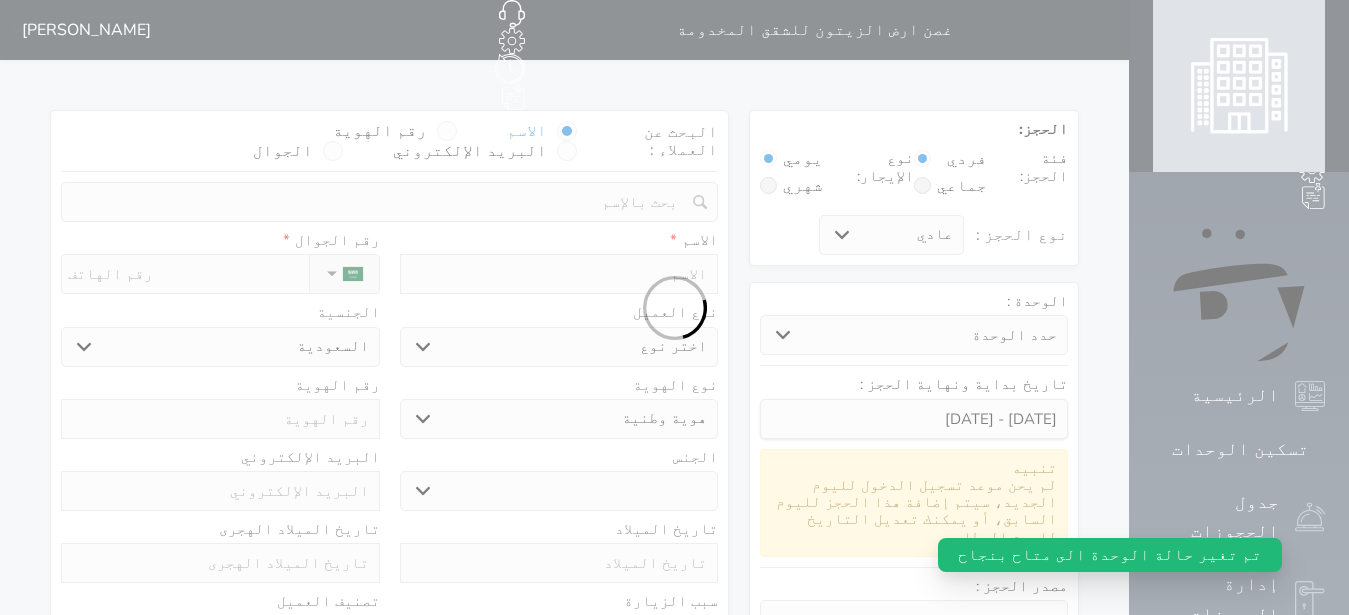 select on "1" 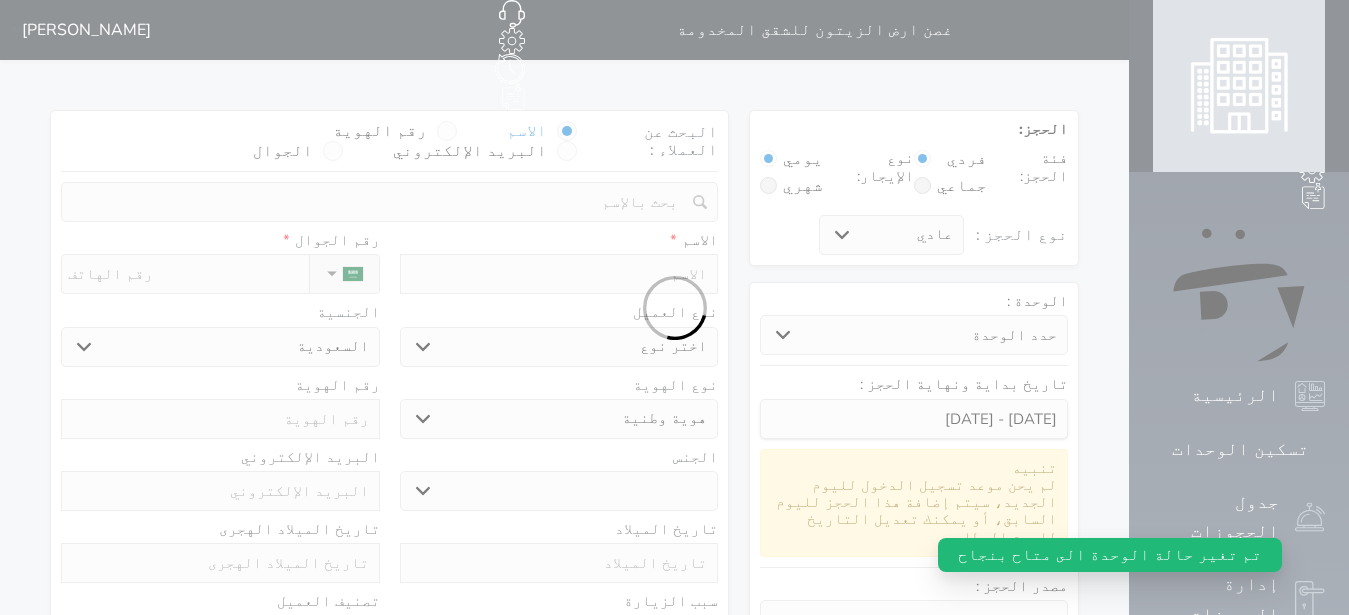 select on "7" 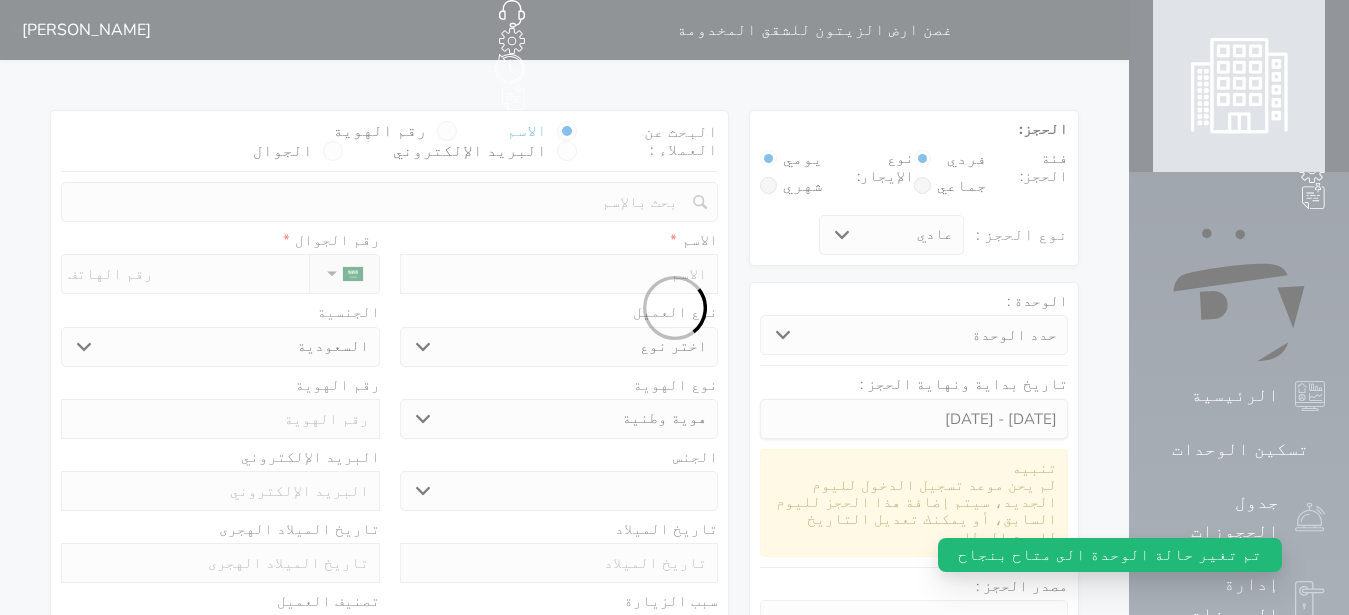 select 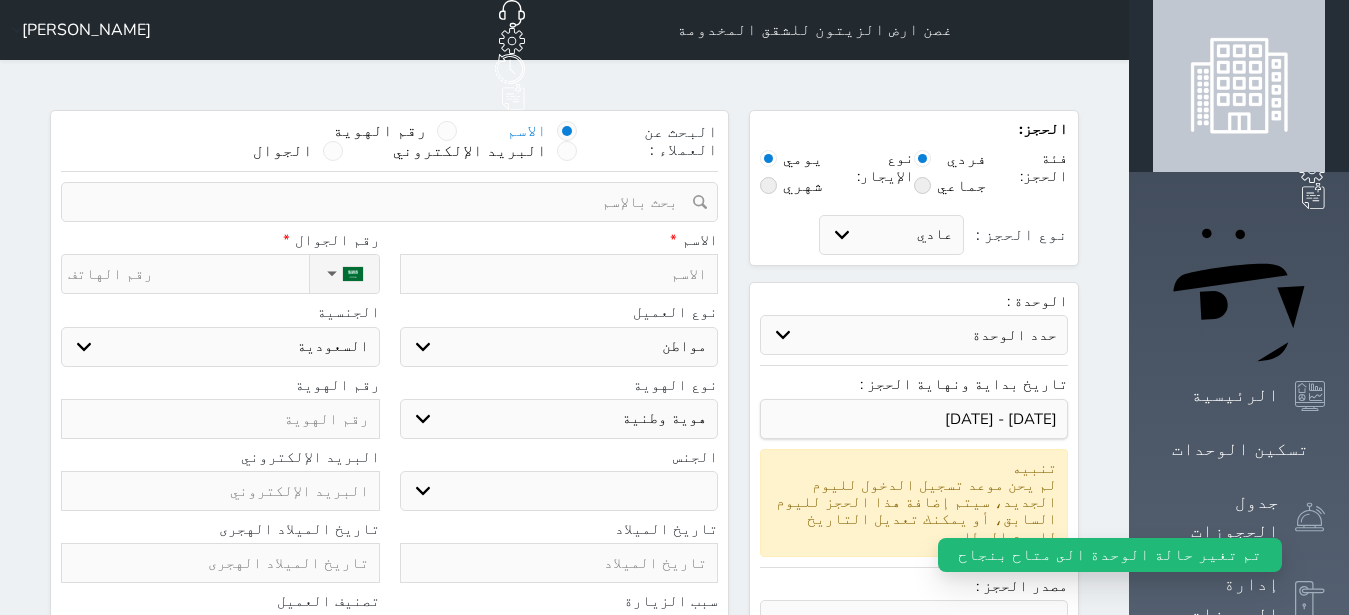 select 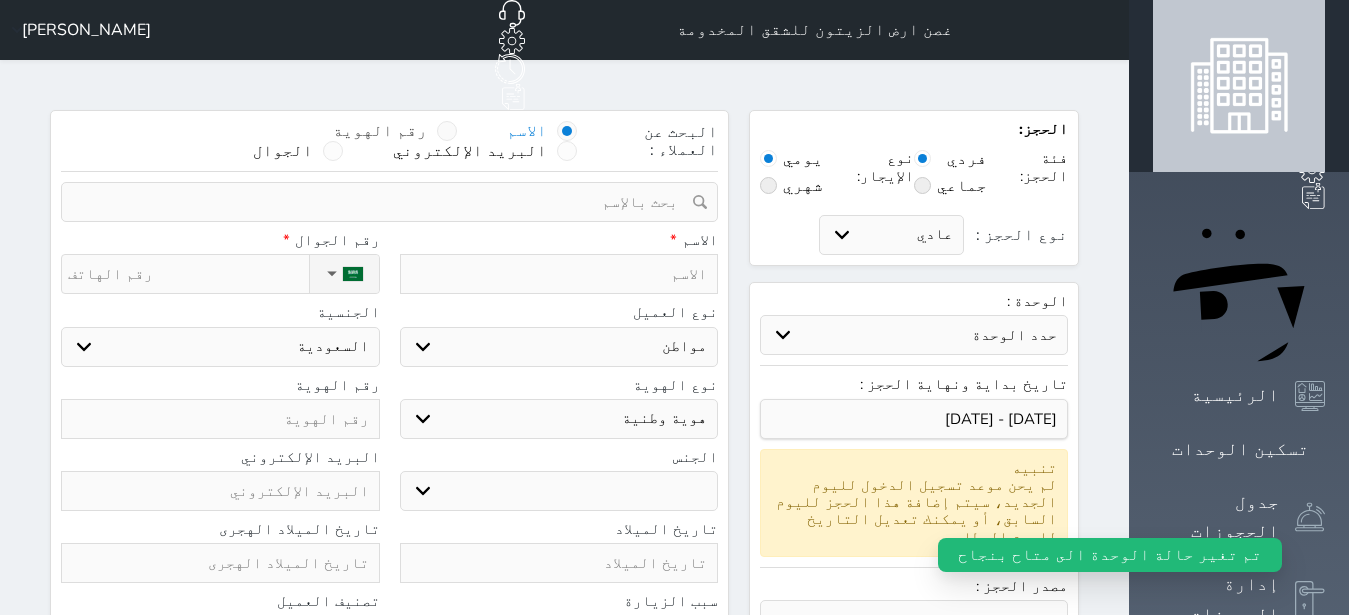 click at bounding box center [447, 131] 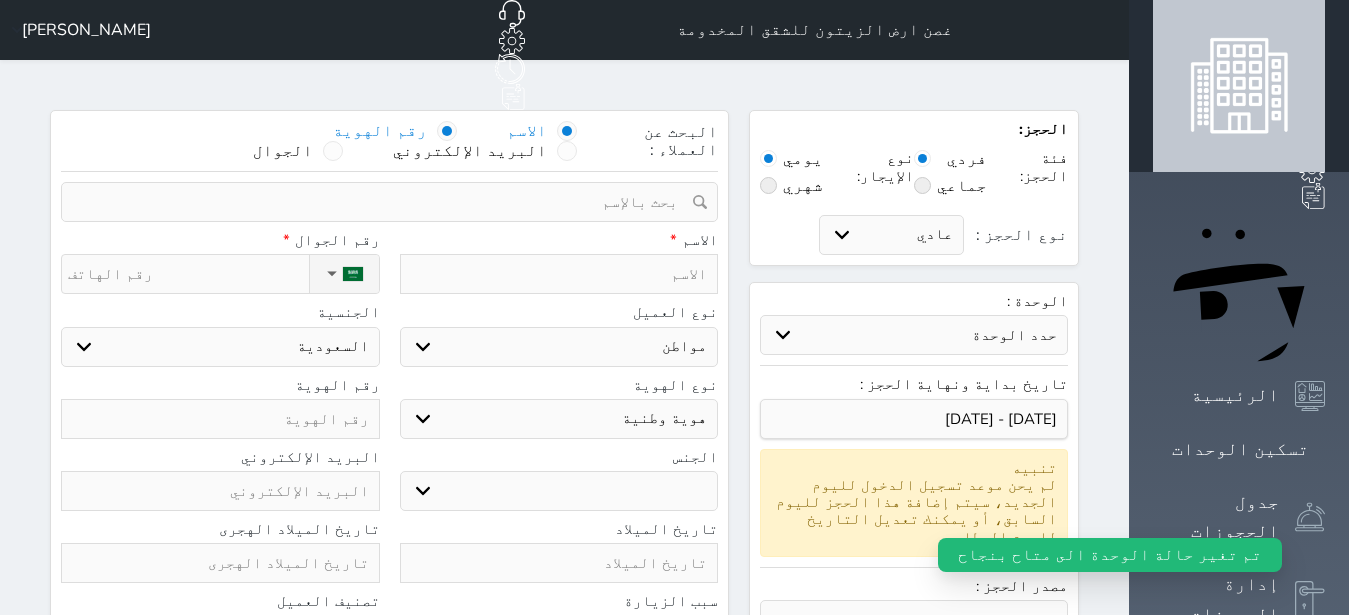 select 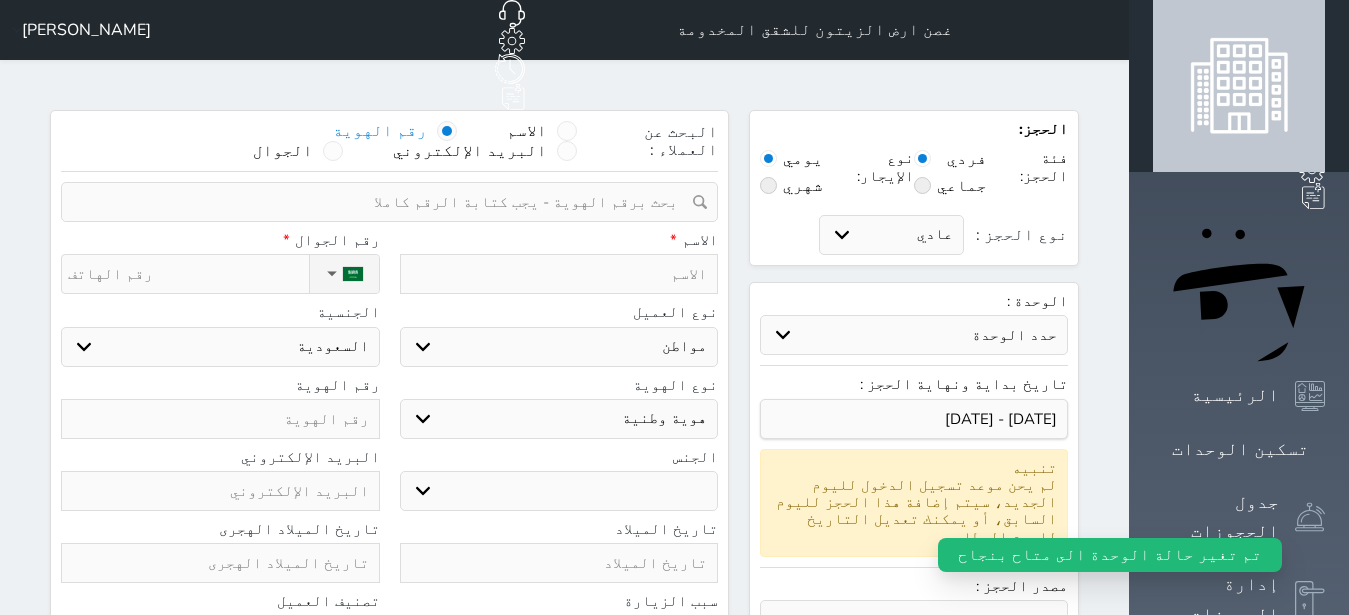 click at bounding box center [382, 202] 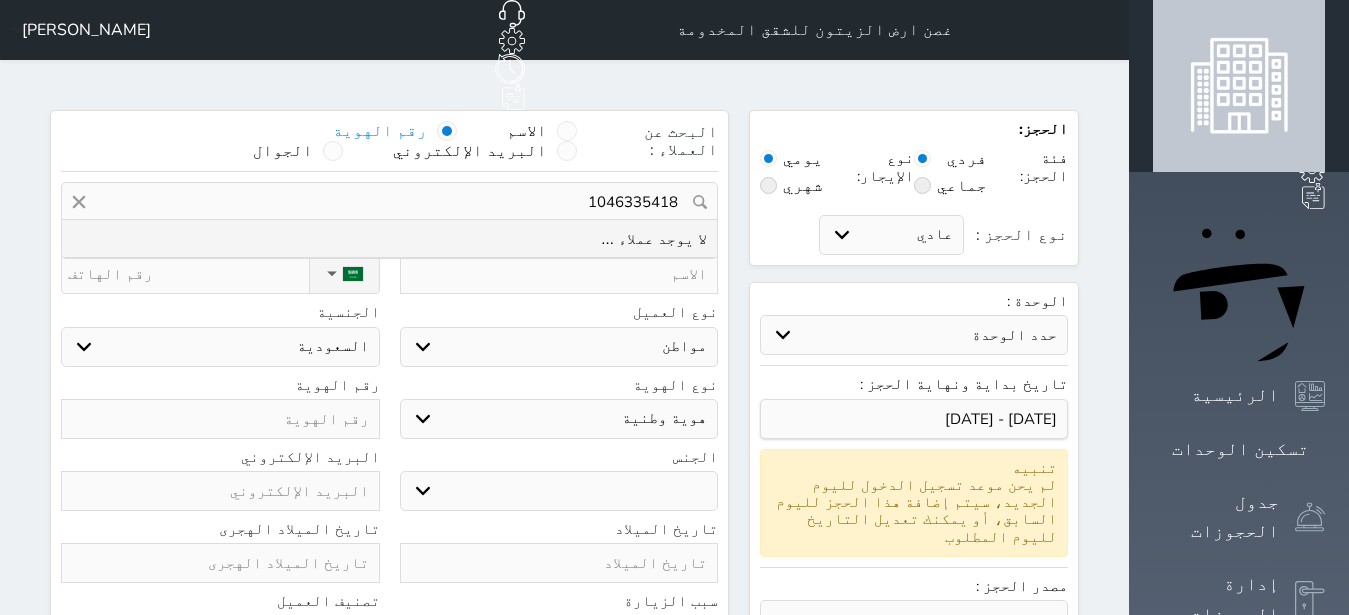 type on "1046335418" 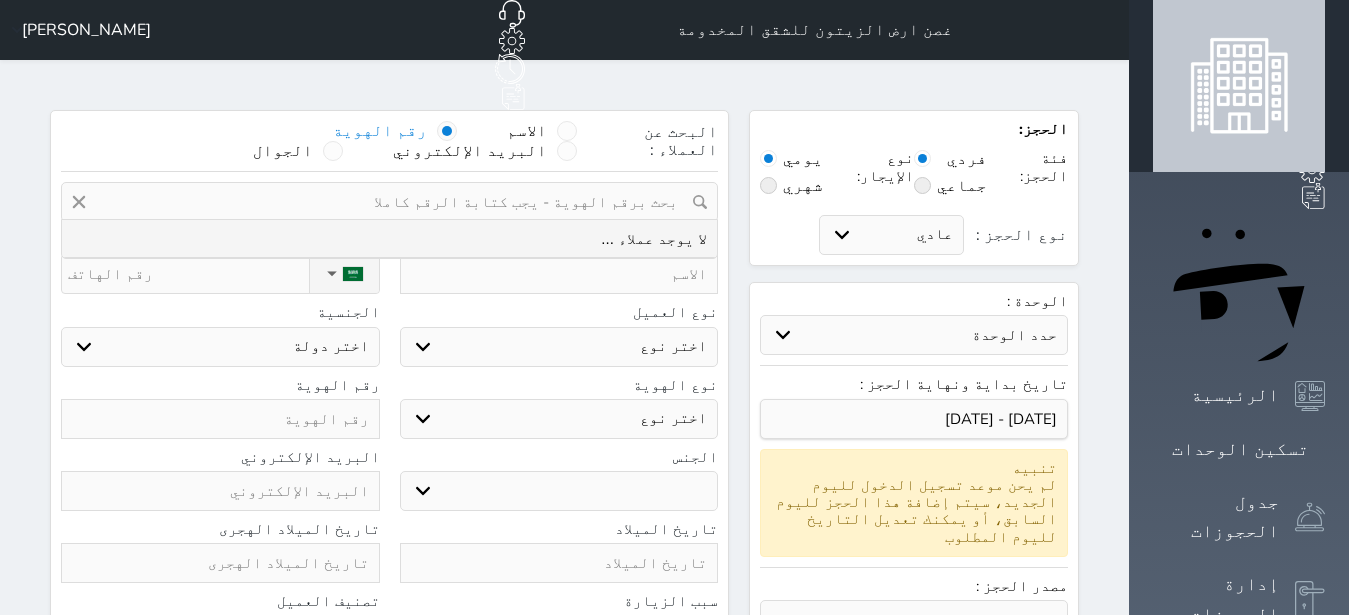 click at bounding box center [559, 274] 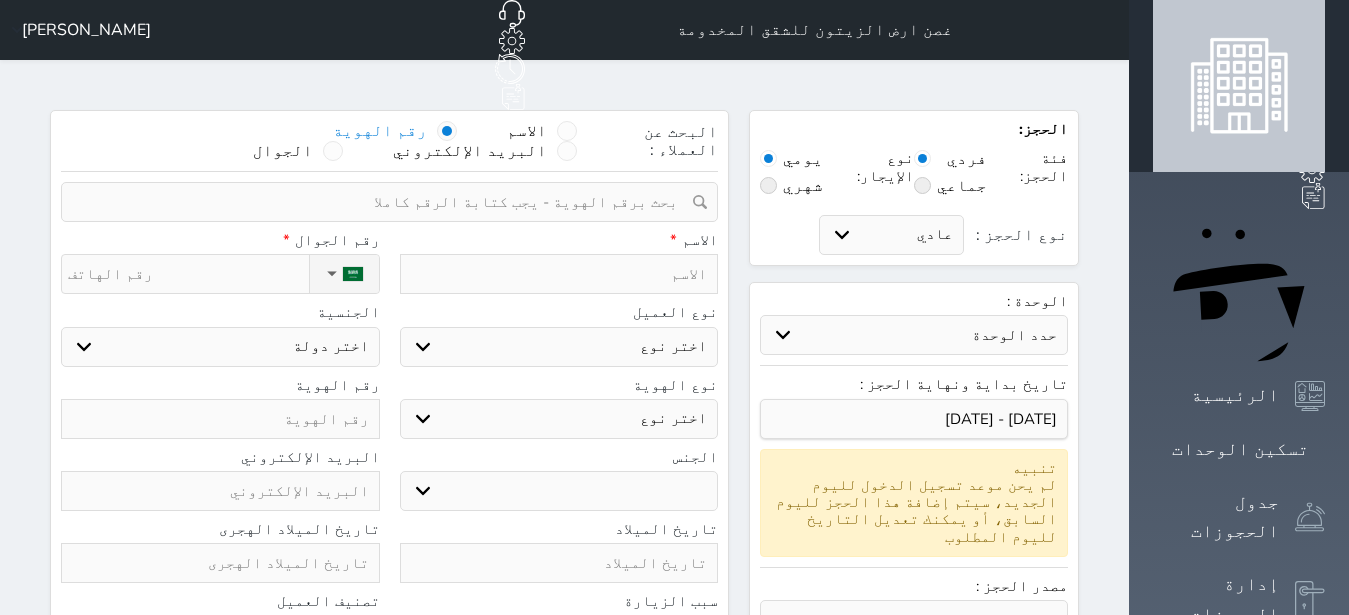 type on "ا" 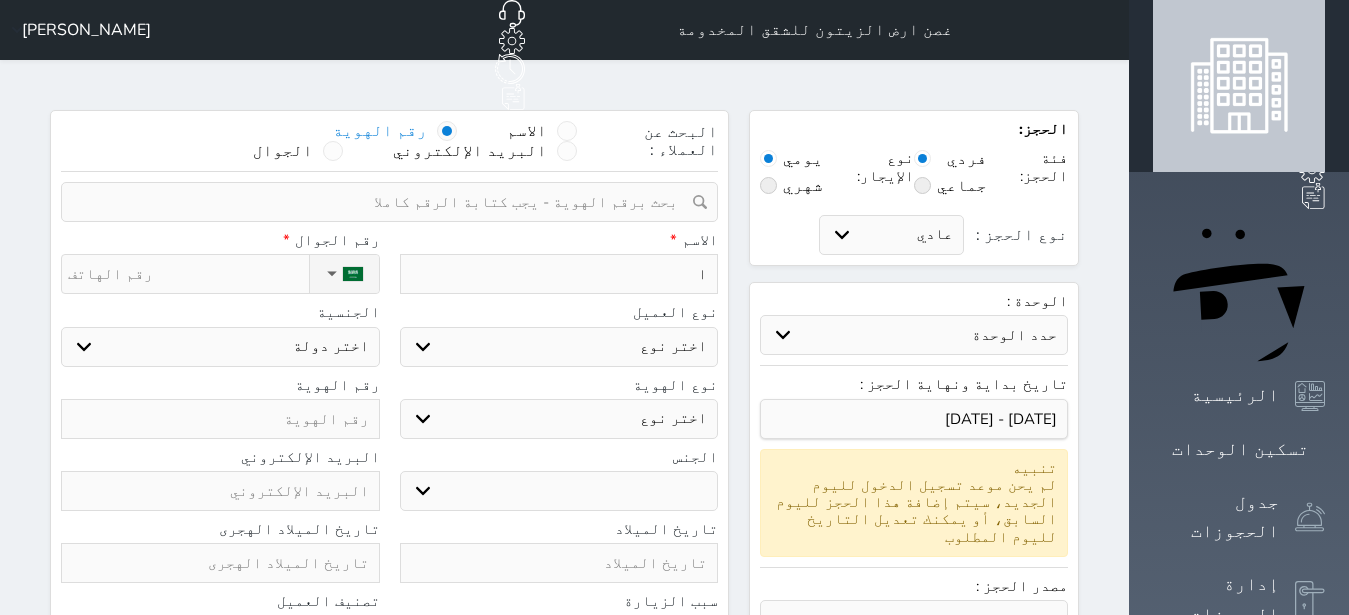 type on "اج" 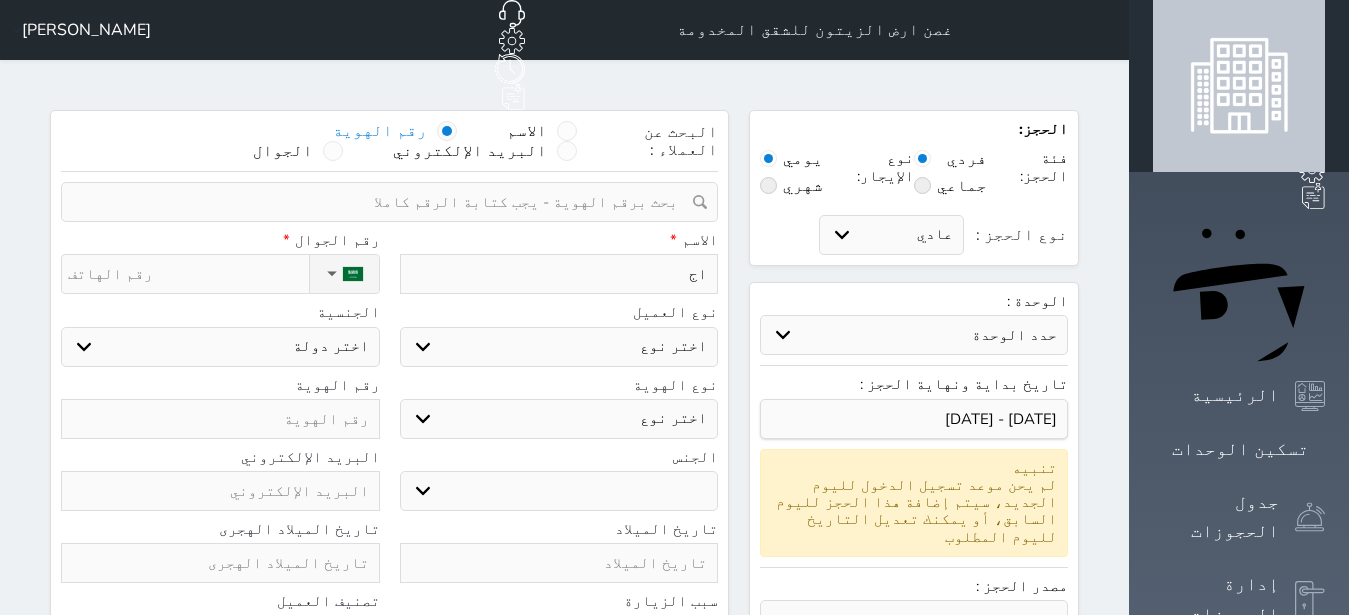 type on "ا" 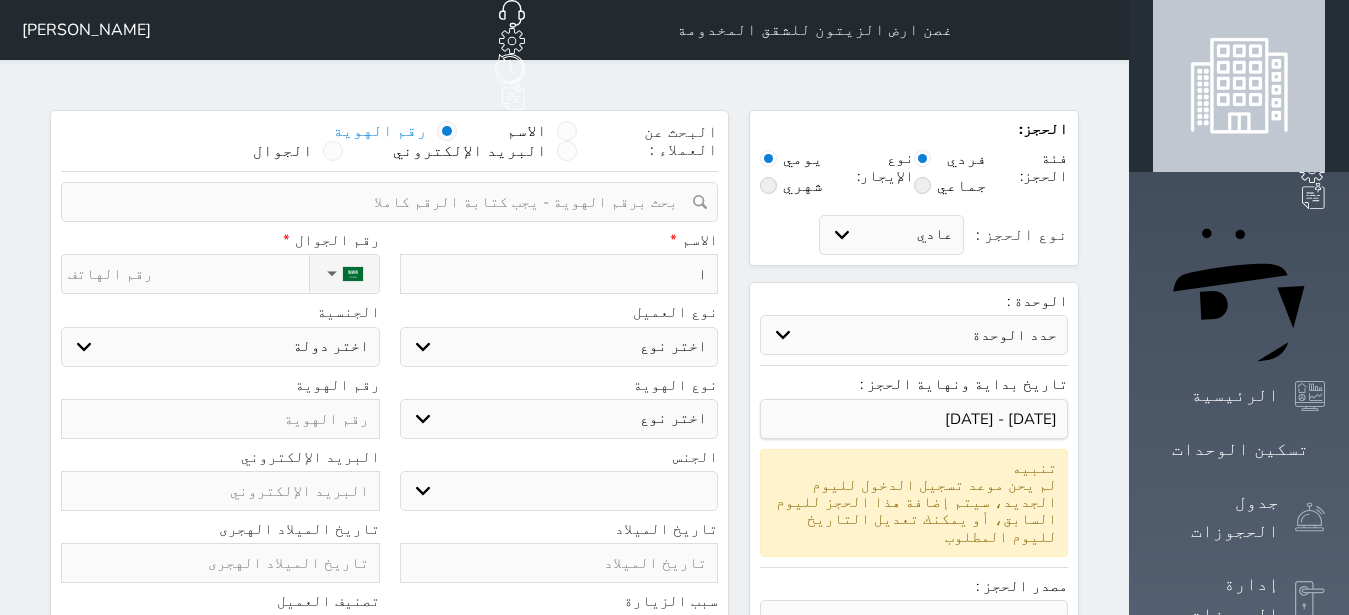type on "اح" 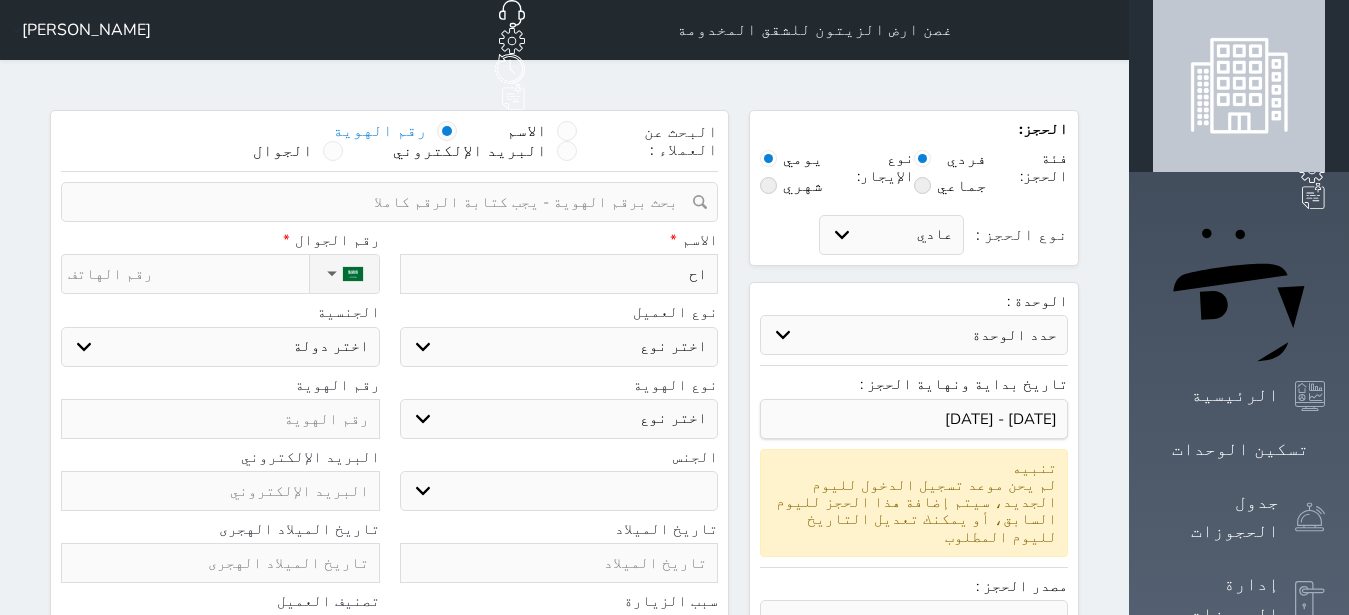 type on "احم" 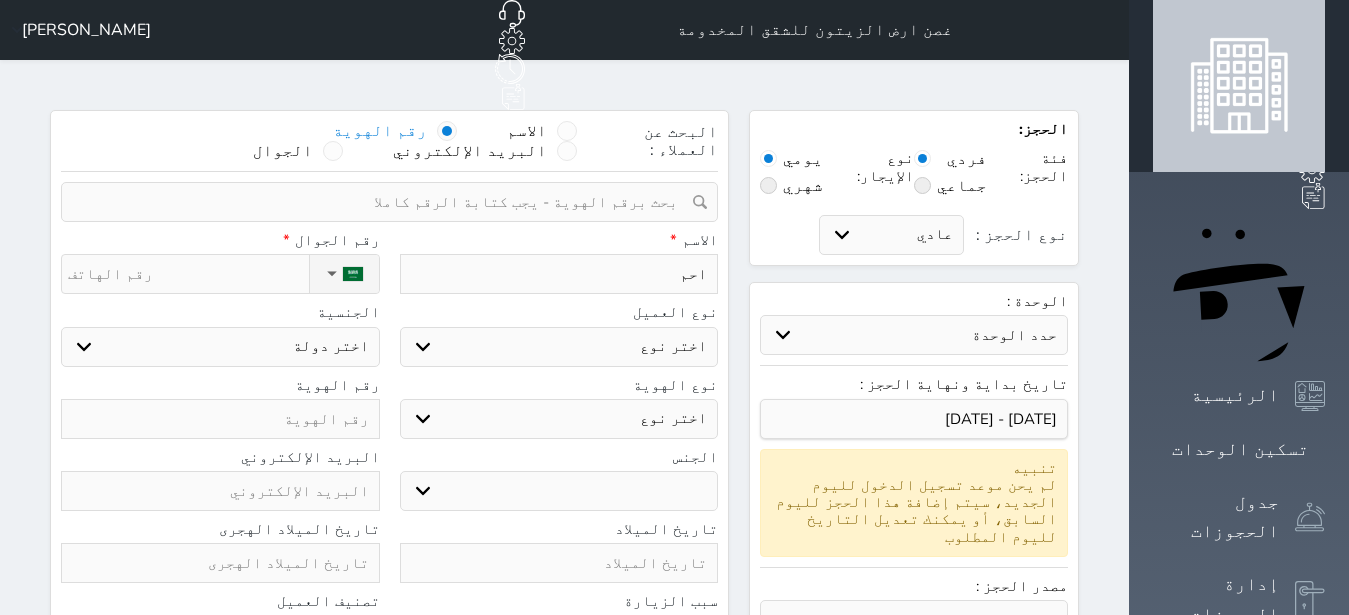 type on "[PERSON_NAME]" 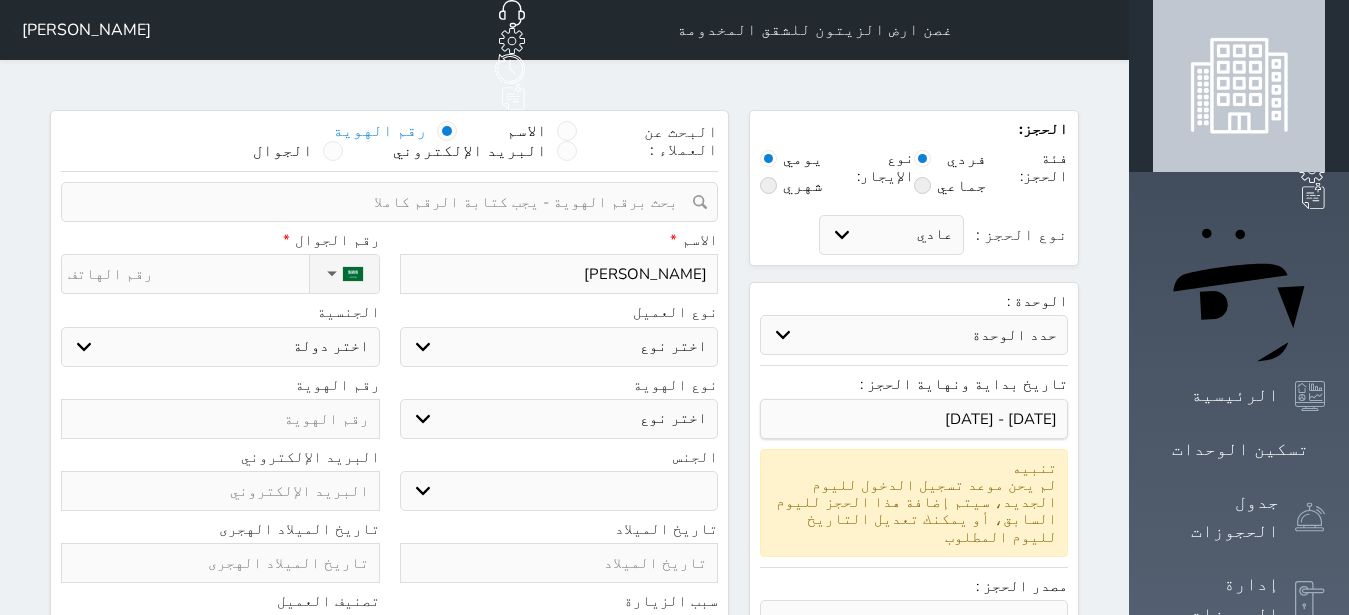 type on "[PERSON_NAME]" 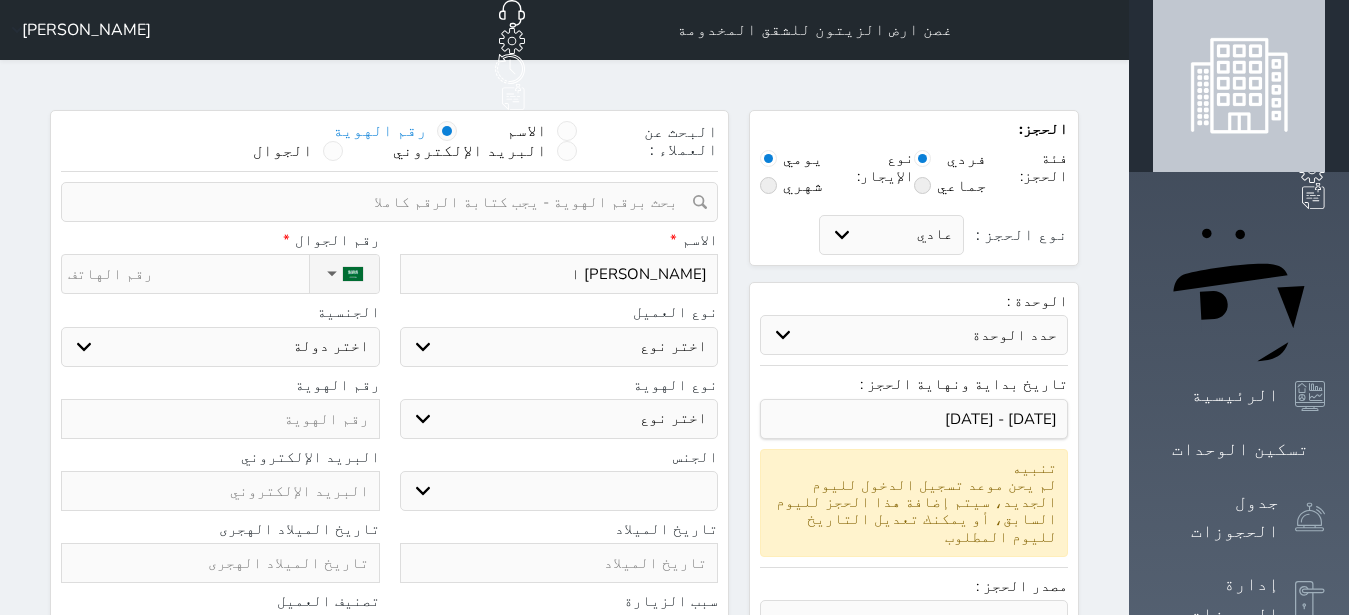 type on "[PERSON_NAME] ال" 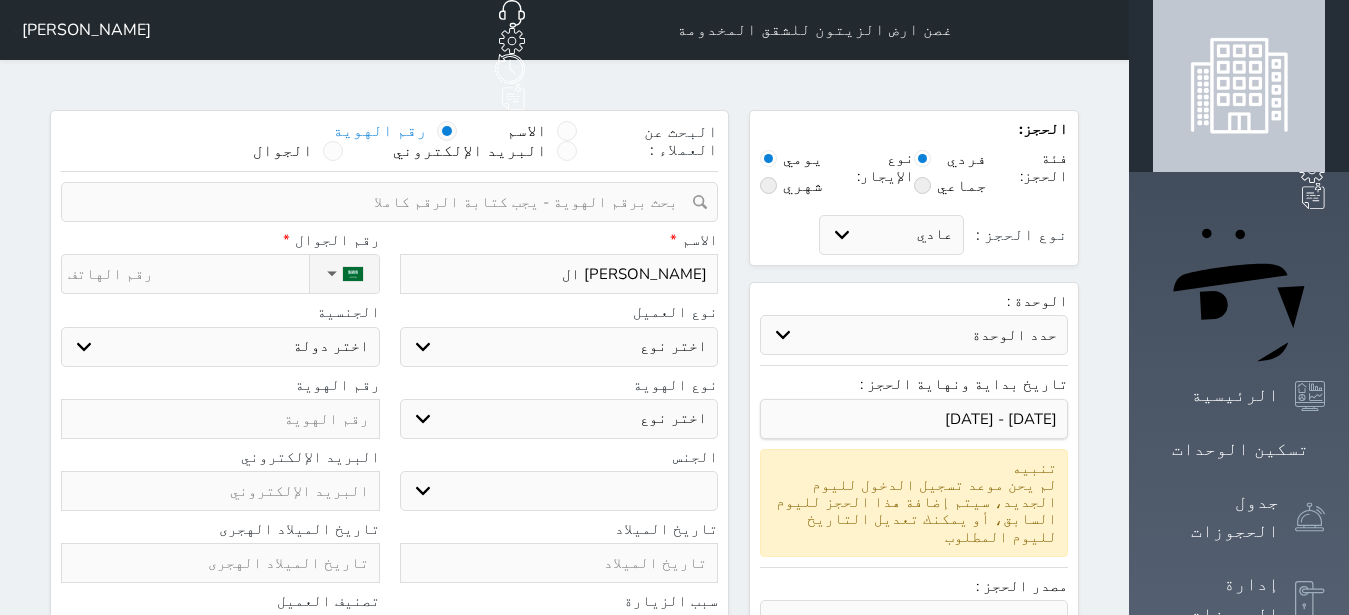 type on "[PERSON_NAME] الل" 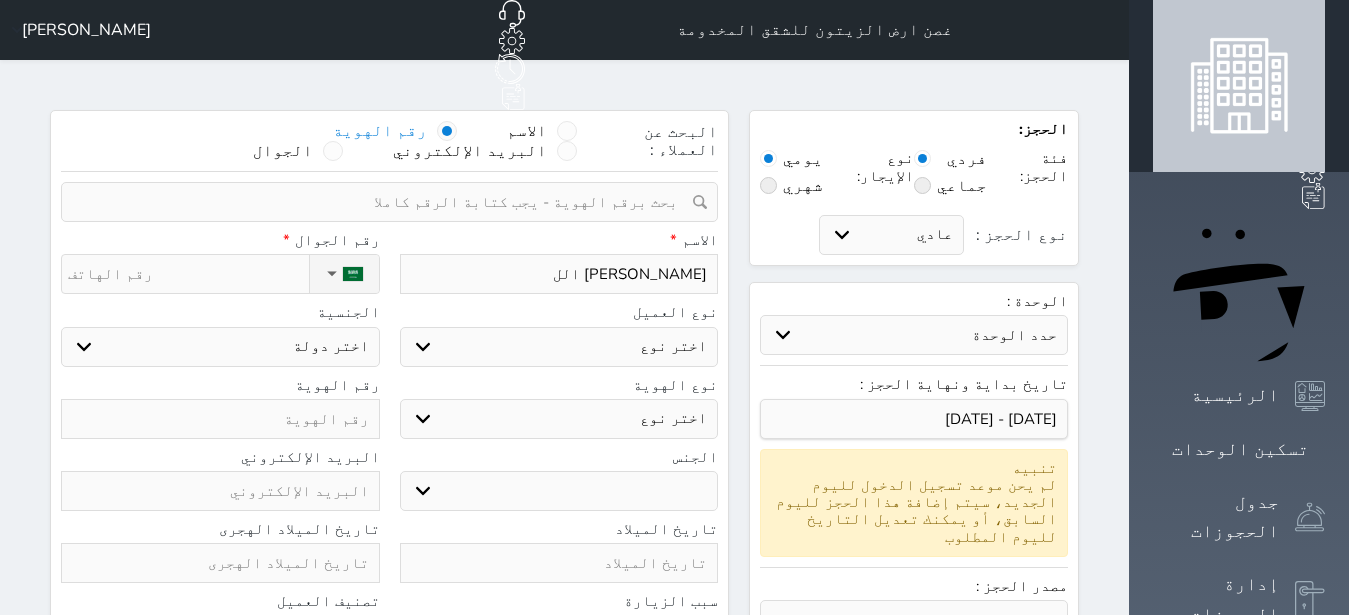 type on "[PERSON_NAME]" 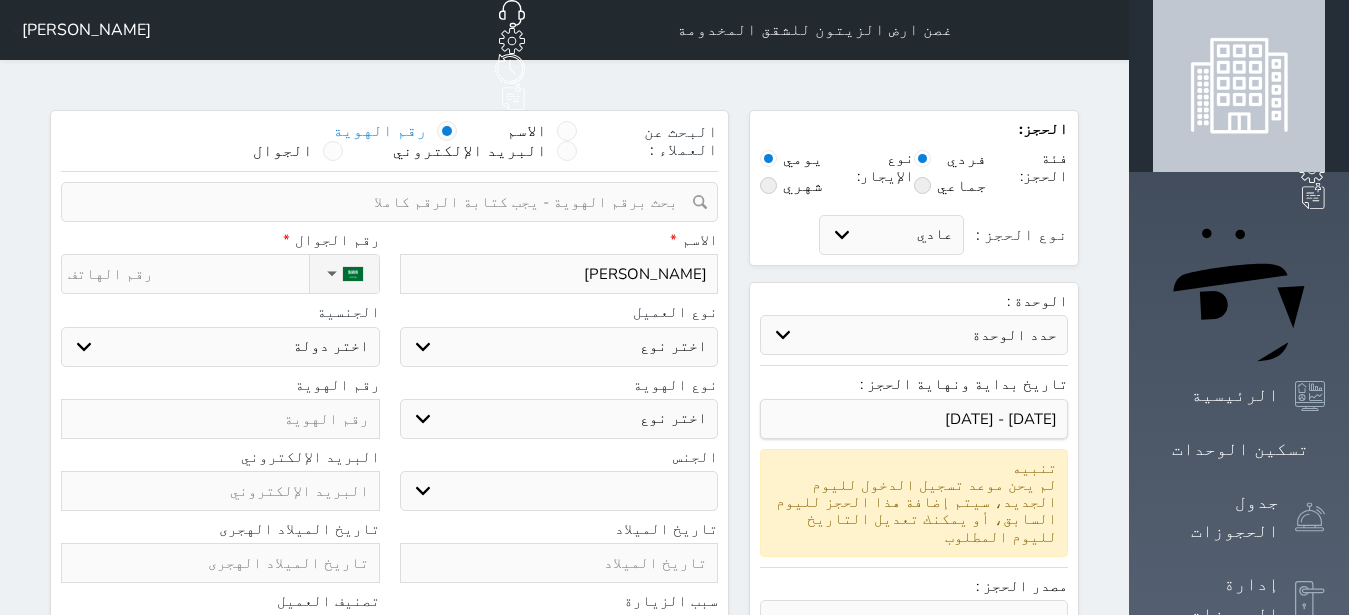 type on "[PERSON_NAME]" 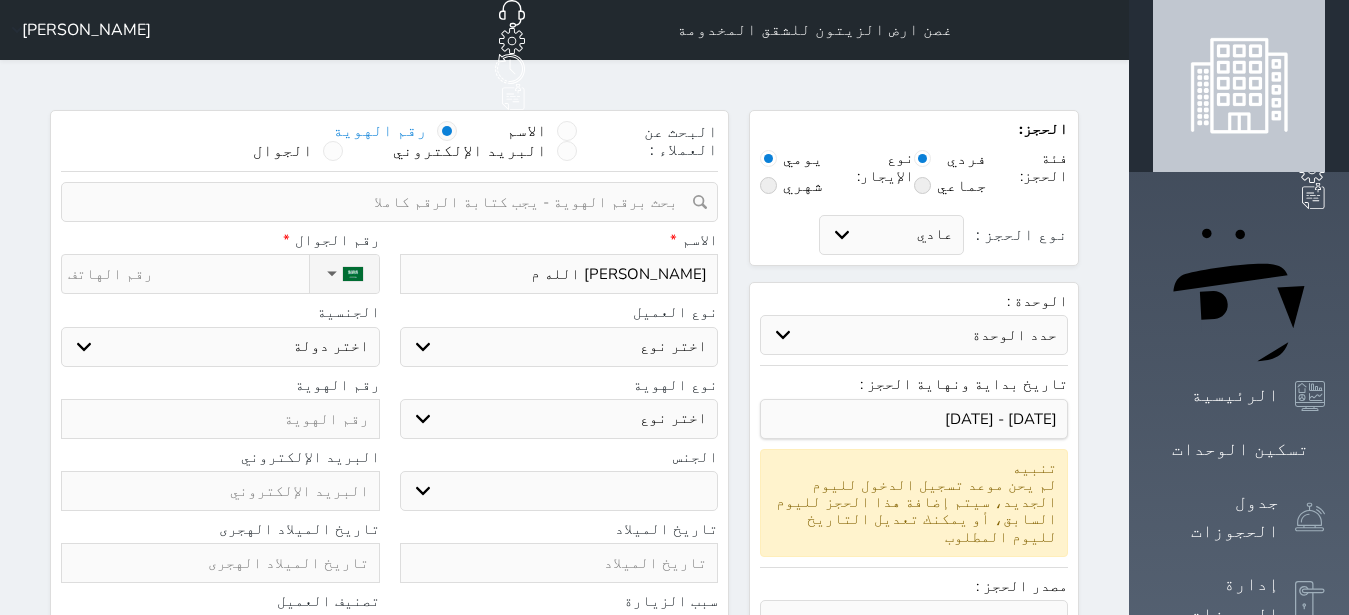 type on "[PERSON_NAME] الله مب" 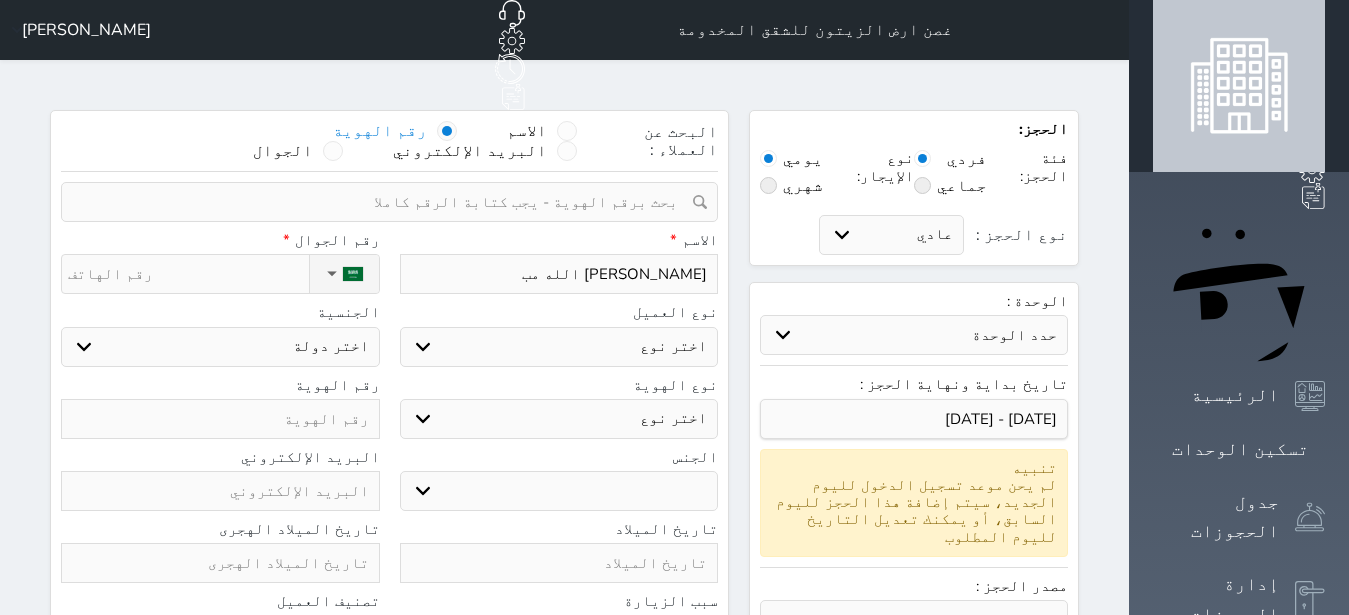 type on "[PERSON_NAME]" 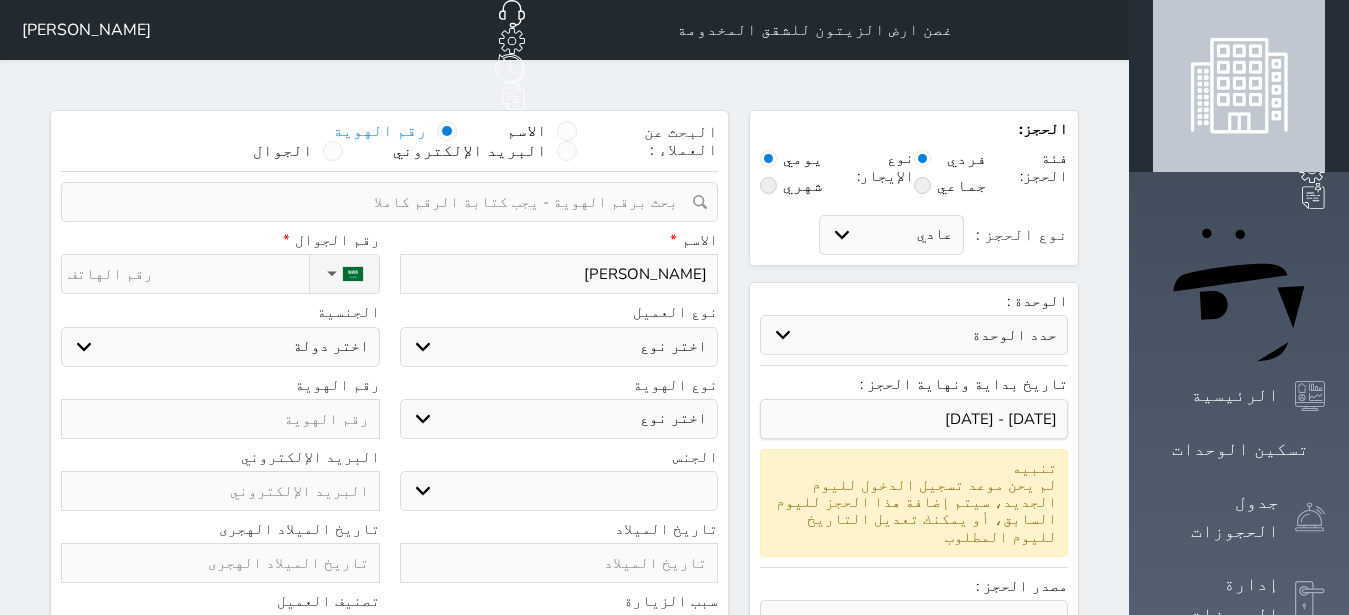 type on "[PERSON_NAME]" 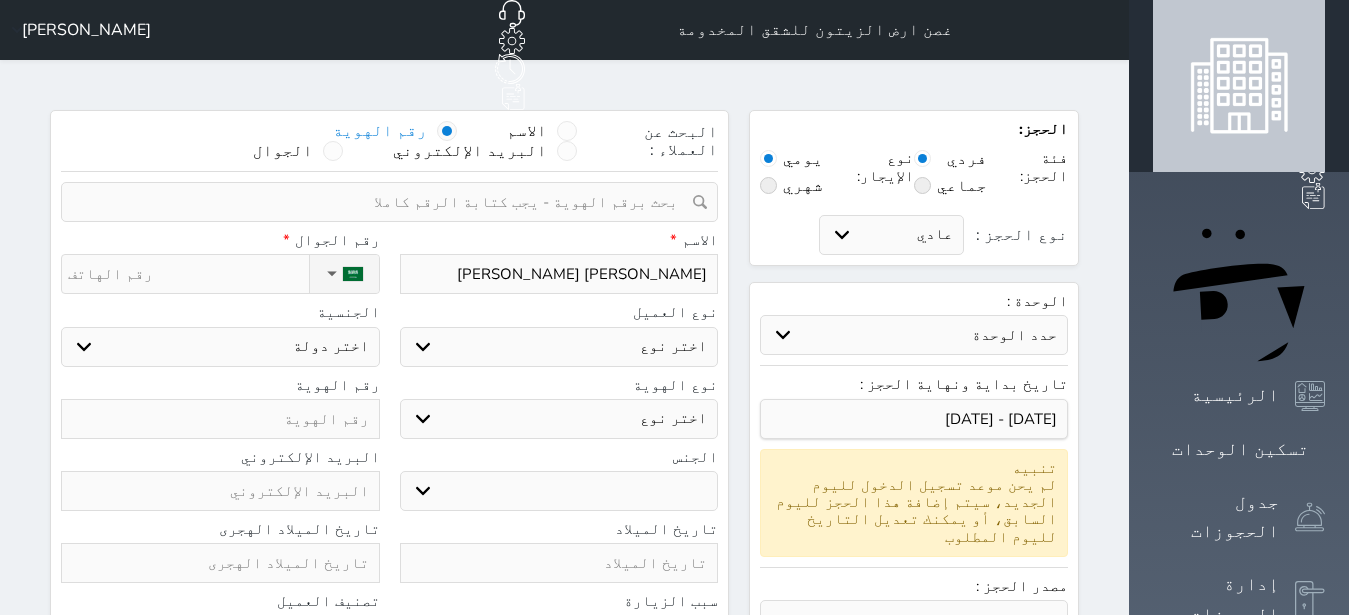 select 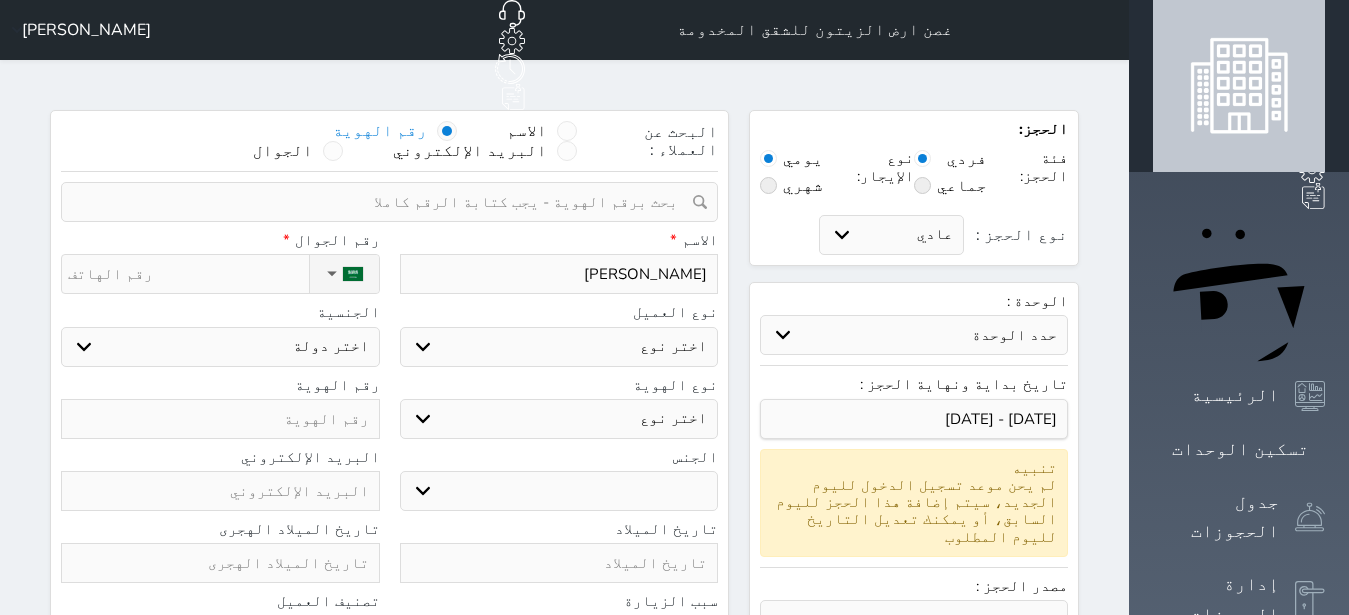 type on "[PERSON_NAME]" 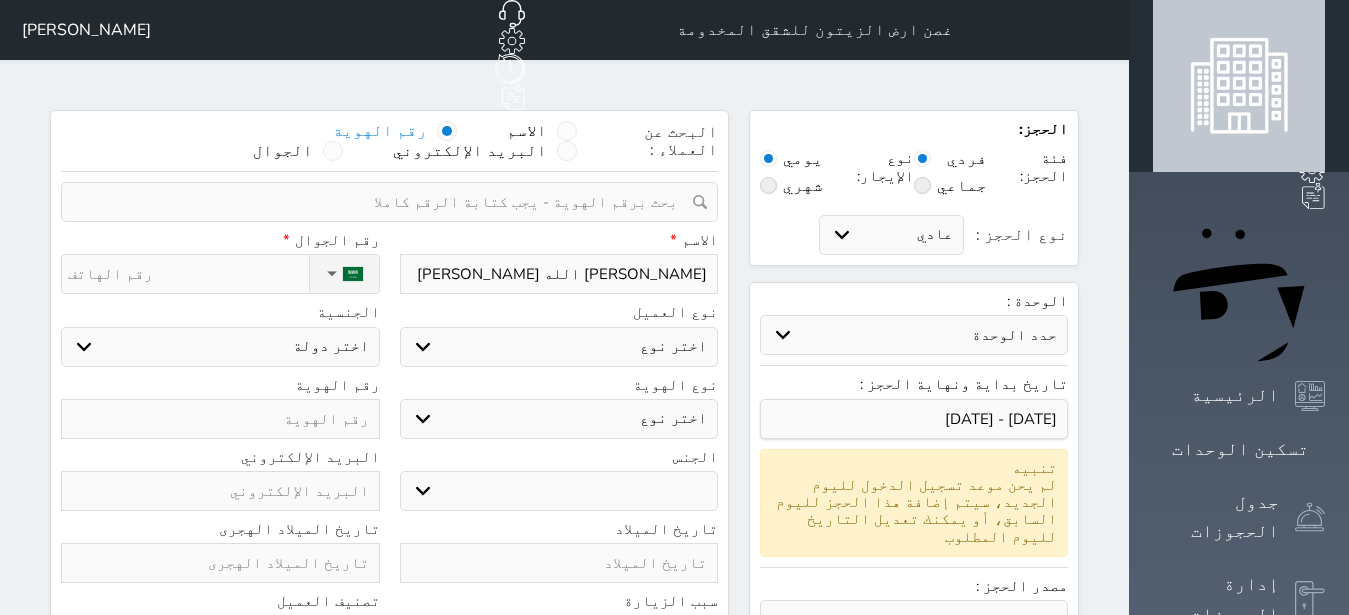 type on "[PERSON_NAME] الله [PERSON_NAME]" 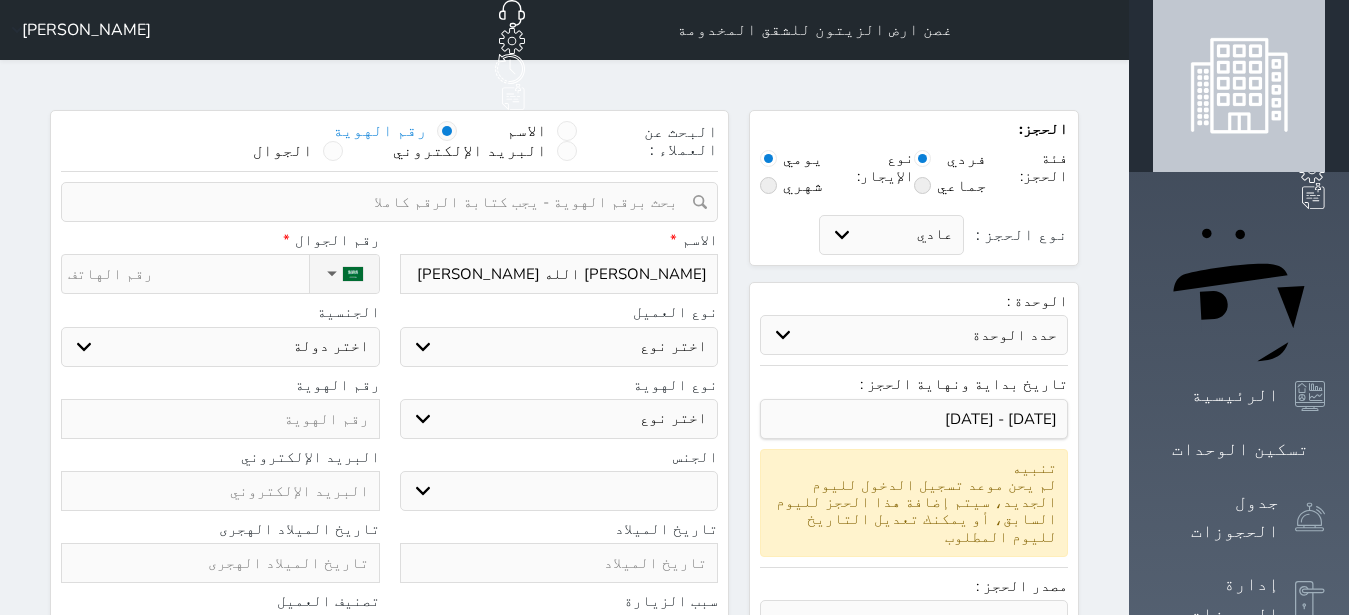 click on "اختر نوع   مواطن مواطن خليجي زائر مقيم" at bounding box center [559, 347] 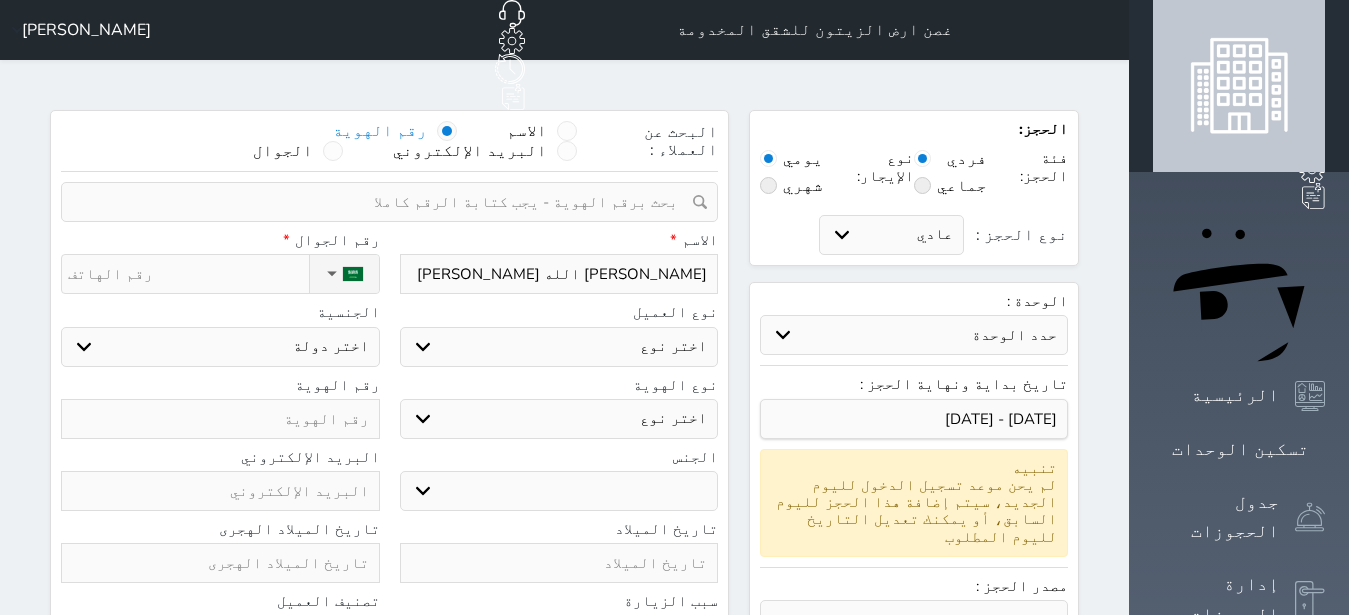 click on "مواطن" at bounding box center [0, 0] 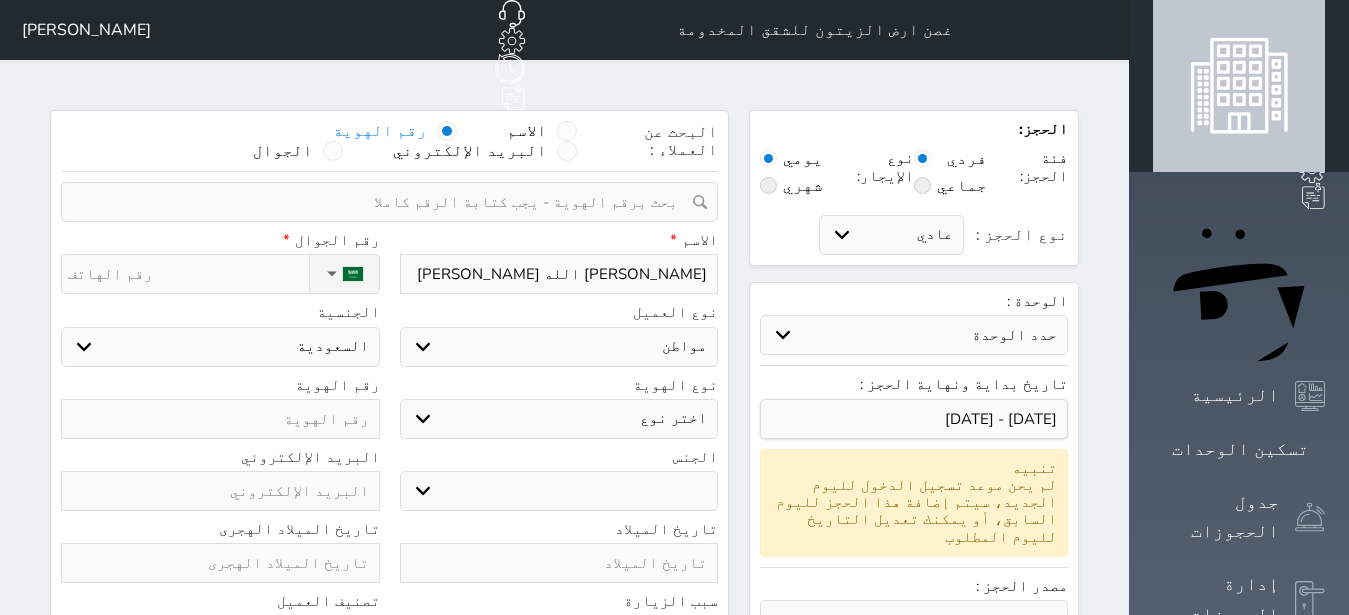 click on "اختر نوع   هوية وطنية هوية عائلية جواز السفر" at bounding box center [559, 419] 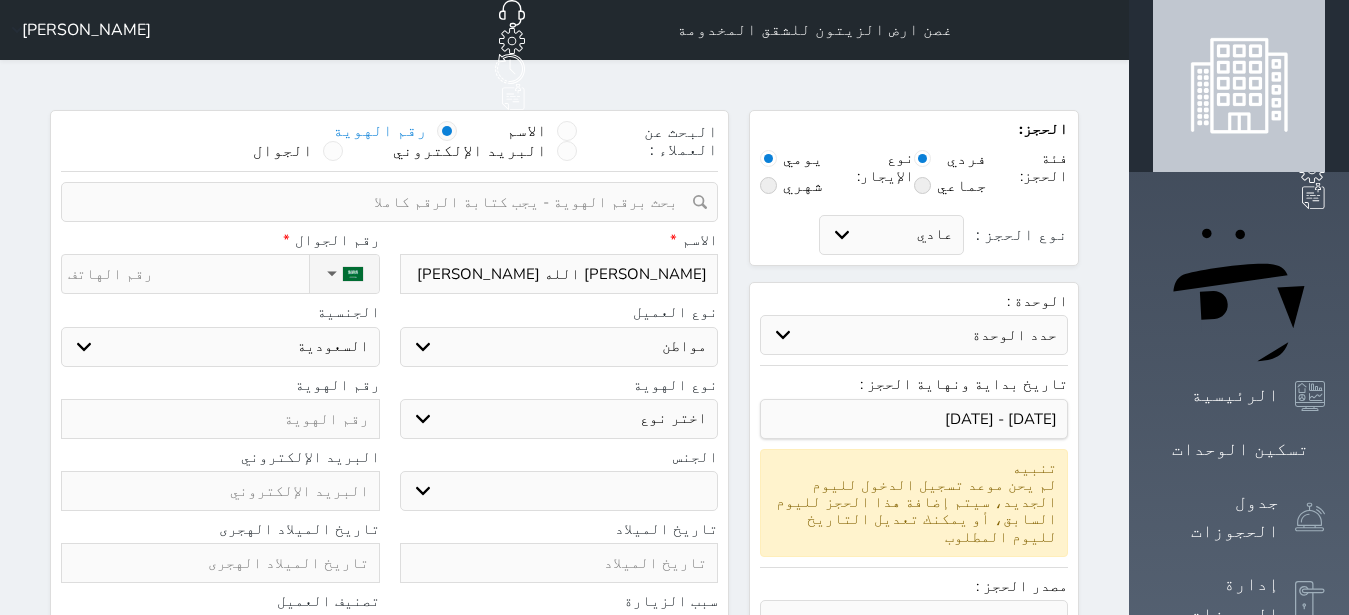 click on "اختر نوع   هوية وطنية هوية عائلية جواز السفر" at bounding box center [559, 419] 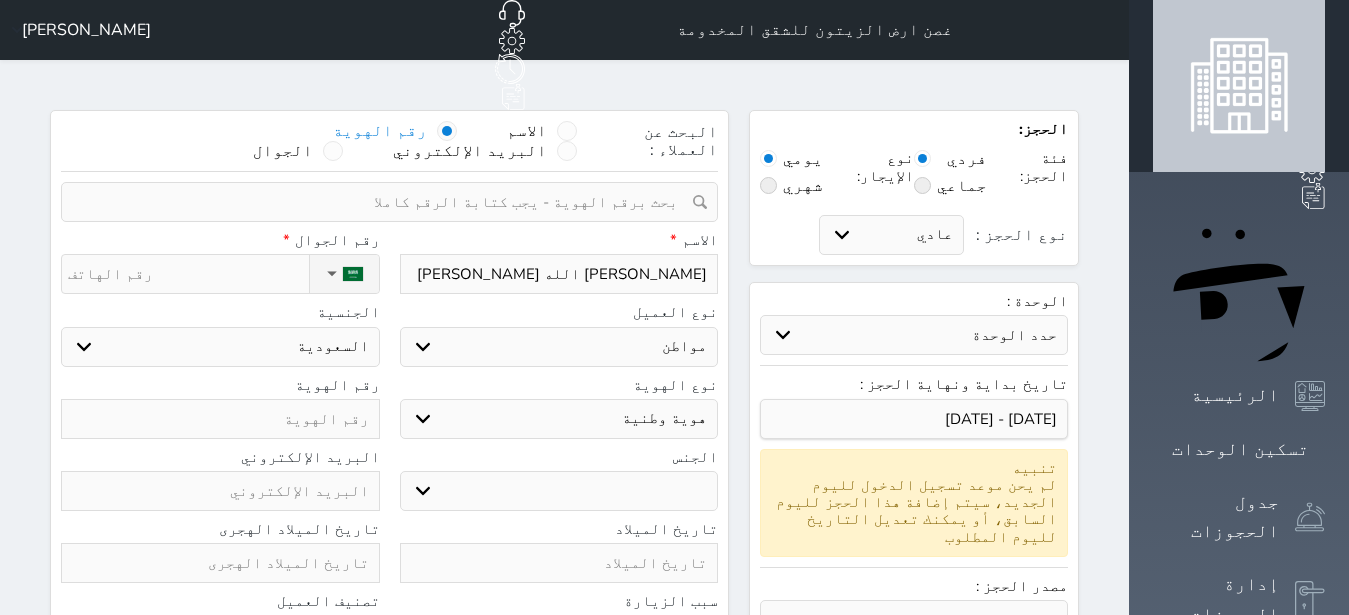 click on "ذكر   انثى" at bounding box center (559, 491) 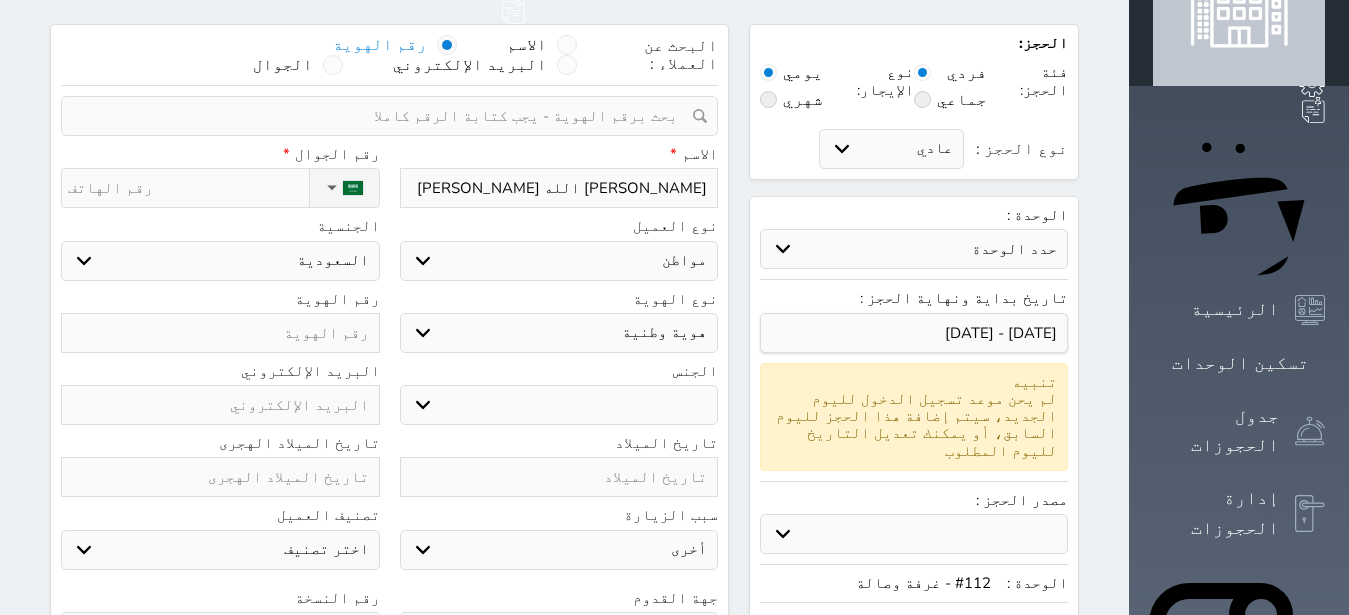 scroll, scrollTop: 126, scrollLeft: 0, axis: vertical 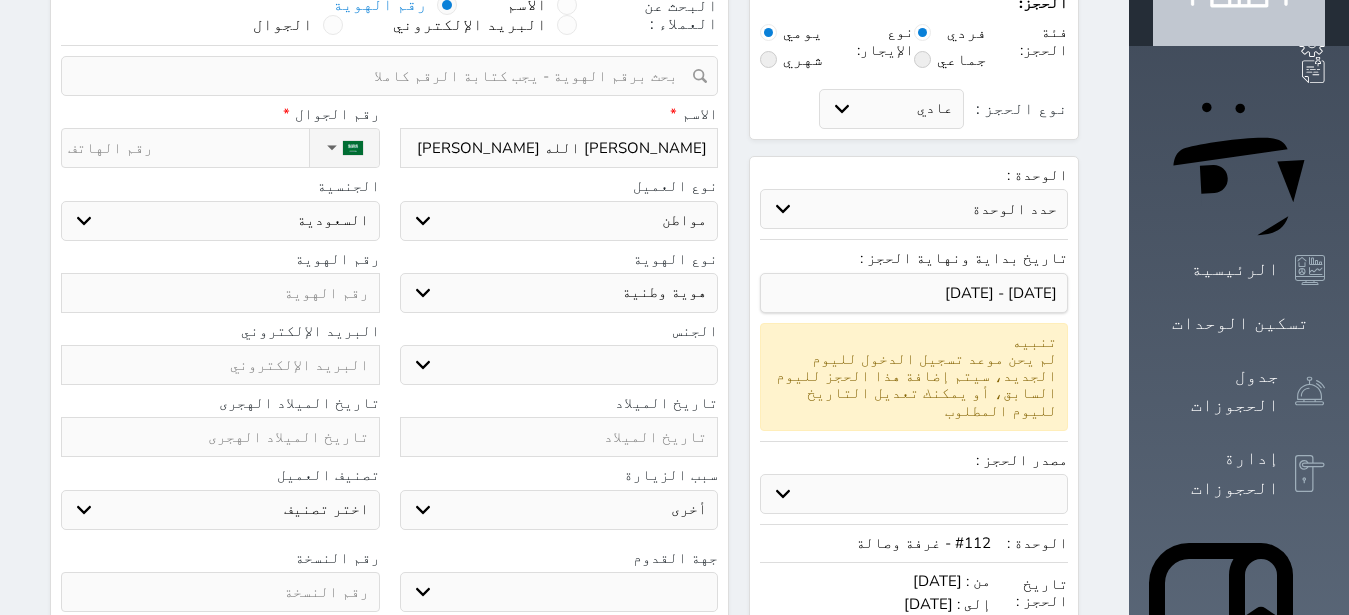 click on "جو بحر ارض" at bounding box center (559, 592) 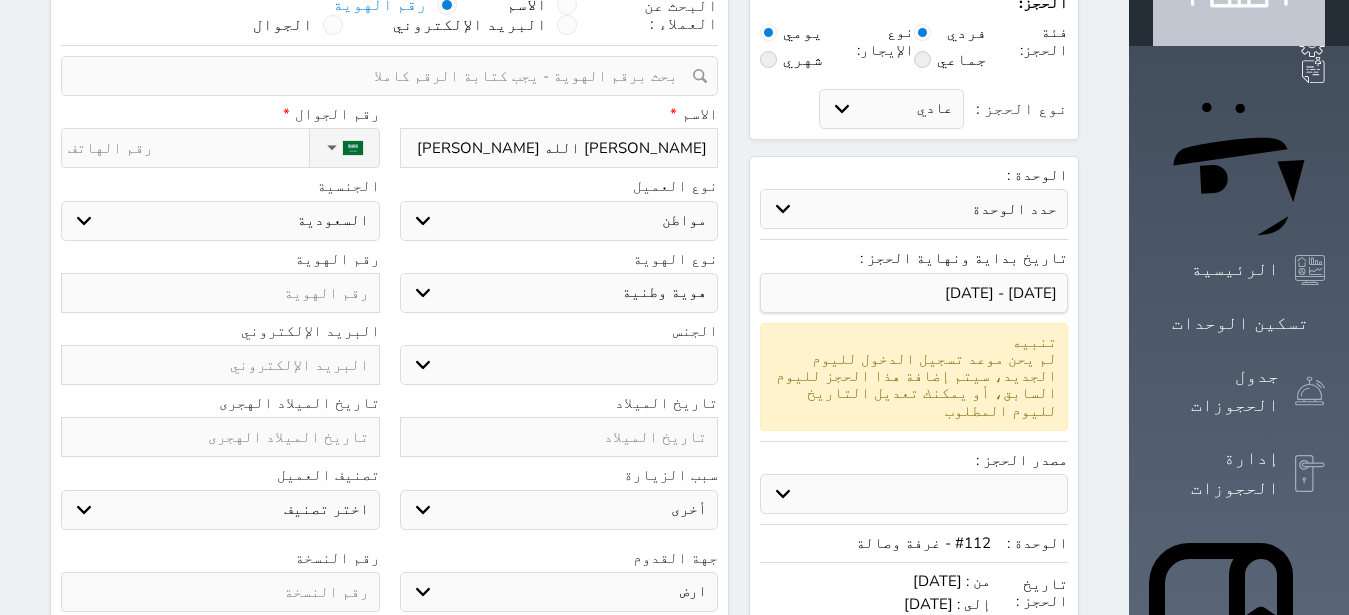 click on "جهة القدوم" at bounding box center [559, 558] 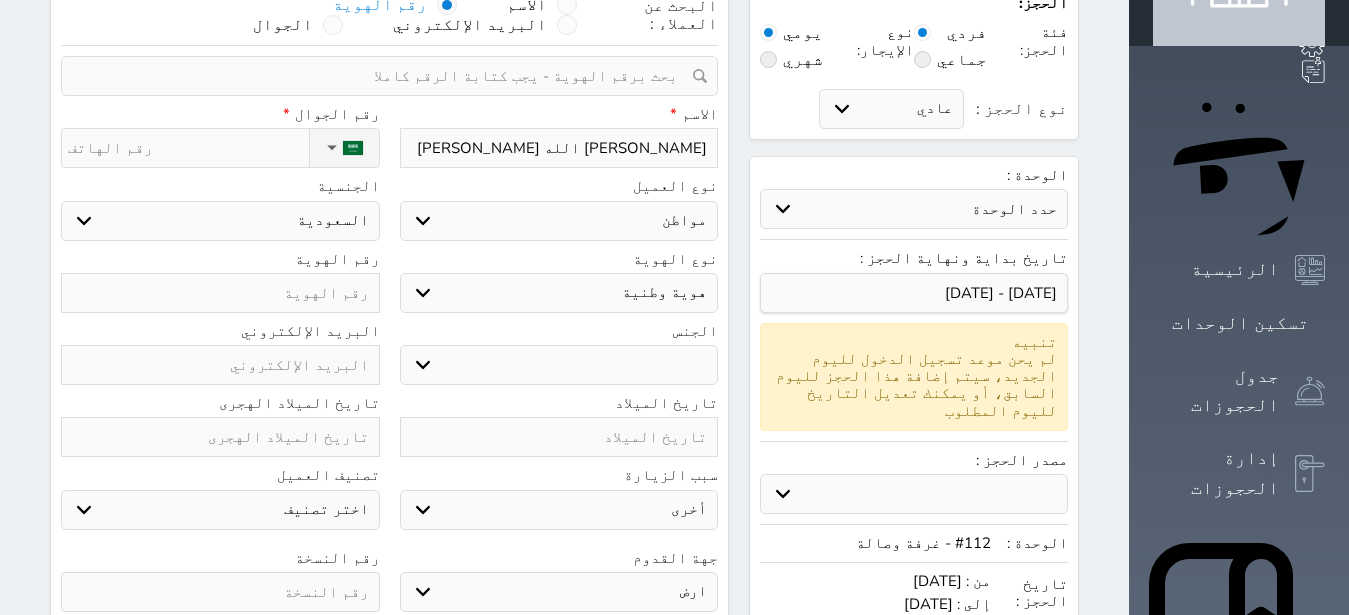 click at bounding box center [220, 592] 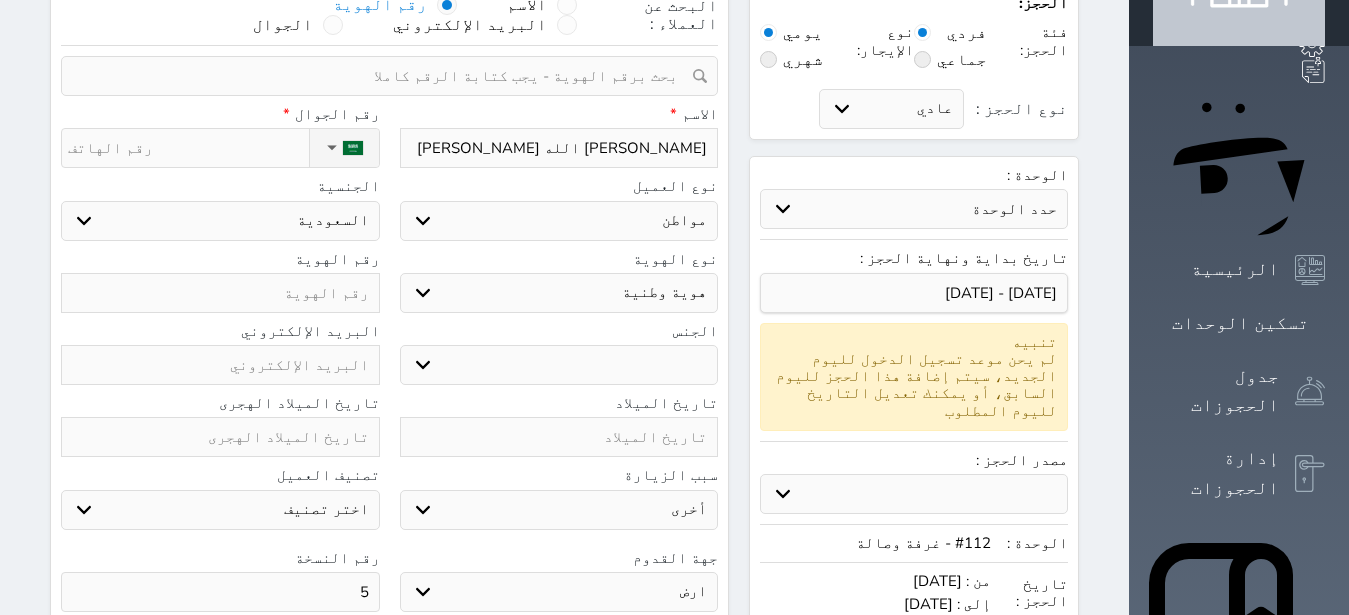 click at bounding box center [220, 437] 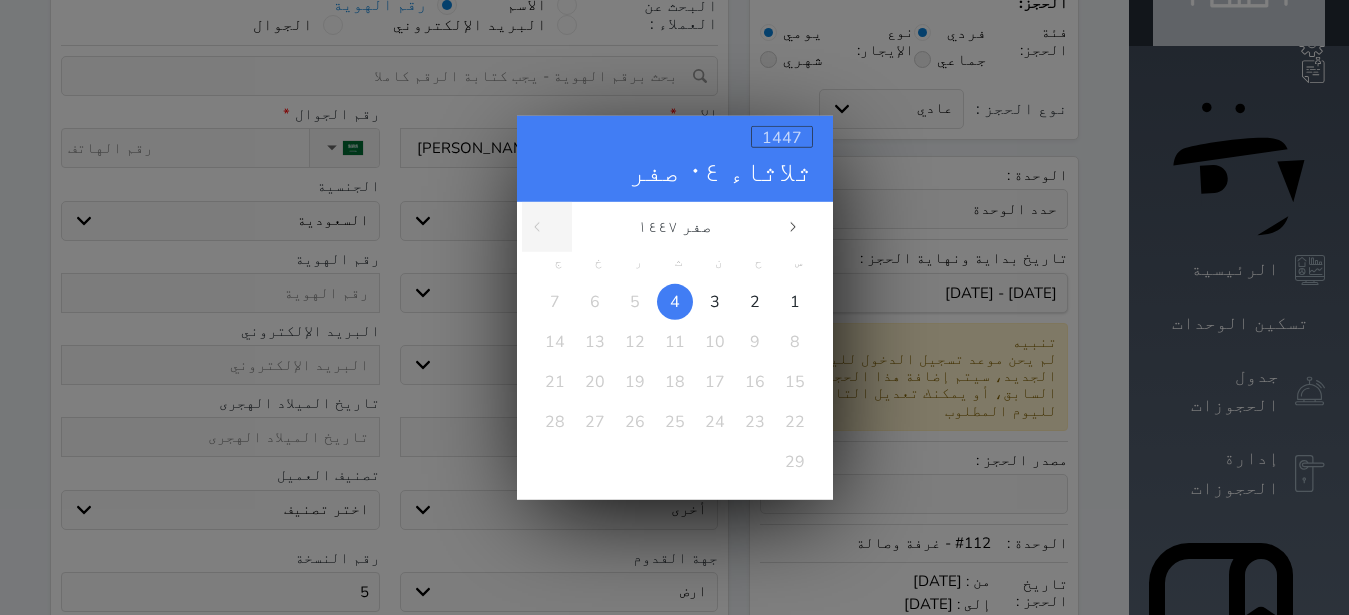 click on "1447" at bounding box center (782, 137) 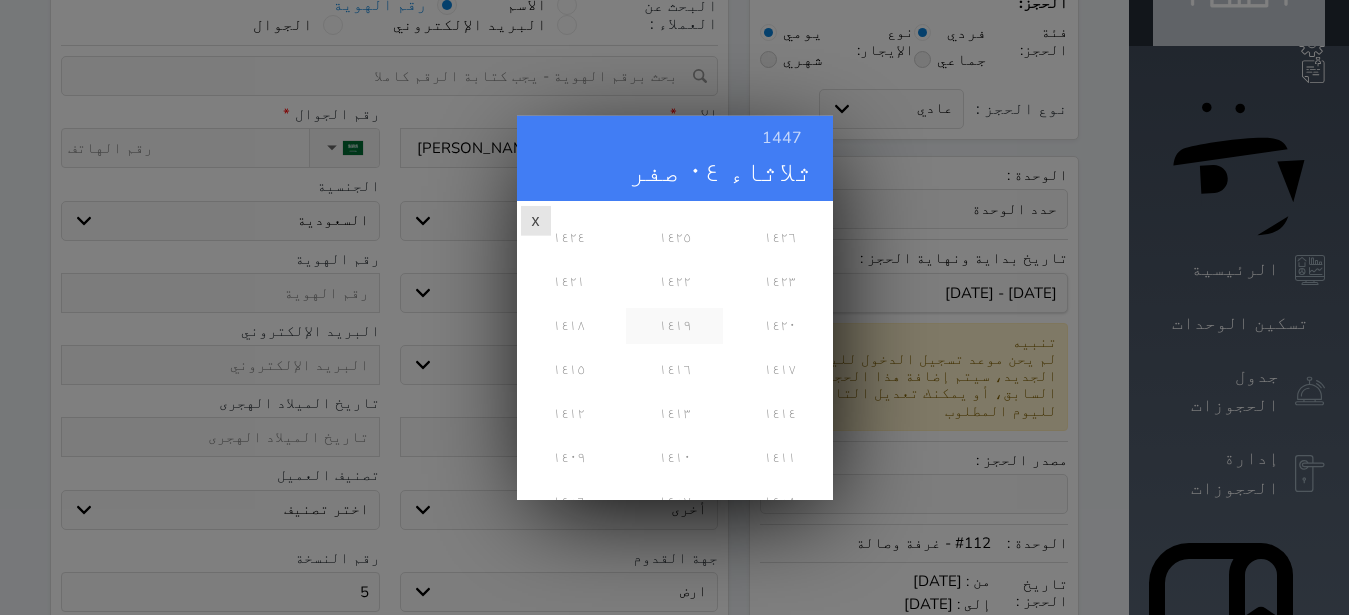 scroll, scrollTop: 486, scrollLeft: 0, axis: vertical 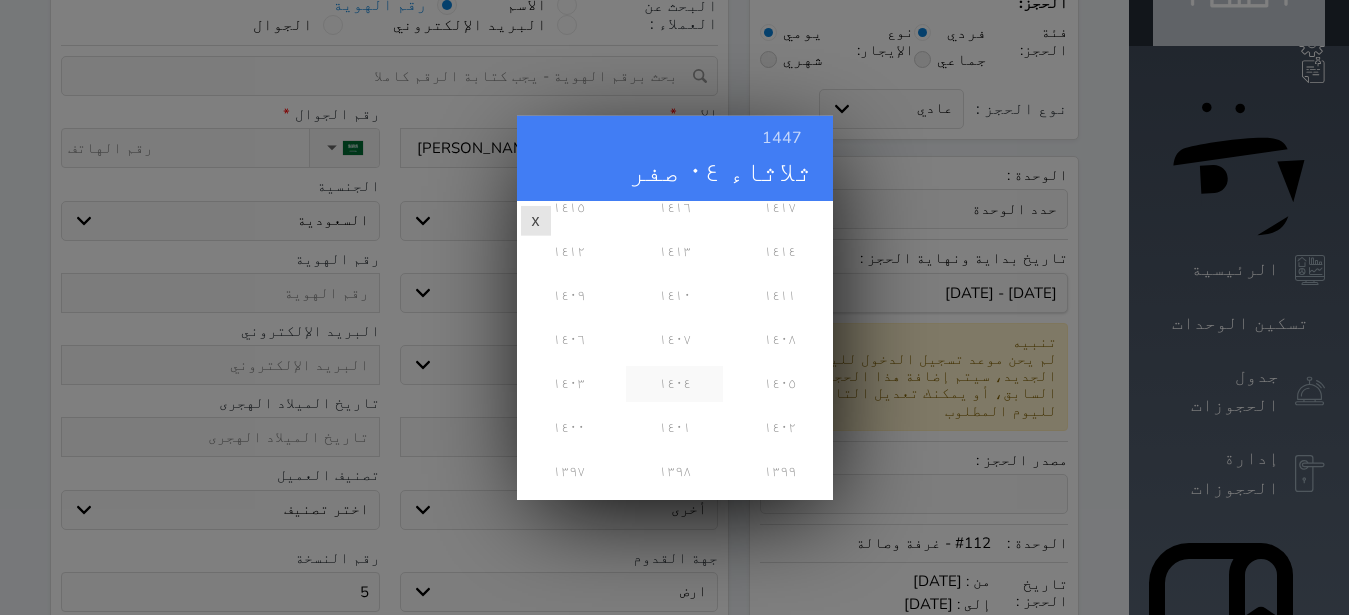 click on "١٤٠٤" at bounding box center [674, 383] 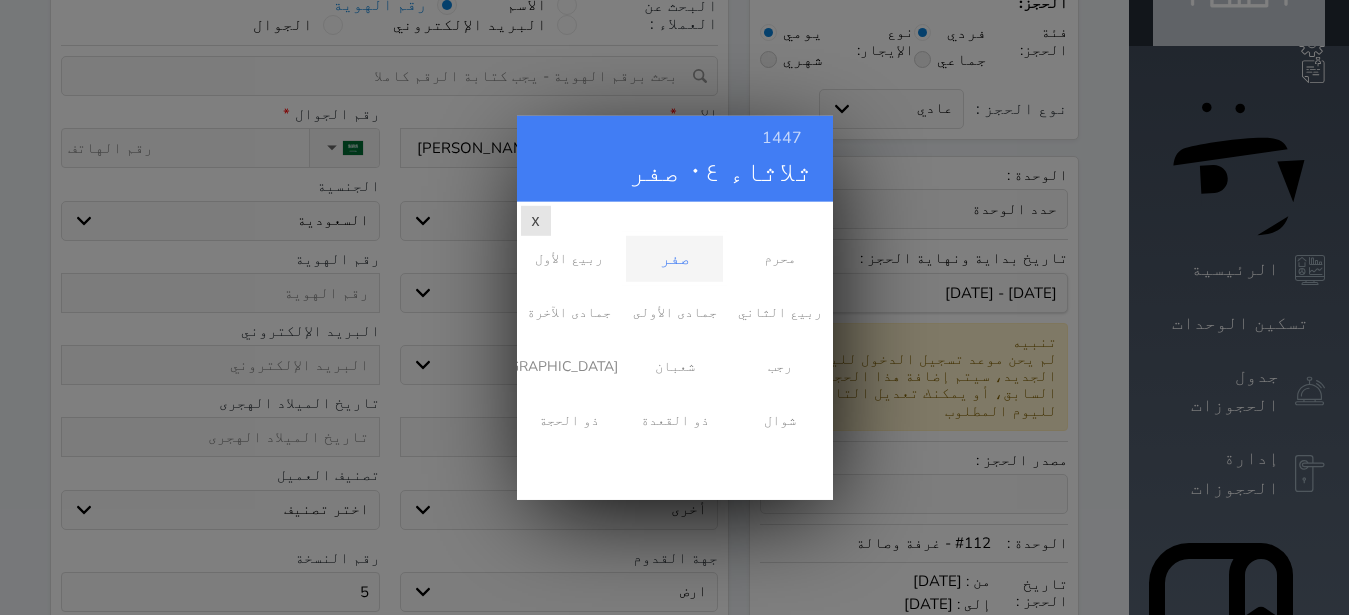 scroll, scrollTop: 0, scrollLeft: 0, axis: both 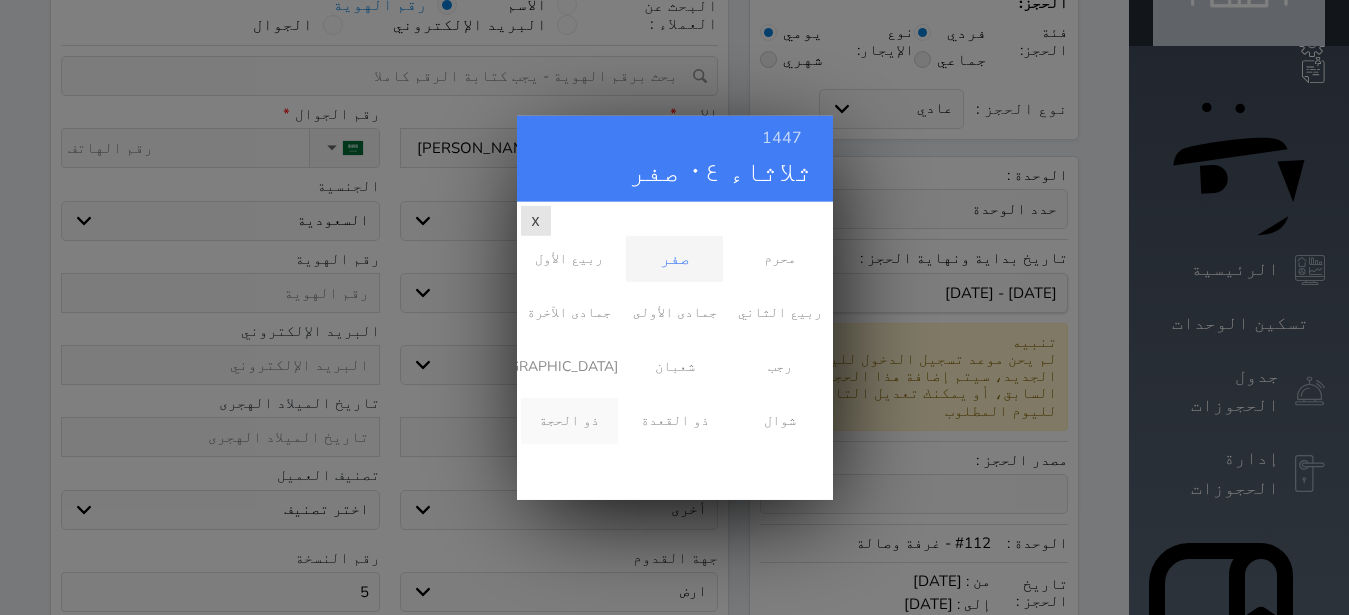 click on "ذو الحجة" at bounding box center [569, 420] 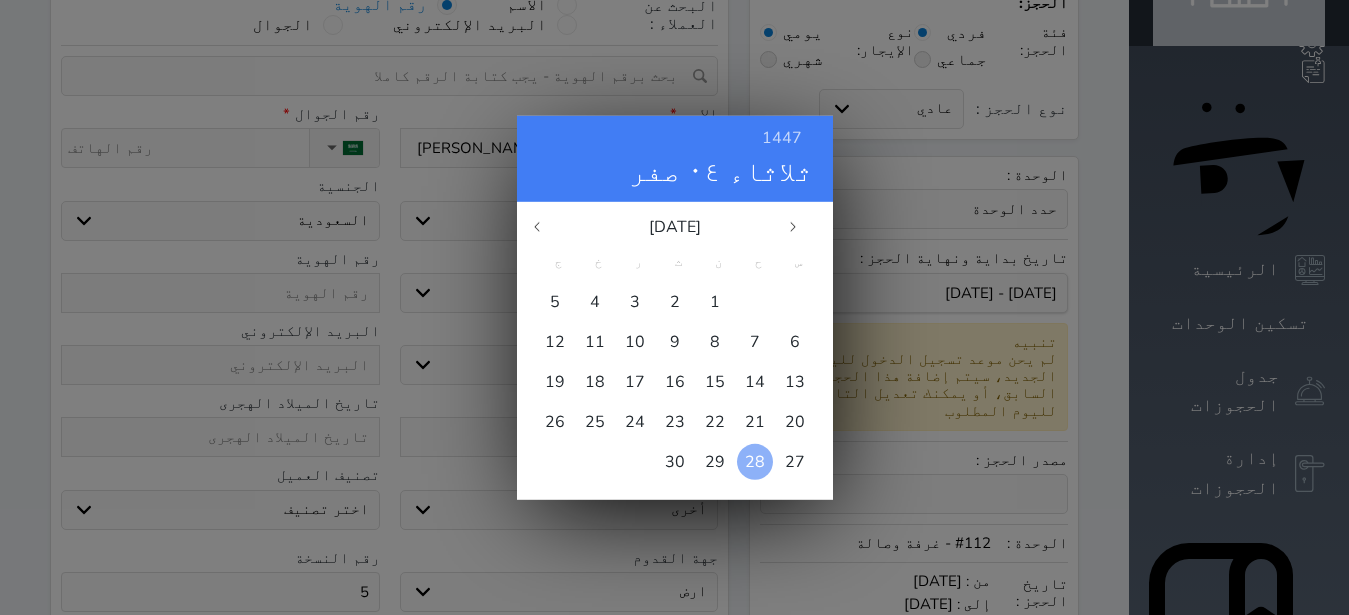 click on "28" at bounding box center (755, 461) 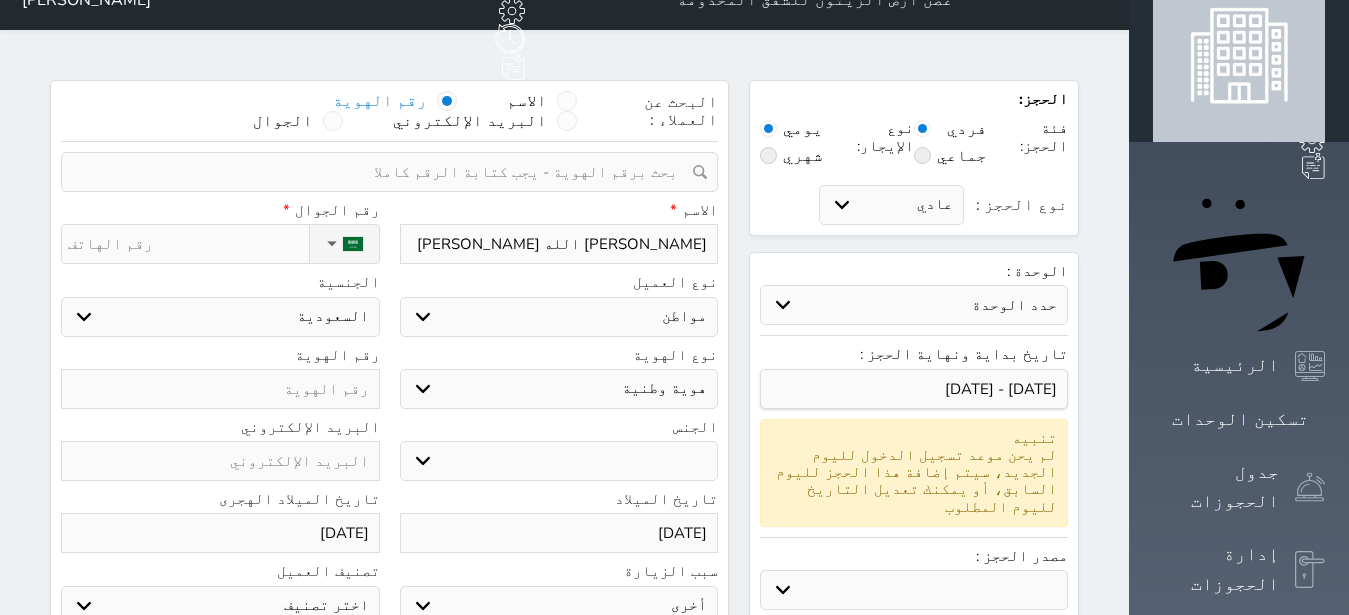 scroll, scrollTop: 0, scrollLeft: 0, axis: both 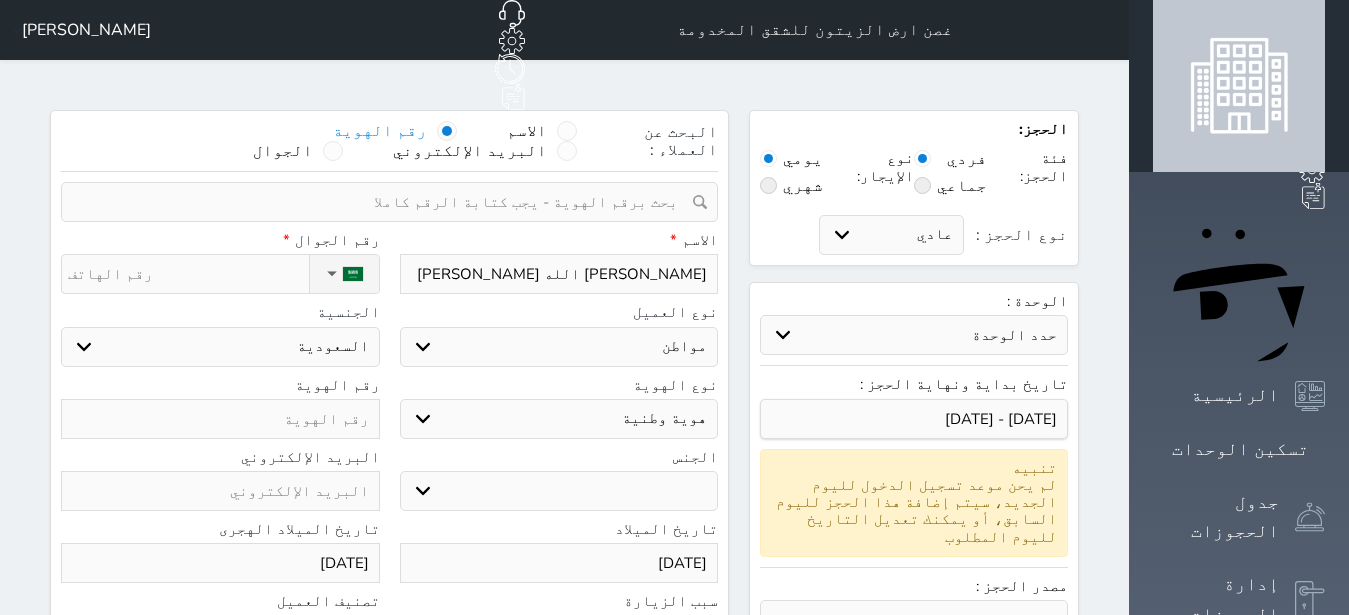 click at bounding box center [220, 419] 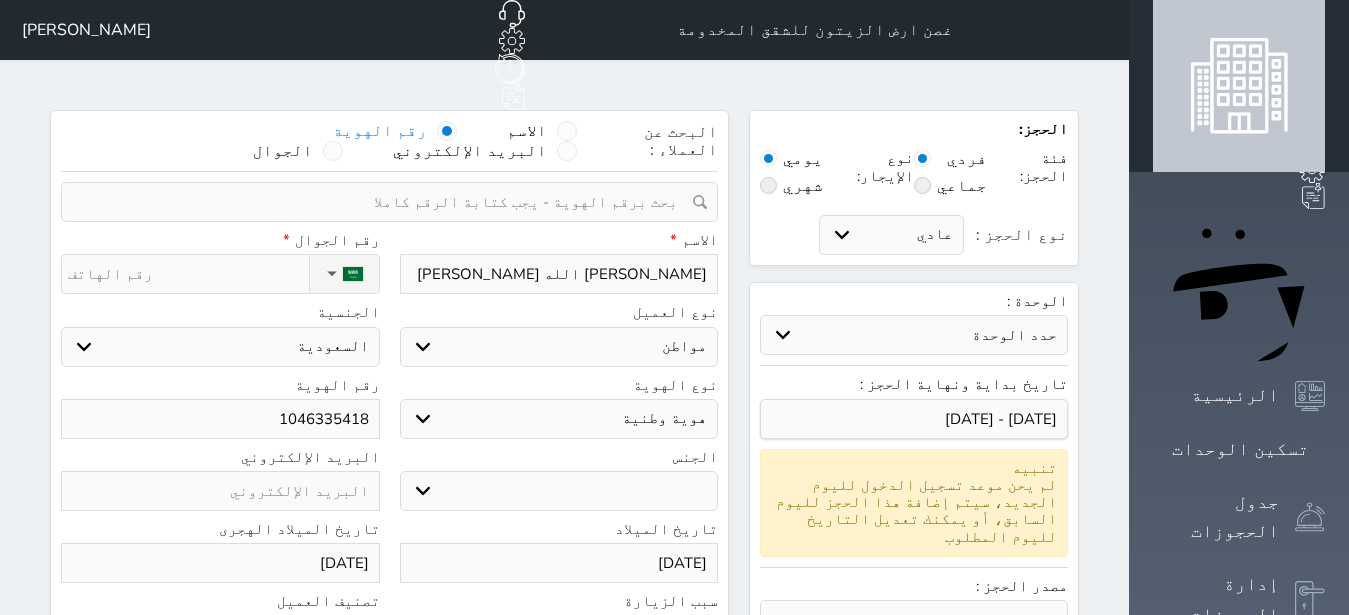 click on "نوع الحجز :" at bounding box center [188, 274] 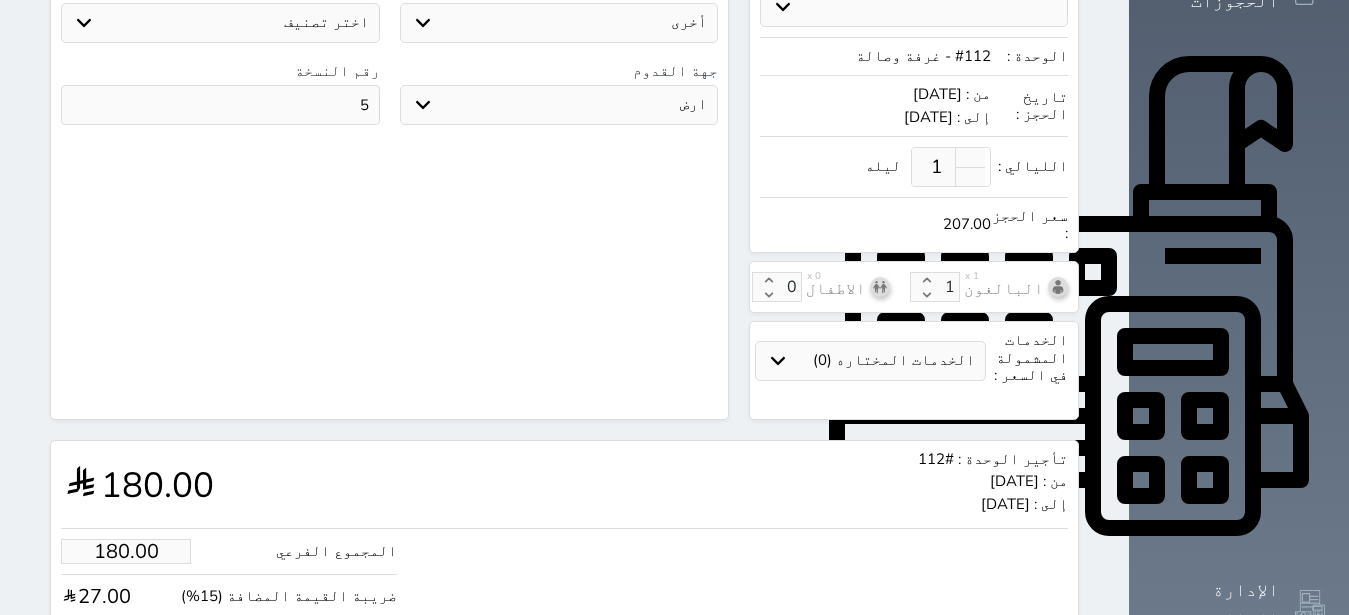 scroll, scrollTop: 694, scrollLeft: 0, axis: vertical 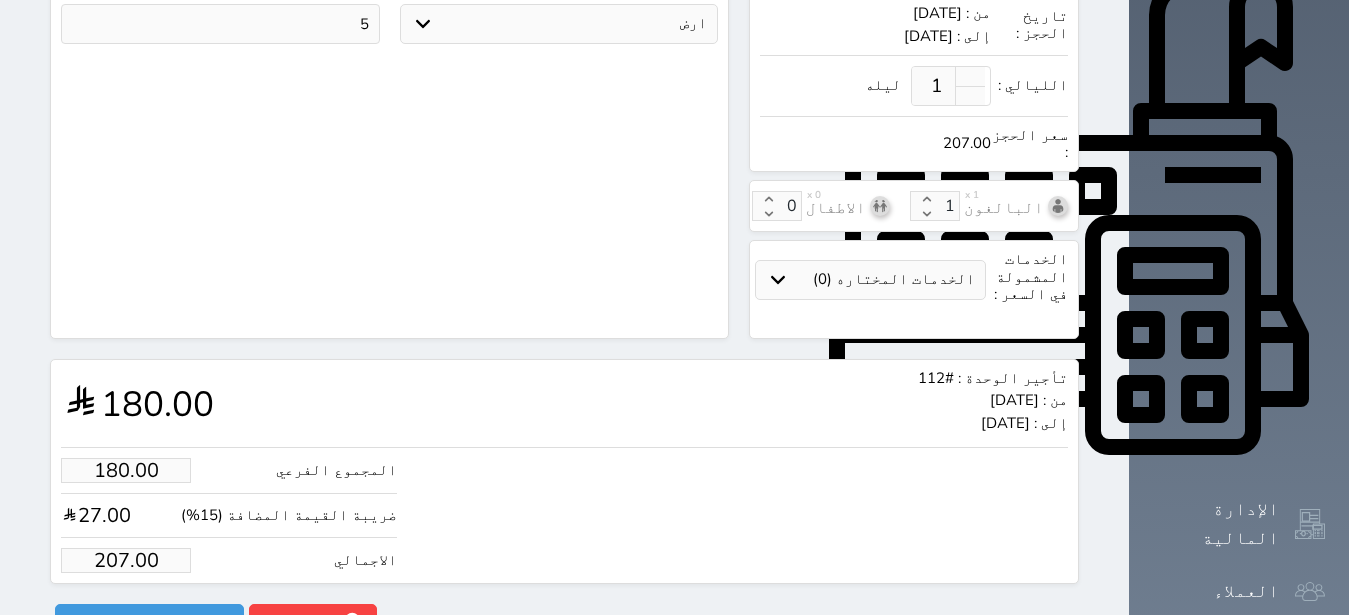 drag, startPoint x: 61, startPoint y: 492, endPoint x: 137, endPoint y: 492, distance: 76 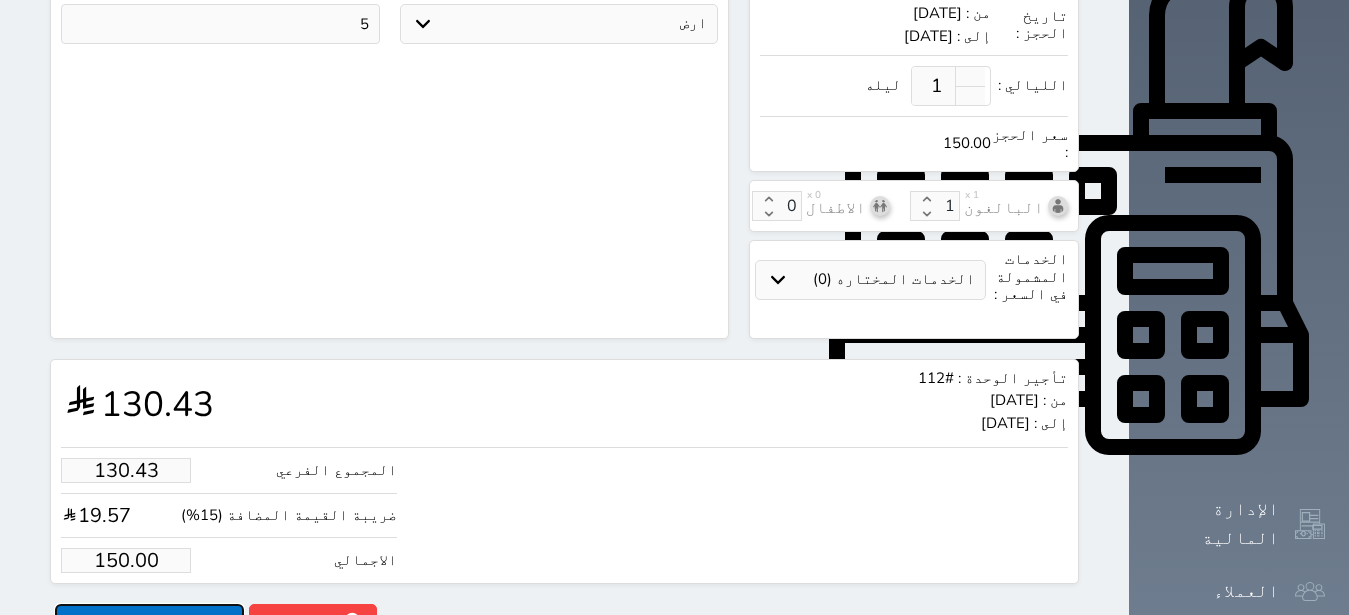 click on "حجز" at bounding box center (149, 621) 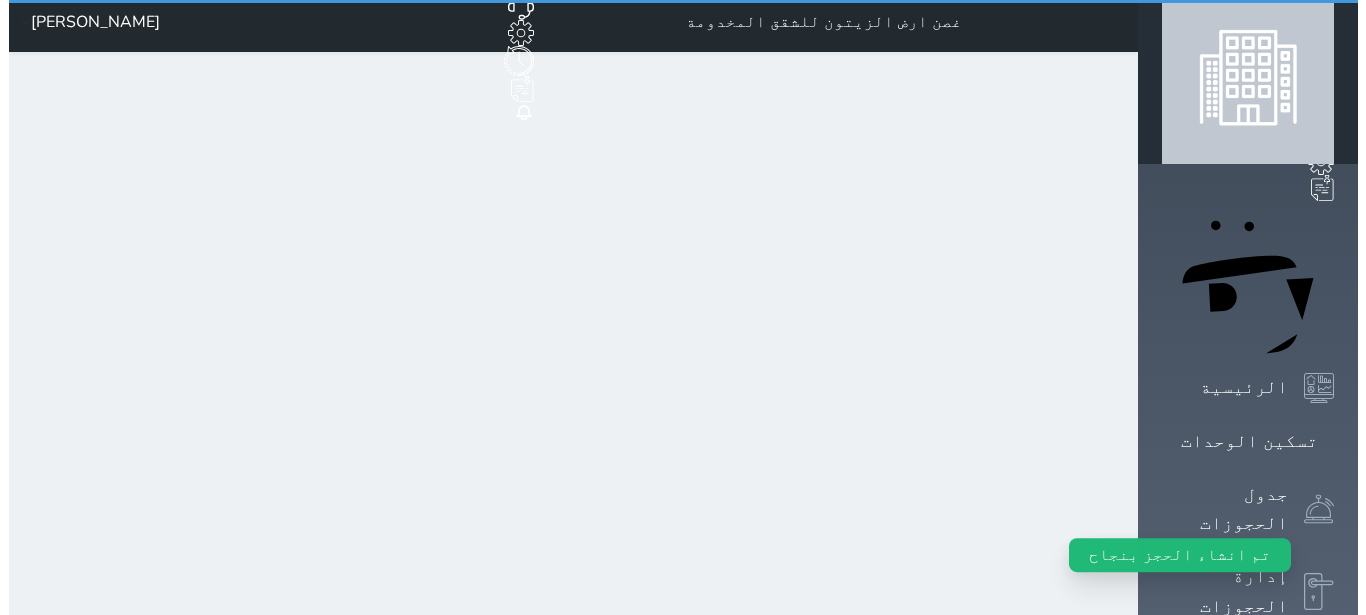 scroll, scrollTop: 0, scrollLeft: 0, axis: both 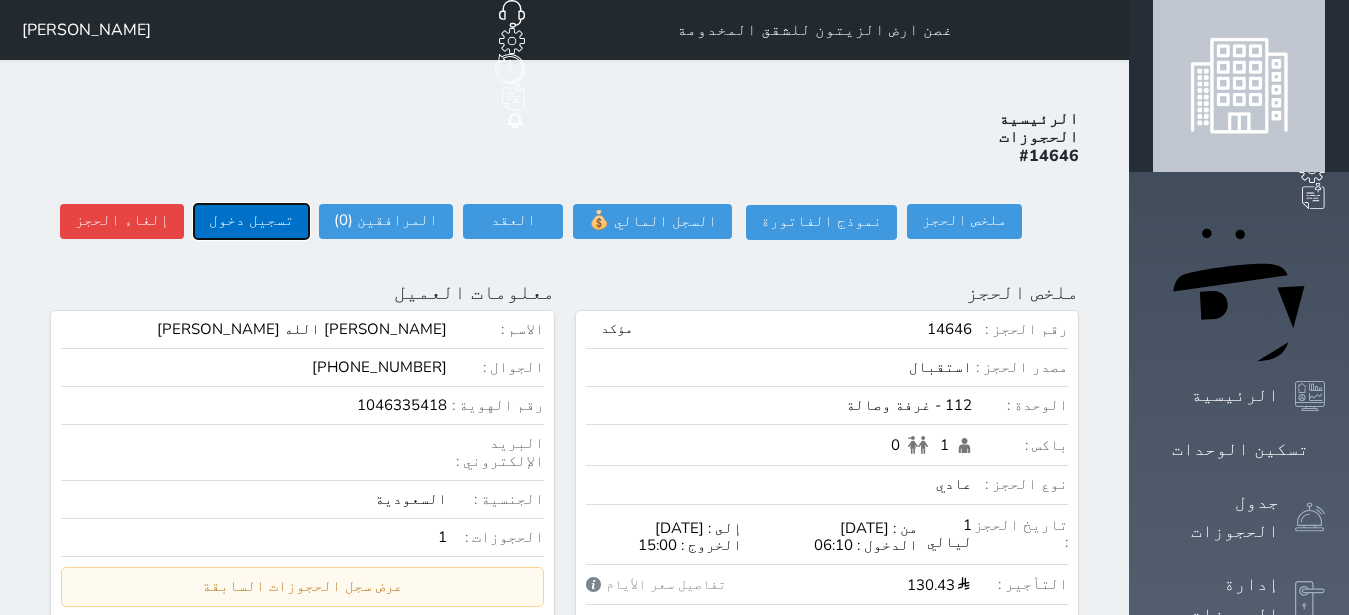 click on "تسجيل دخول" at bounding box center (251, 221) 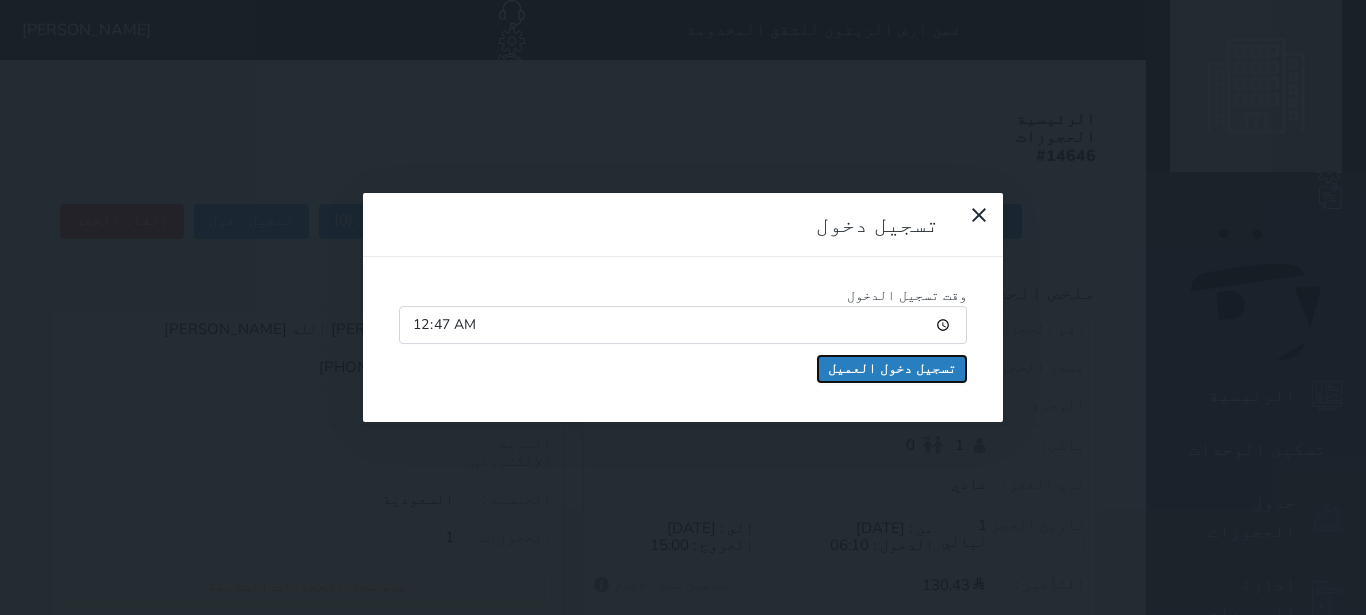 click on "تسجيل دخول العميل" at bounding box center (892, 369) 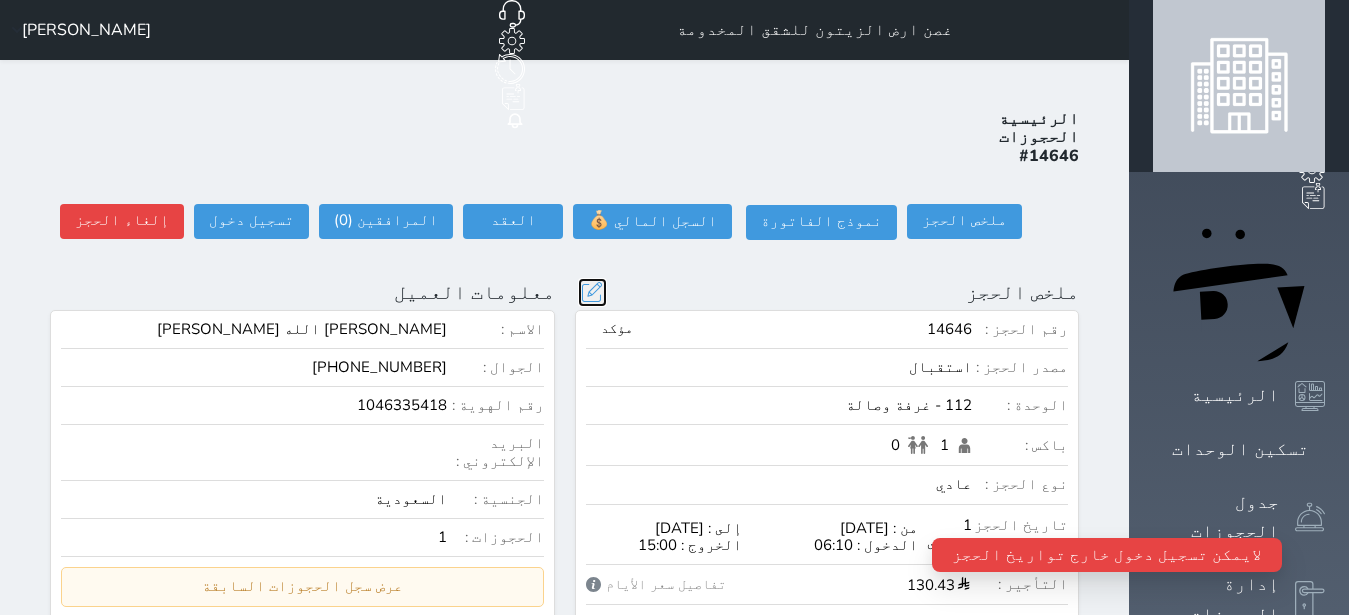 click at bounding box center [592, 292] 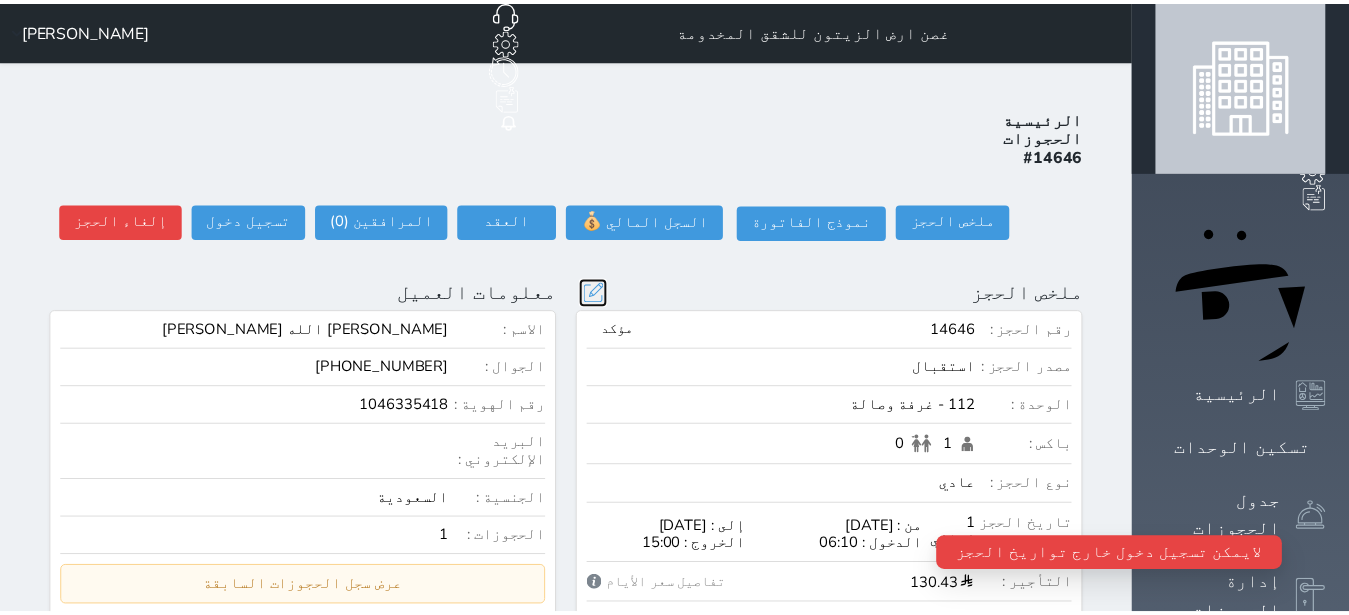 scroll, scrollTop: 45, scrollLeft: 0, axis: vertical 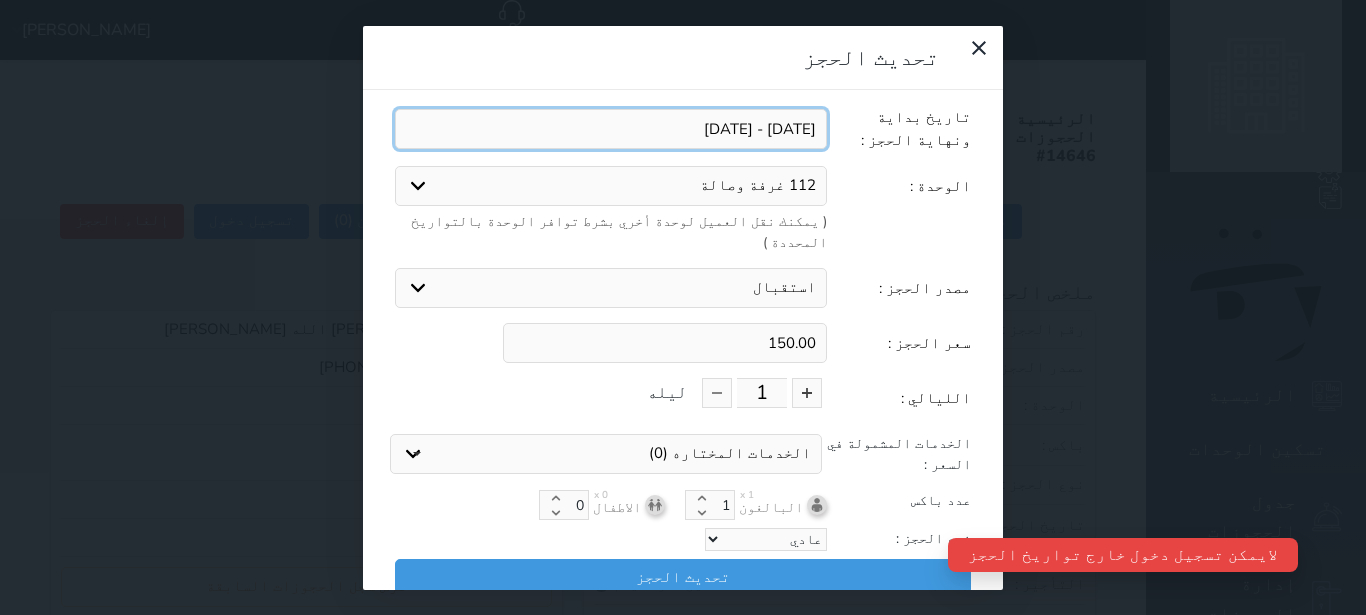 click at bounding box center (611, 129) 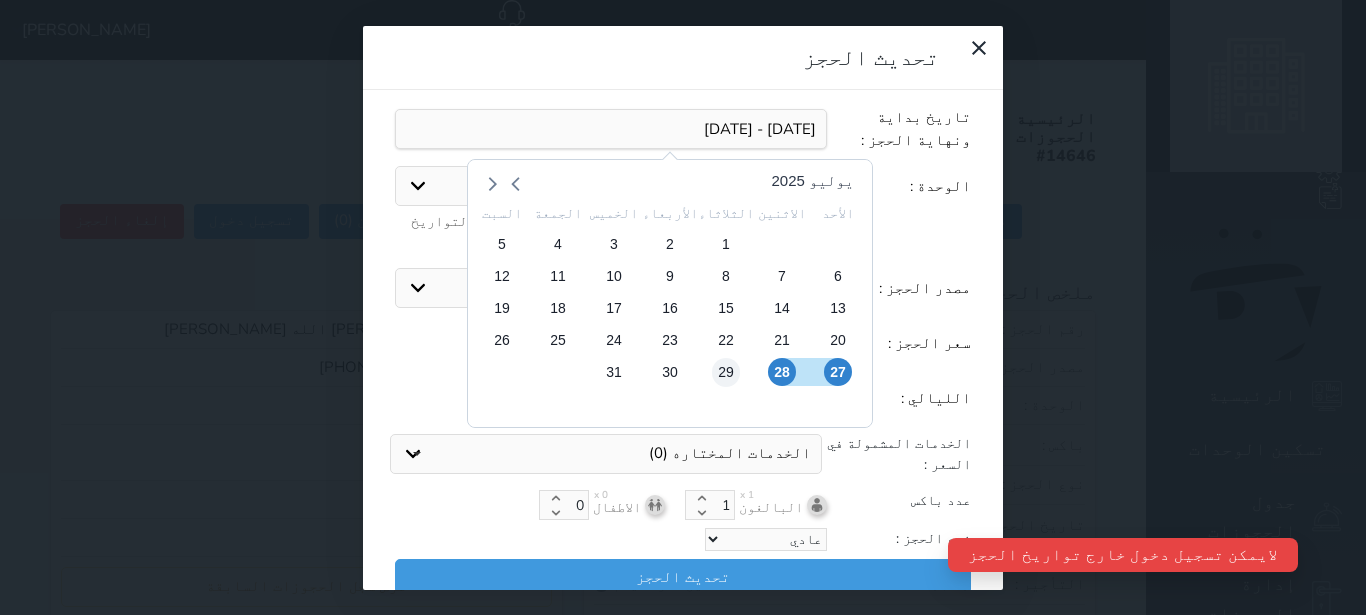 drag, startPoint x: 660, startPoint y: 342, endPoint x: 675, endPoint y: 342, distance: 15 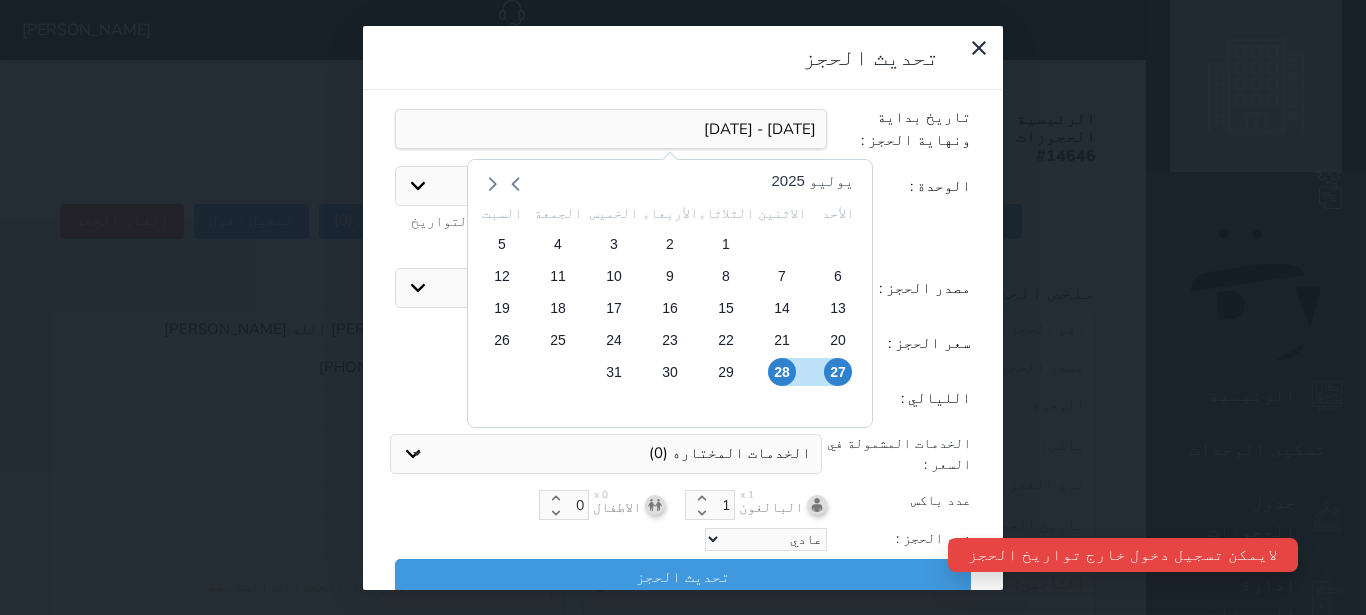 click on "29" at bounding box center [726, 372] 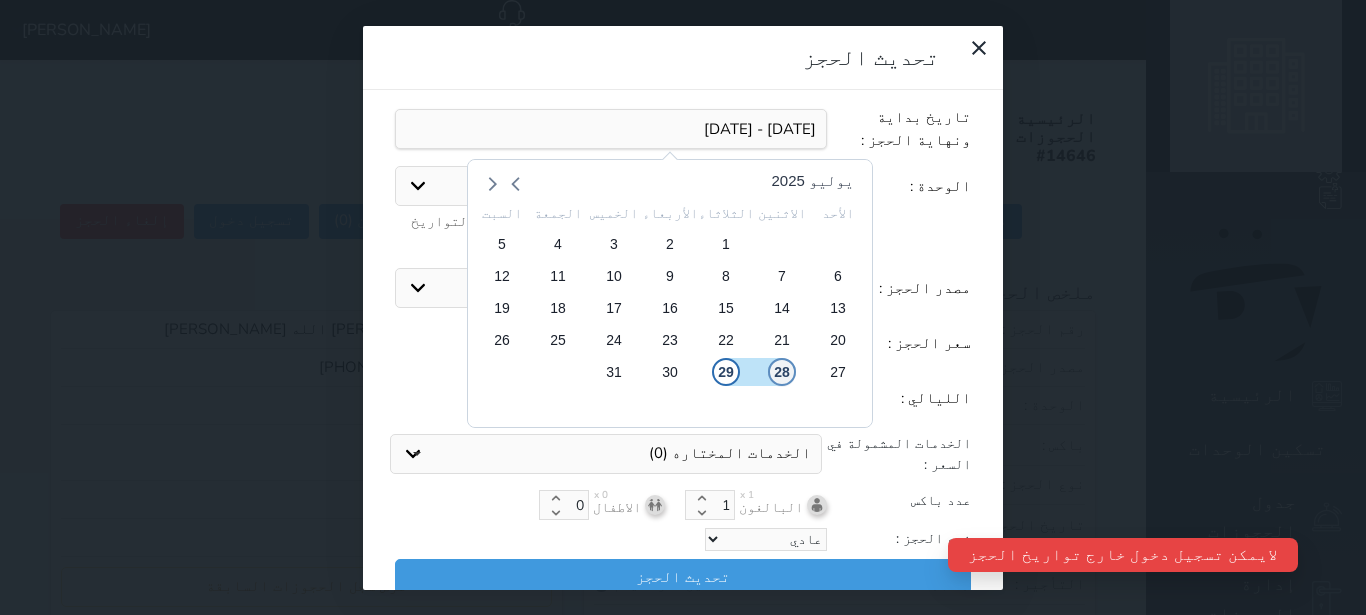 click on "28" at bounding box center [782, 372] 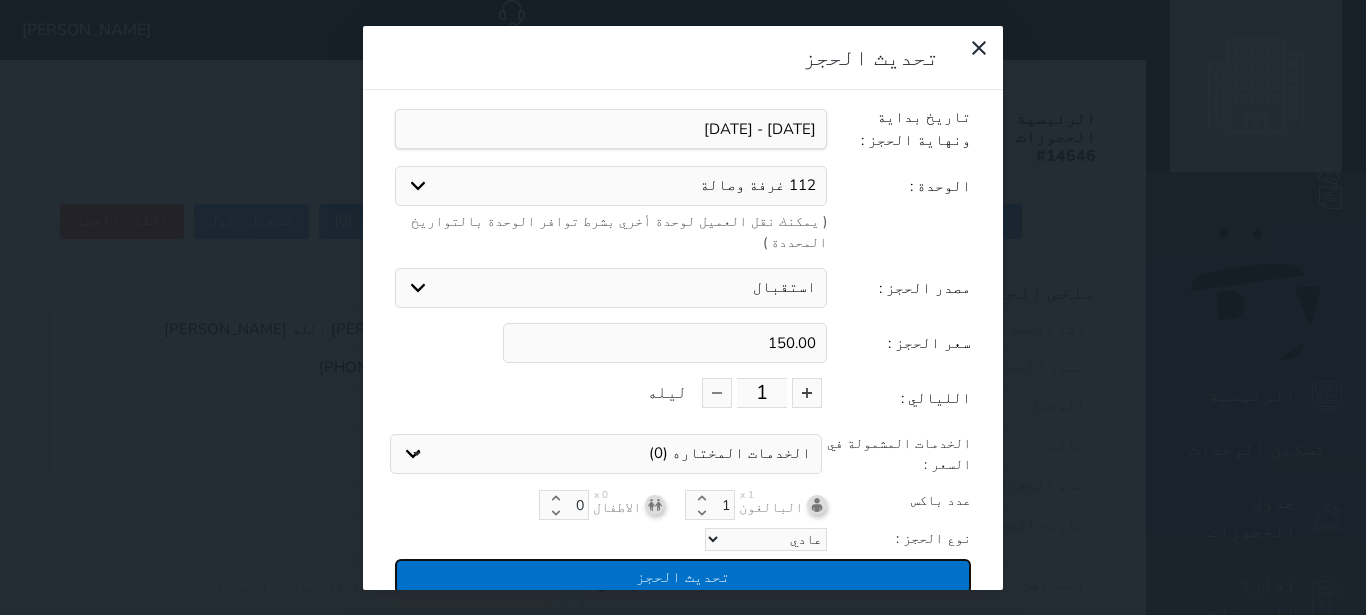 click on "تحديث الحجز" at bounding box center [683, 576] 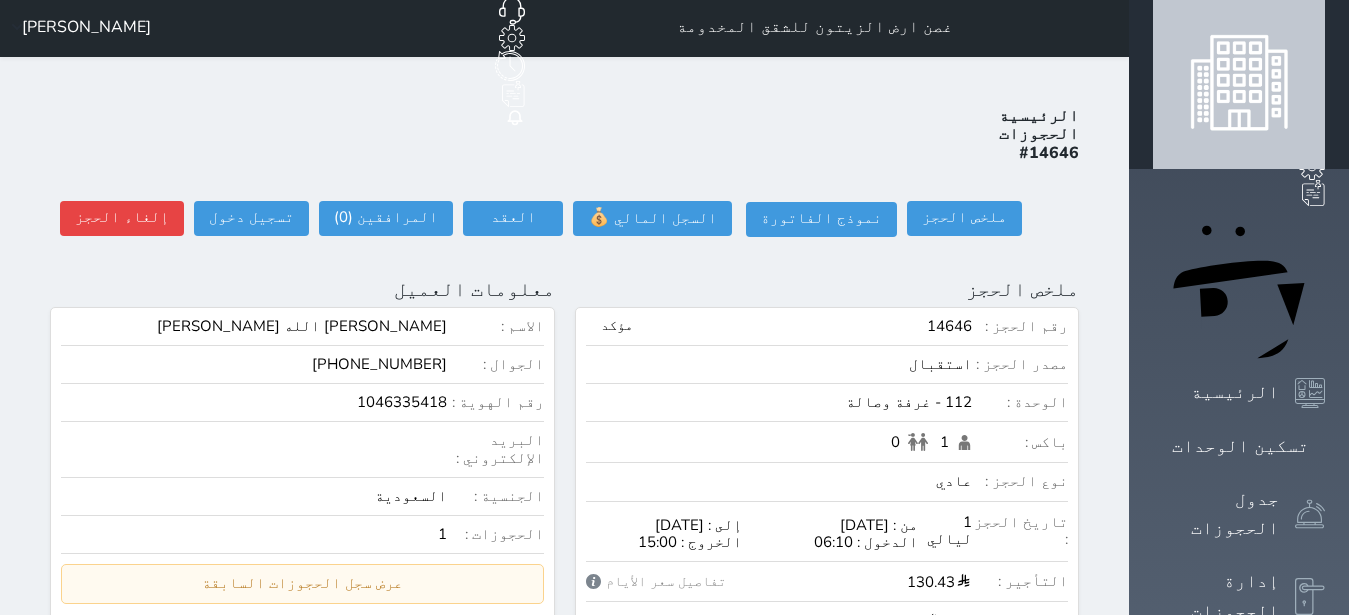 scroll, scrollTop: 0, scrollLeft: 0, axis: both 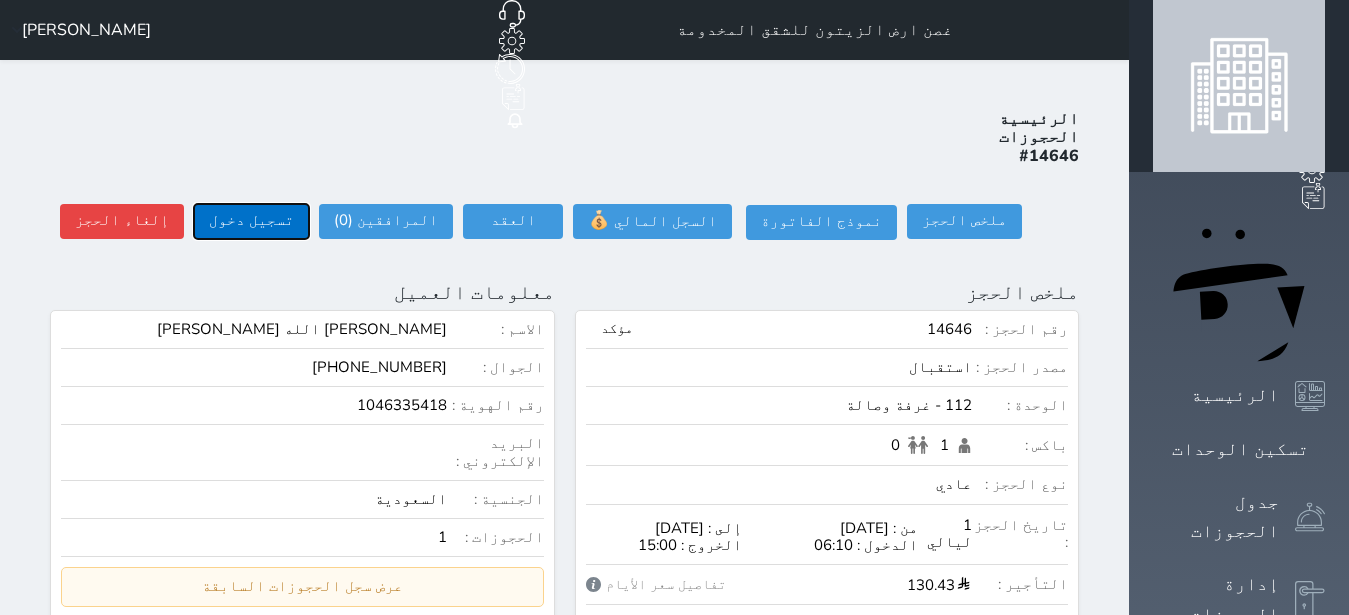 click on "تسجيل دخول" at bounding box center (251, 221) 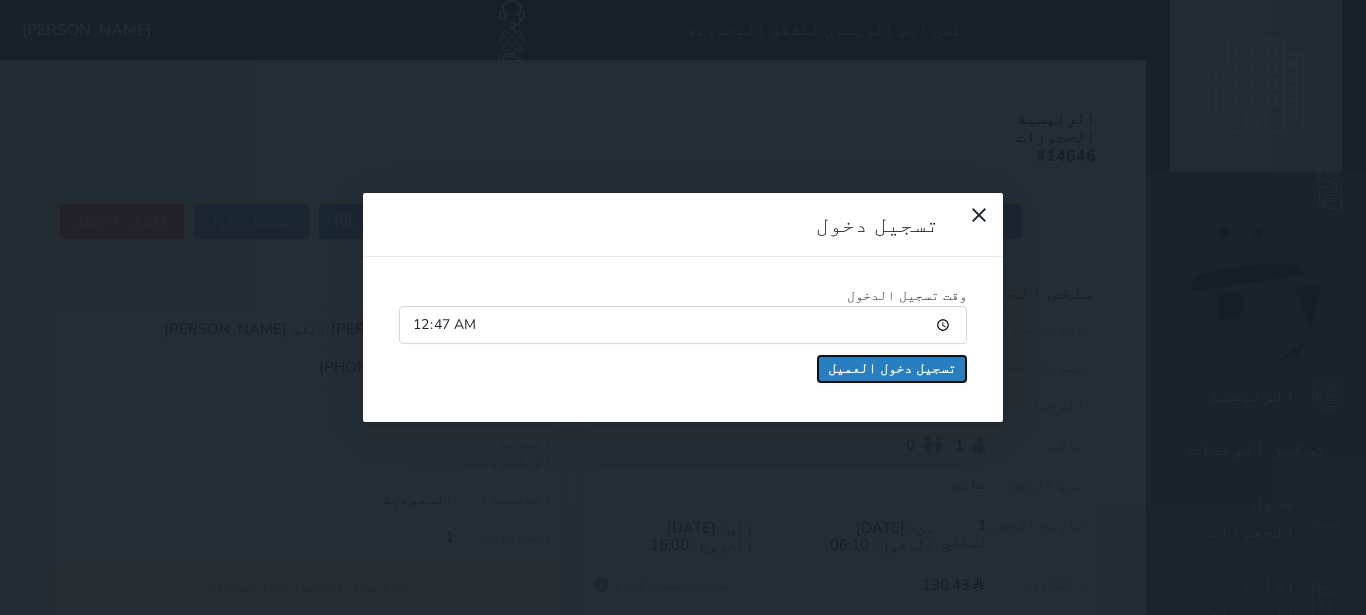 click on "تسجيل دخول العميل" at bounding box center (892, 369) 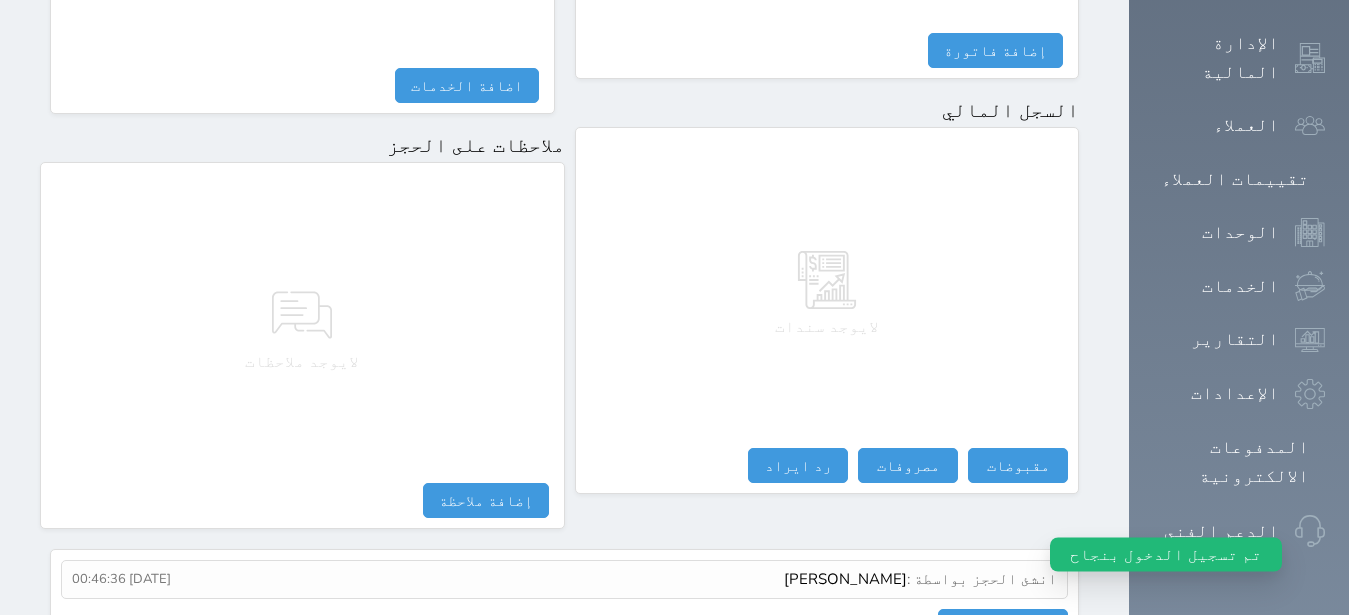 scroll, scrollTop: 1165, scrollLeft: 0, axis: vertical 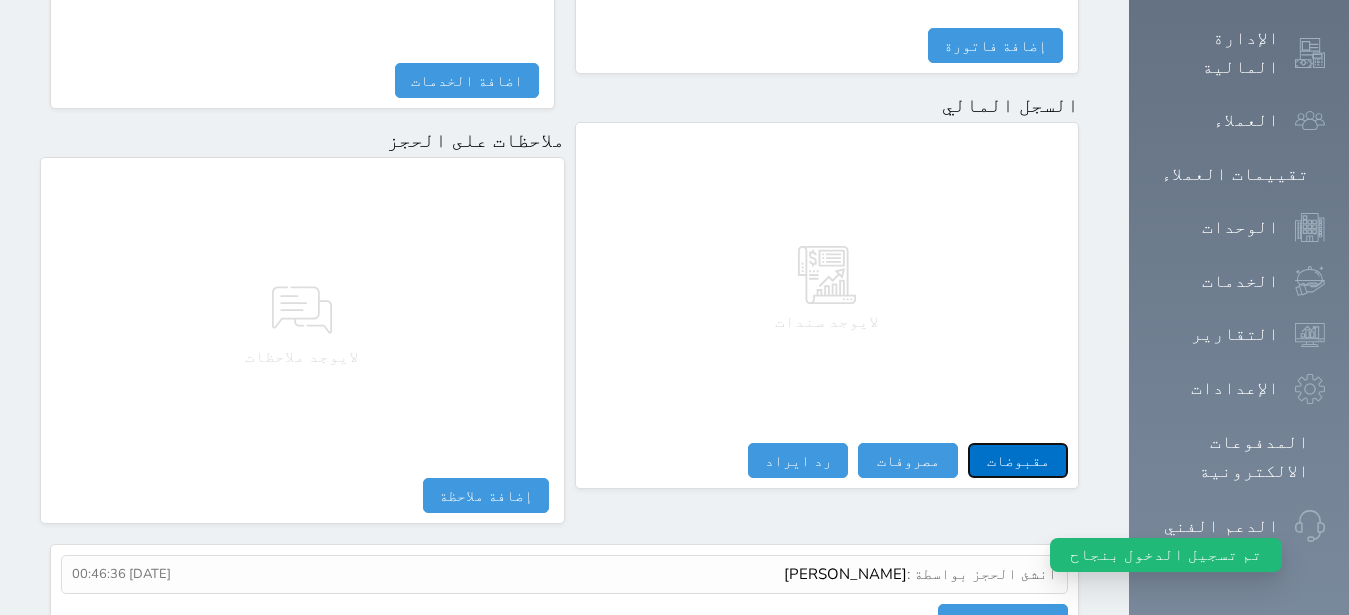 click on "مقبوضات" at bounding box center (1018, 460) 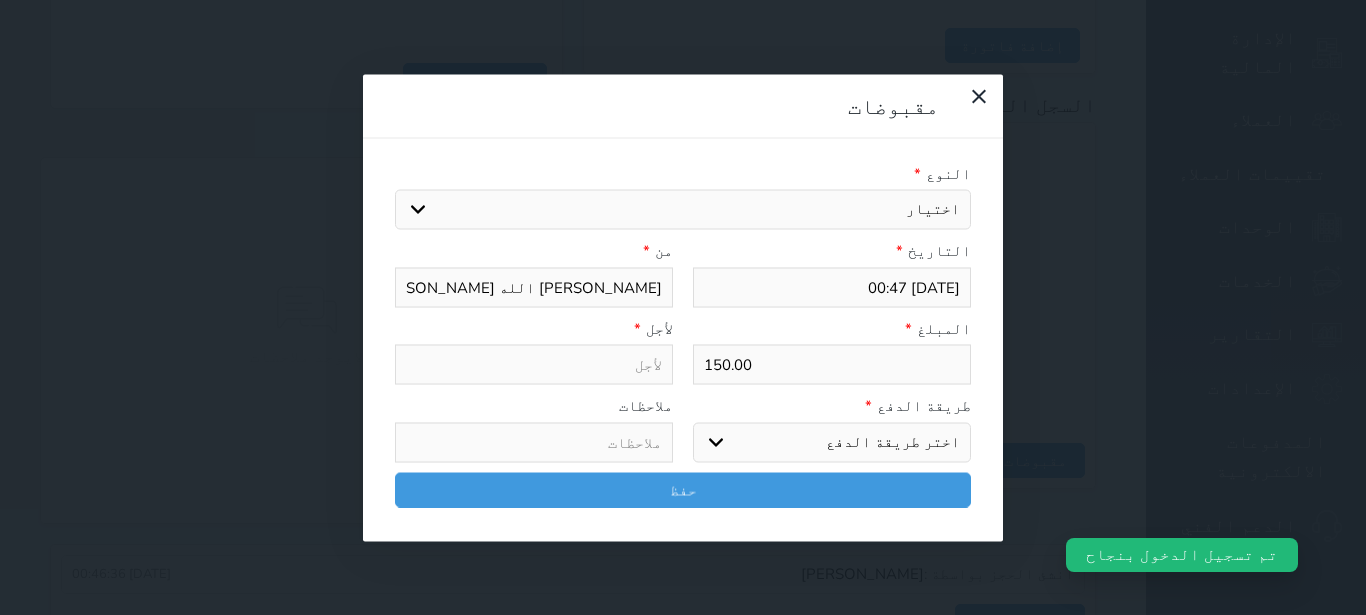 click on "اختيار   مقبوضات عامة قيمة إيجار فواتير تامين عربون لا ينطبق آخر مغسلة واي فاي - الإنترنت مواقف السيارات طعام الأغذية والمشروبات مشروبات المشروبات الباردة المشروبات الساخنة الإفطار غداء عشاء مخبز و كعك حمام سباحة الصالة الرياضية سبا و خدمات الجمال اختيار وإسقاط (خدمات النقل) ميني بار كابل - تلفزيون سرير إضافي تصفيف الشعر التسوق خدمات الجولات السياحية المنظمة خدمات الدليل السياحي" at bounding box center (683, 210) 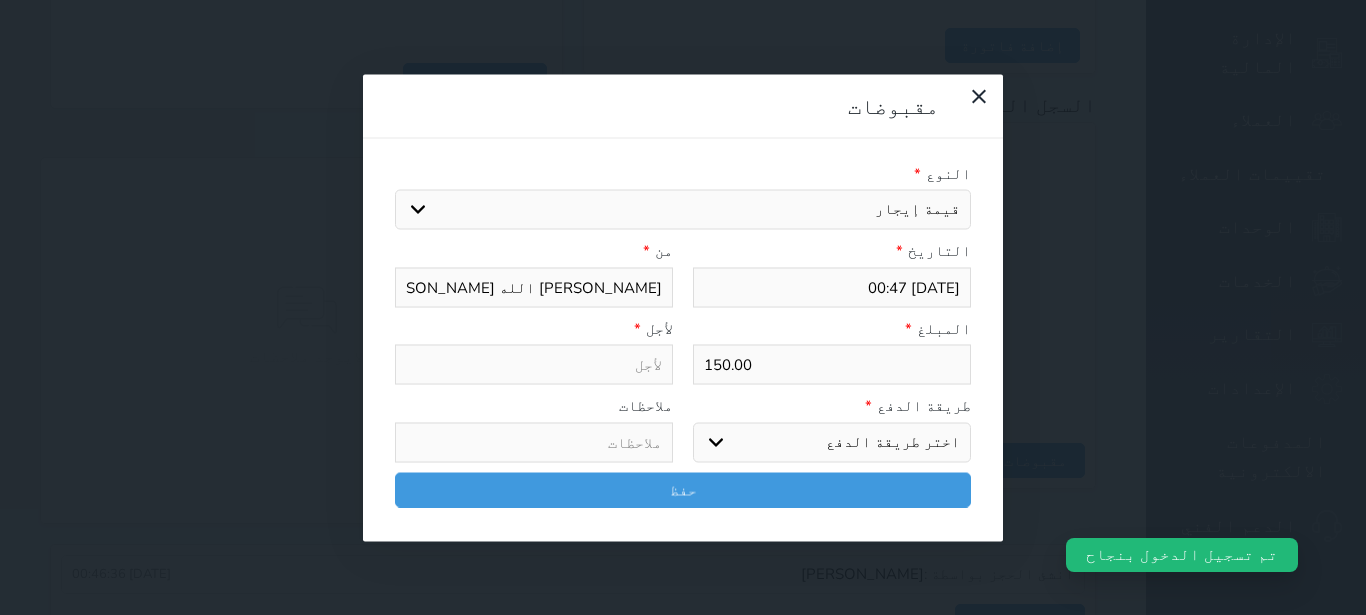click on "قيمة إيجار" at bounding box center [0, 0] 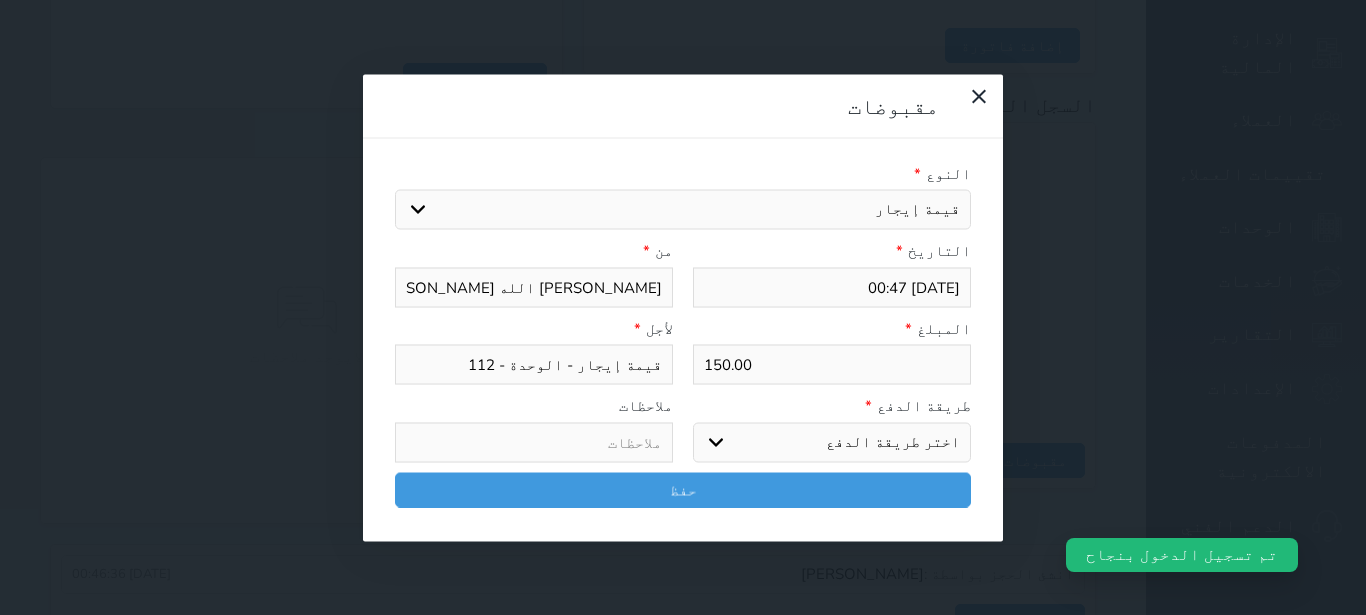 click on "اختر طريقة الدفع   دفع نقدى   تحويل بنكى   مدى   بطاقة ائتمان   آجل" at bounding box center [832, 442] 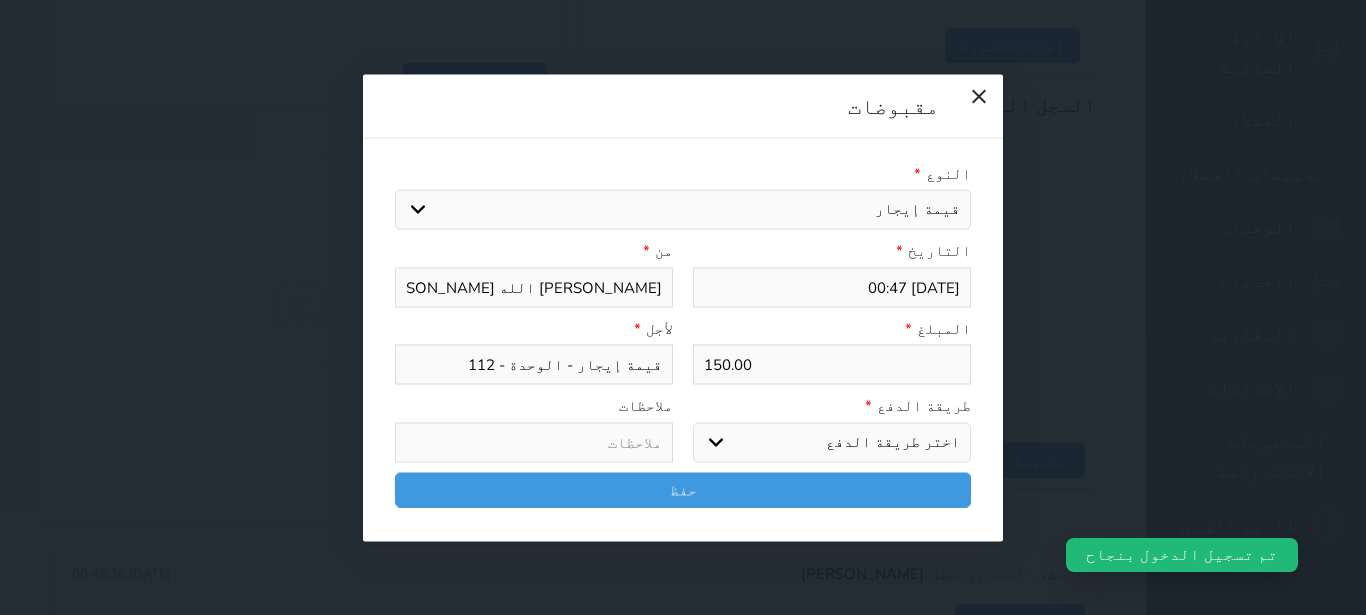 click on "مدى" at bounding box center (0, 0) 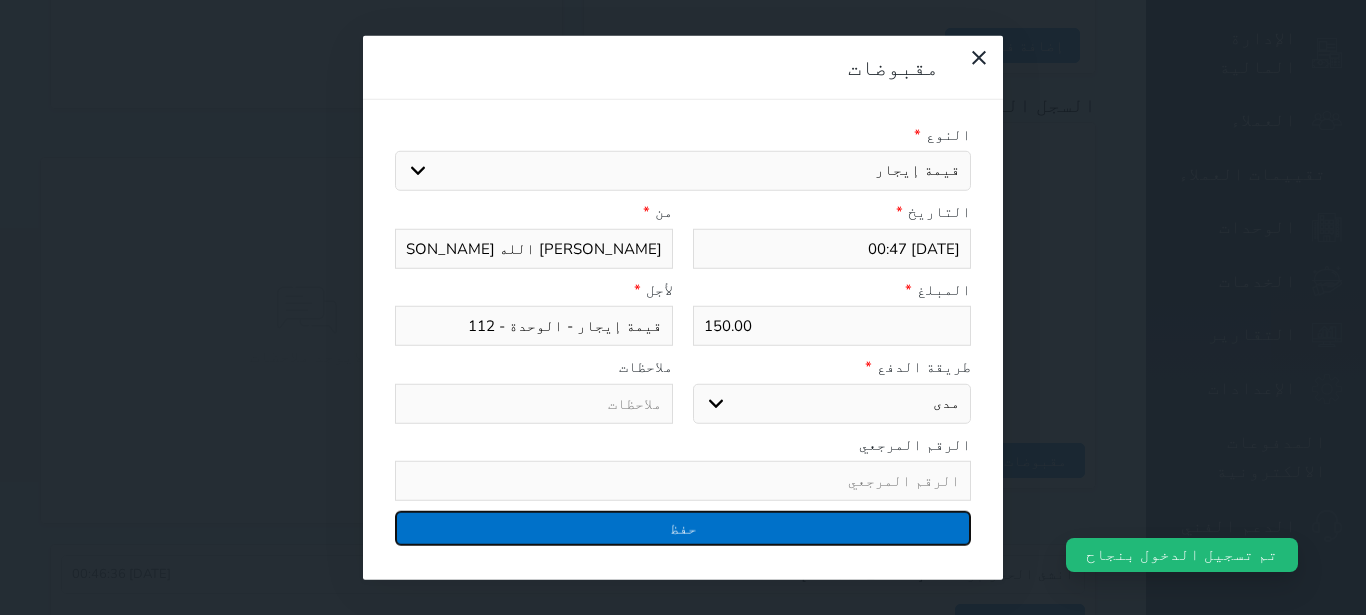 click on "حفظ" at bounding box center [683, 528] 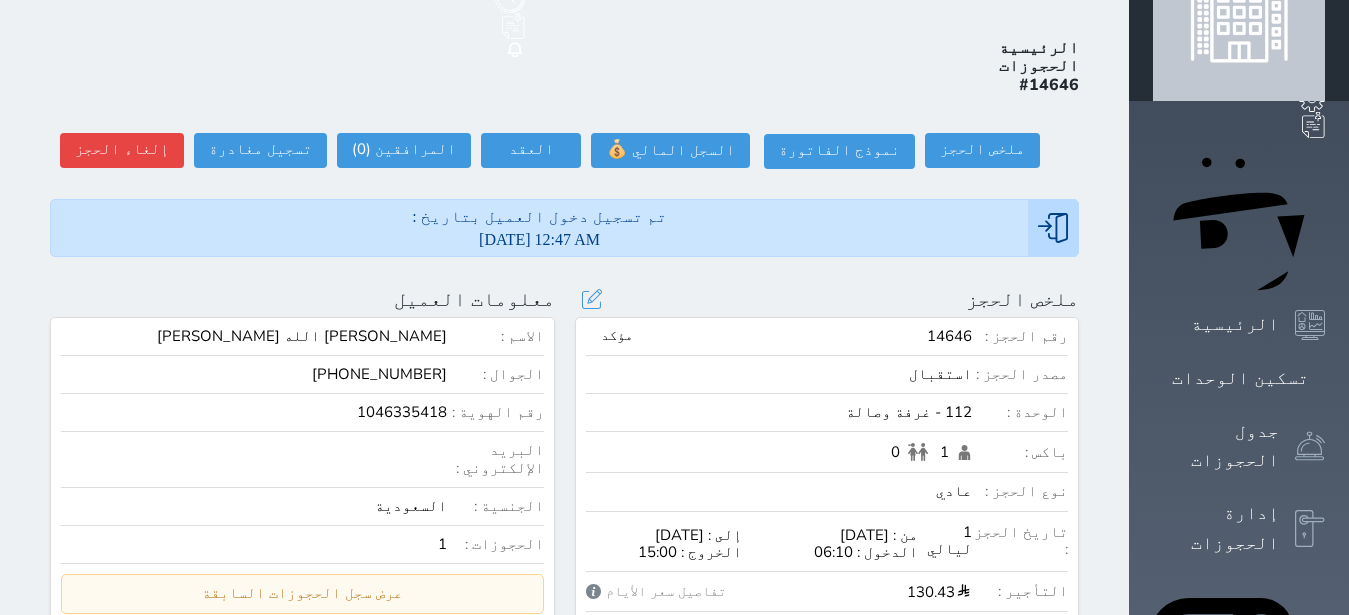 scroll, scrollTop: 0, scrollLeft: 0, axis: both 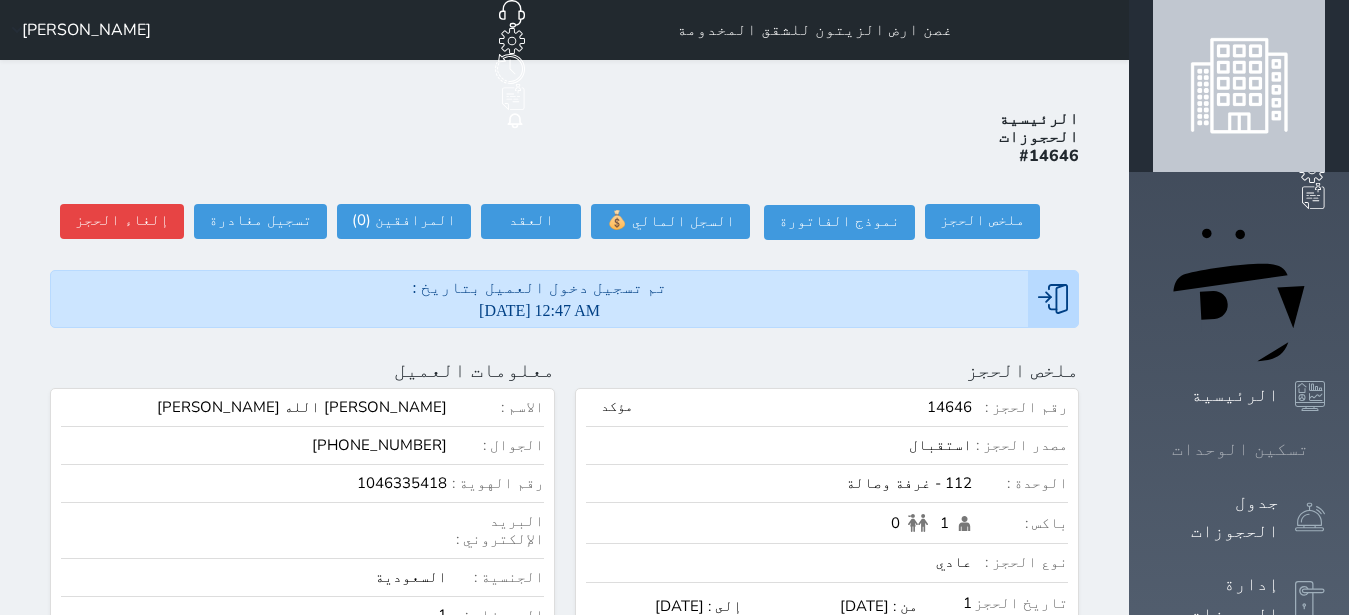 click at bounding box center (1325, 449) 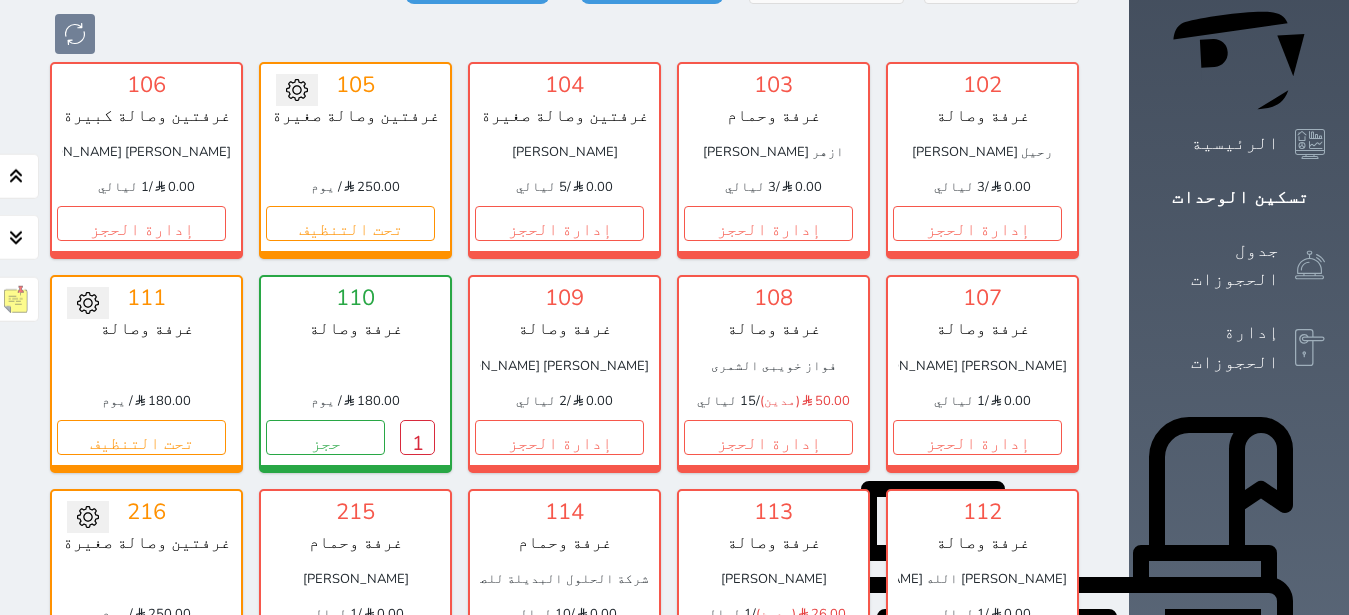scroll, scrollTop: 204, scrollLeft: 0, axis: vertical 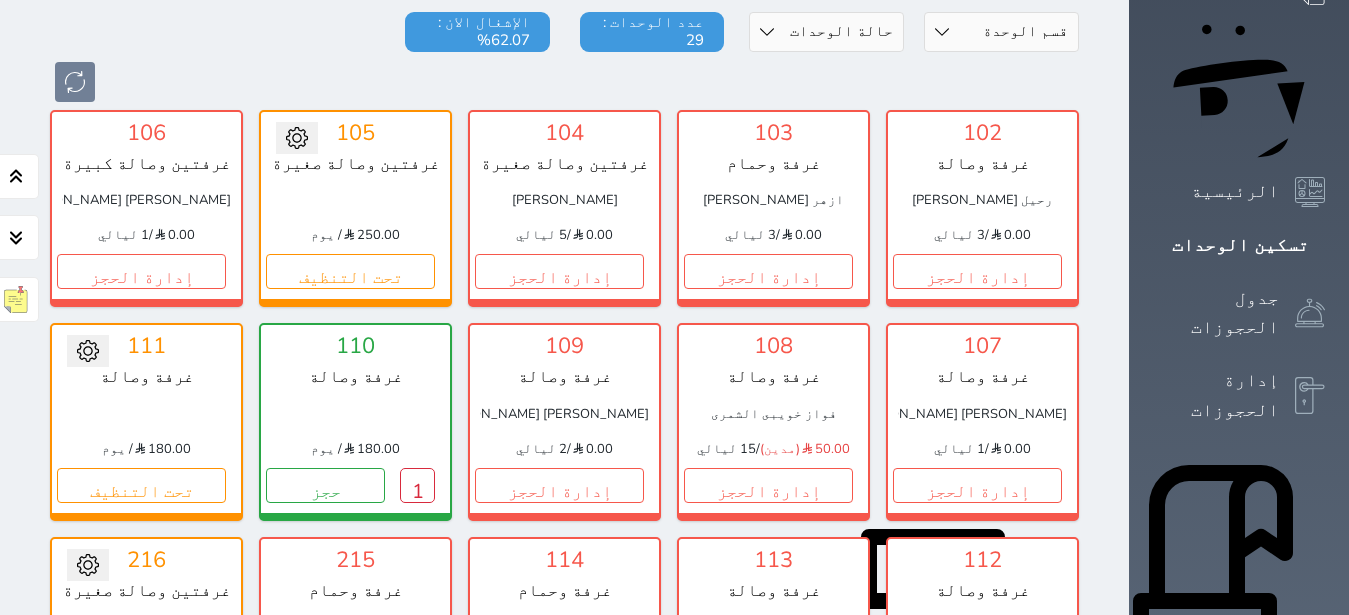 click on "إدارة الحجز" at bounding box center [768, 698] 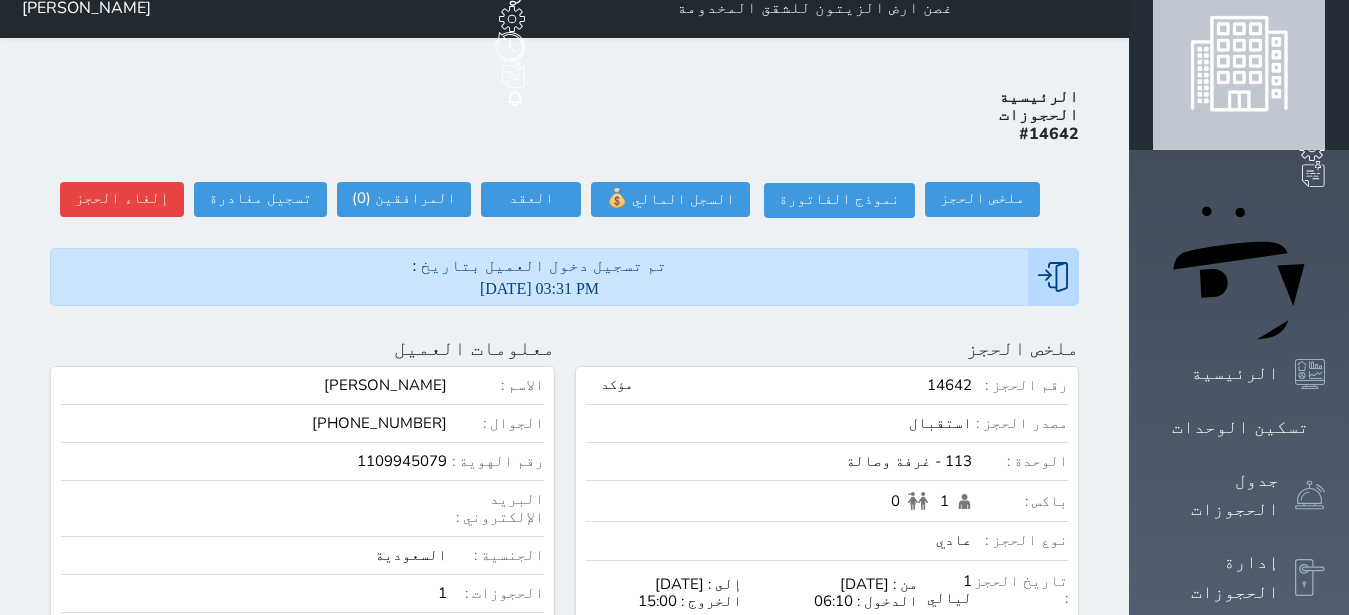 scroll, scrollTop: 0, scrollLeft: 0, axis: both 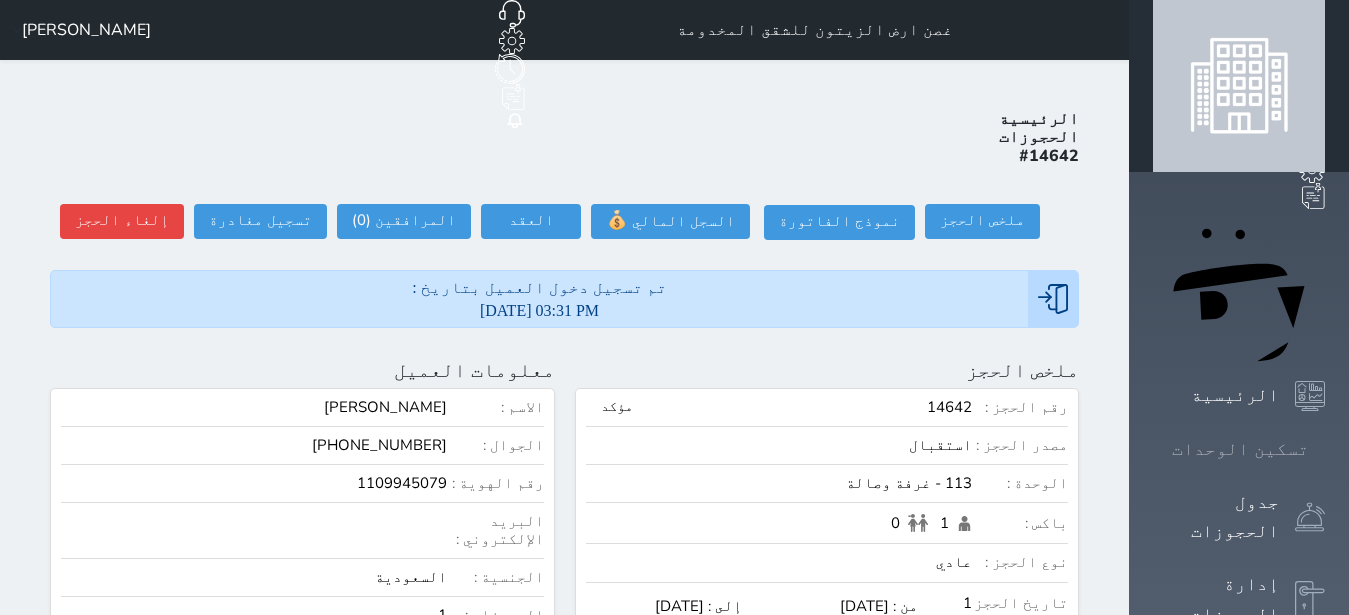 click at bounding box center (1325, 449) 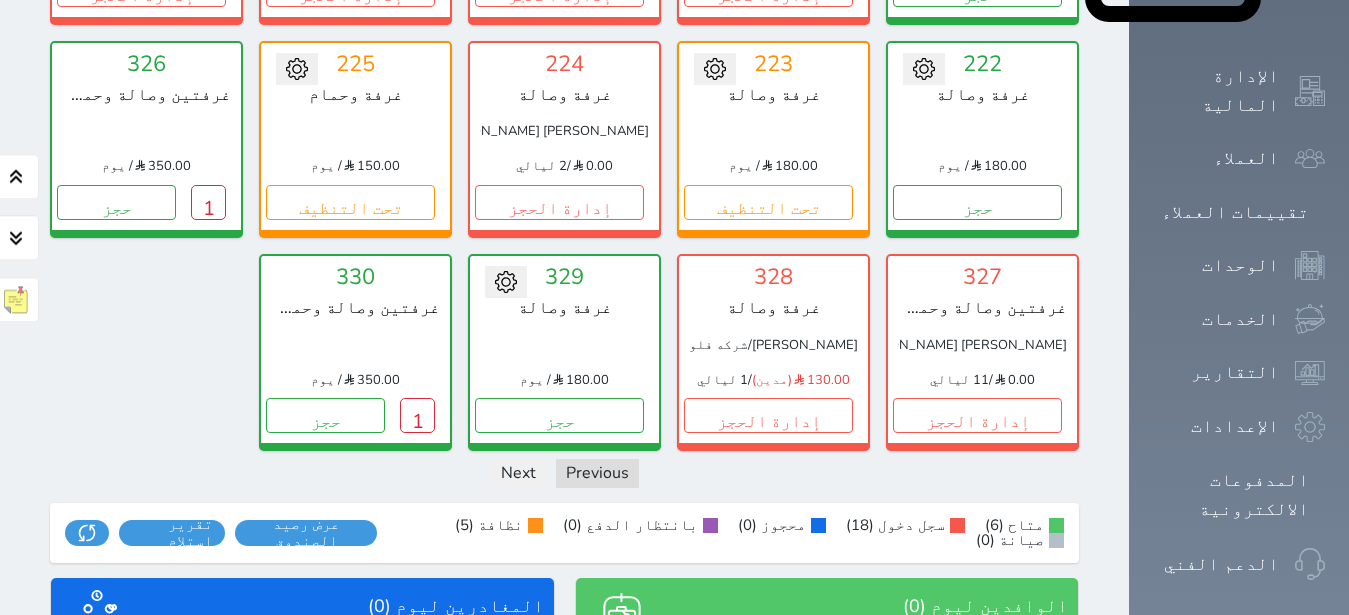 scroll, scrollTop: 1157, scrollLeft: 0, axis: vertical 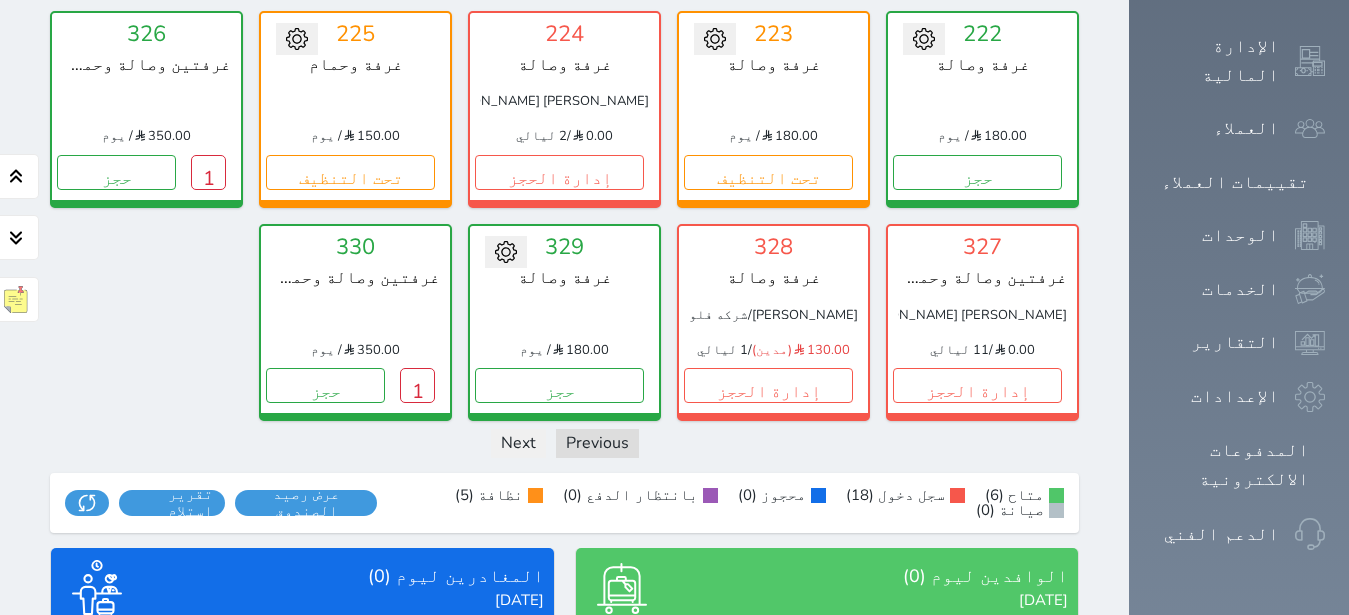 click on "تسكين الوحدات" at bounding box center [1239, -708] 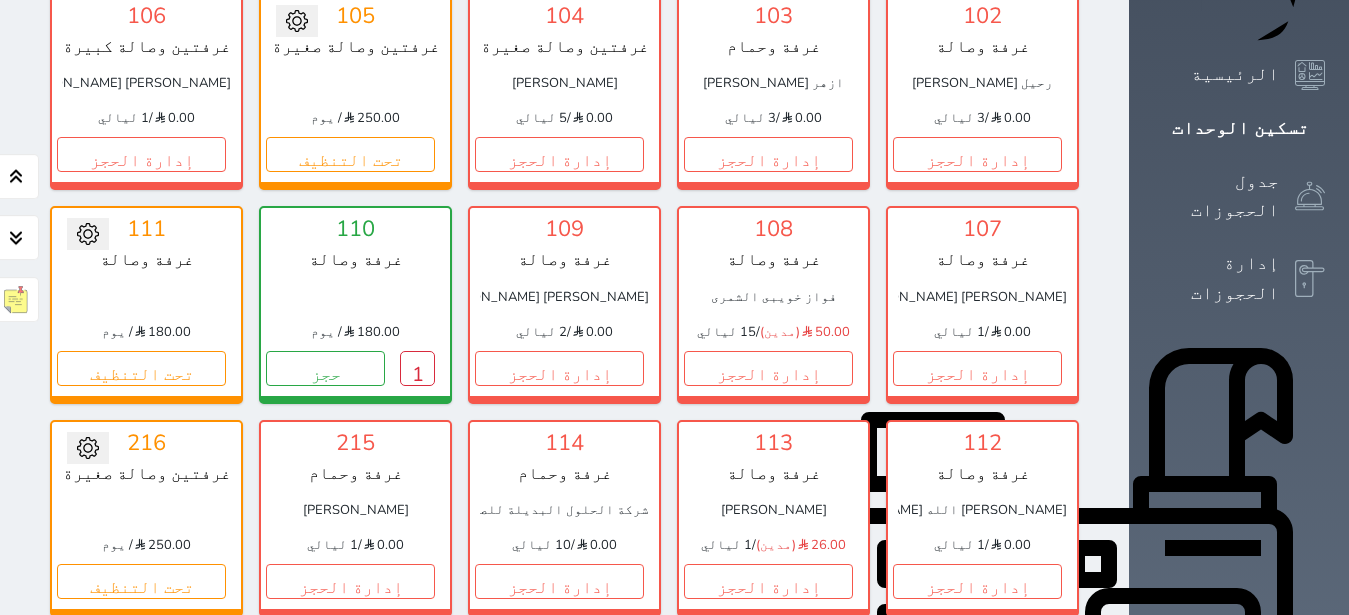 scroll, scrollTop: 378, scrollLeft: 0, axis: vertical 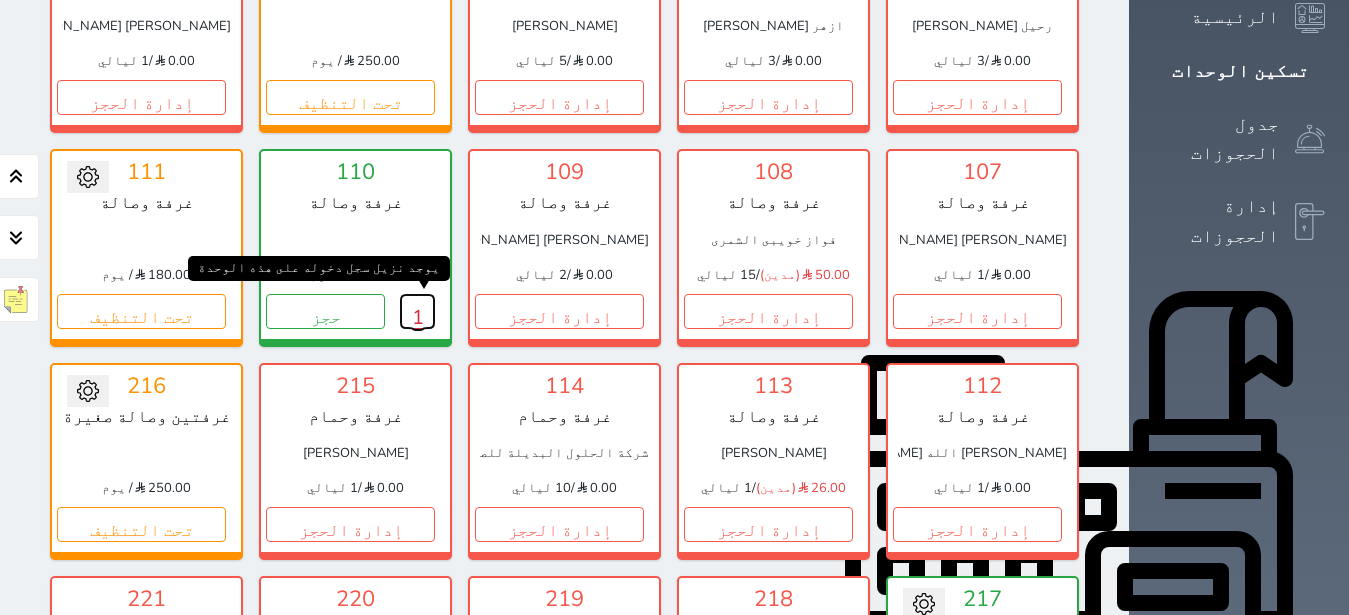 click on "1" at bounding box center (417, 311) 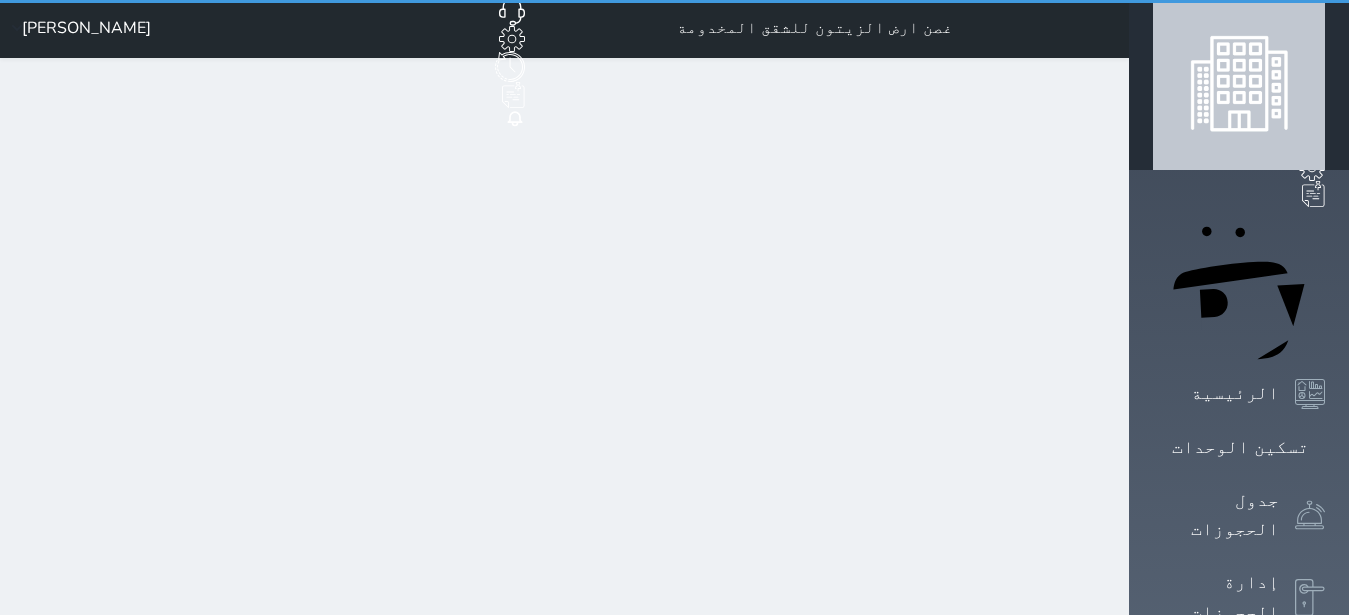 scroll, scrollTop: 0, scrollLeft: 0, axis: both 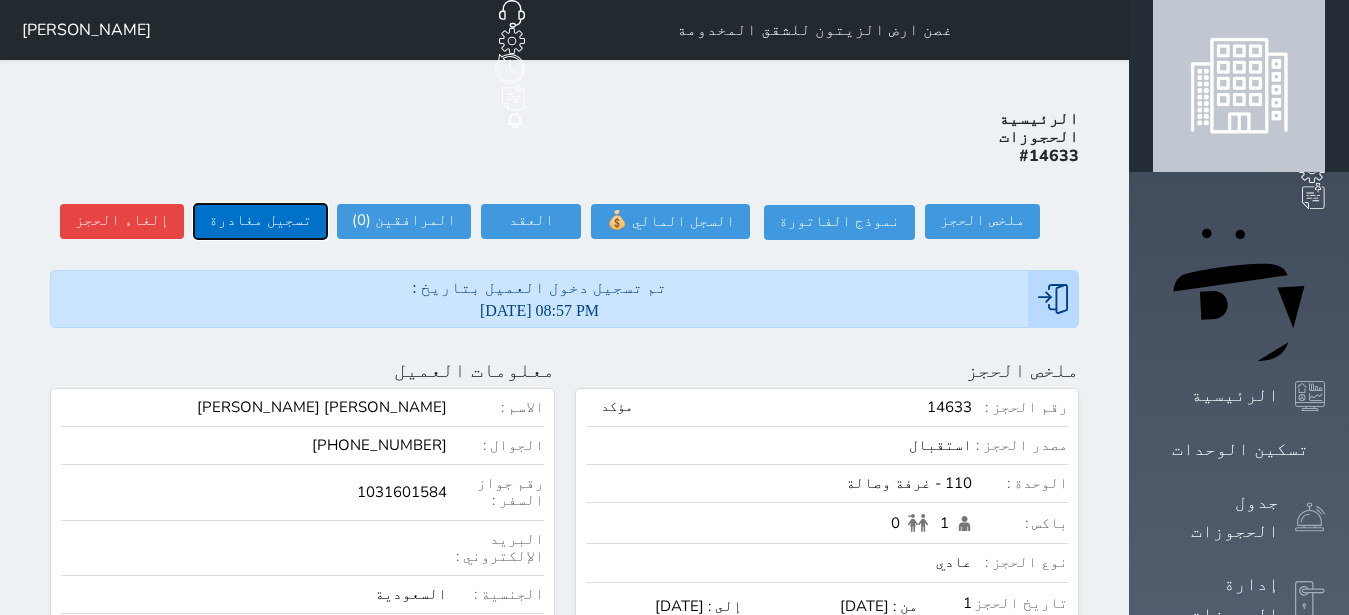 click on "تسجيل مغادرة" at bounding box center (260, 221) 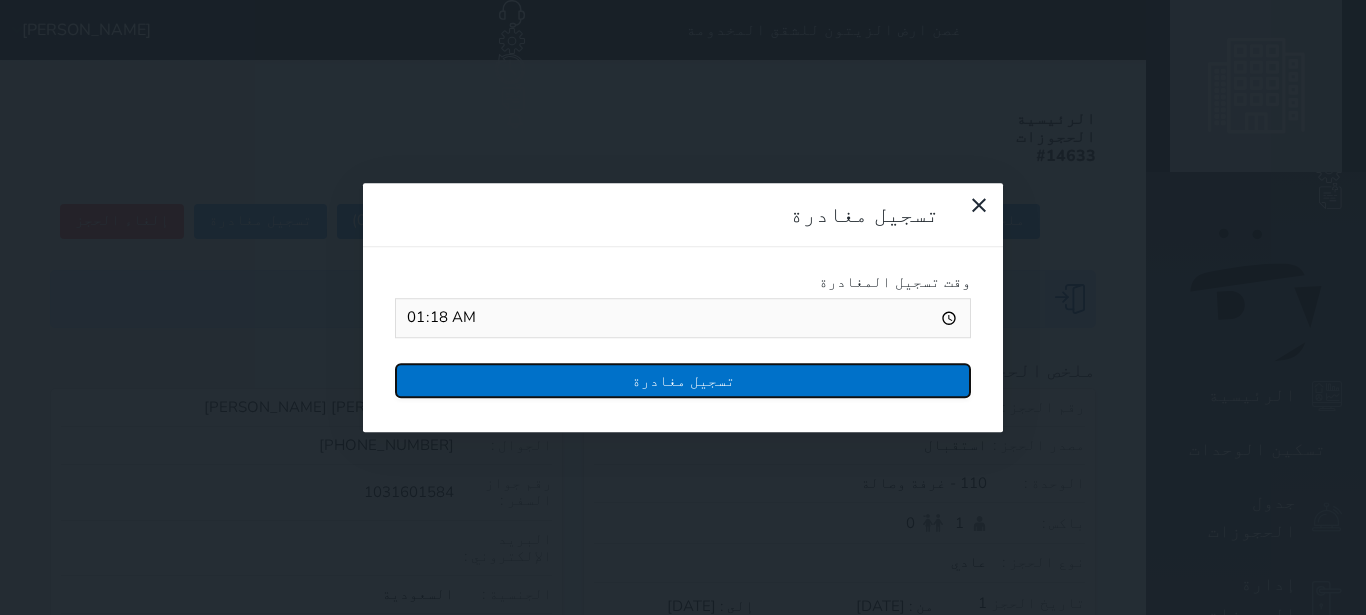 click on "تسجيل مغادرة" at bounding box center [683, 380] 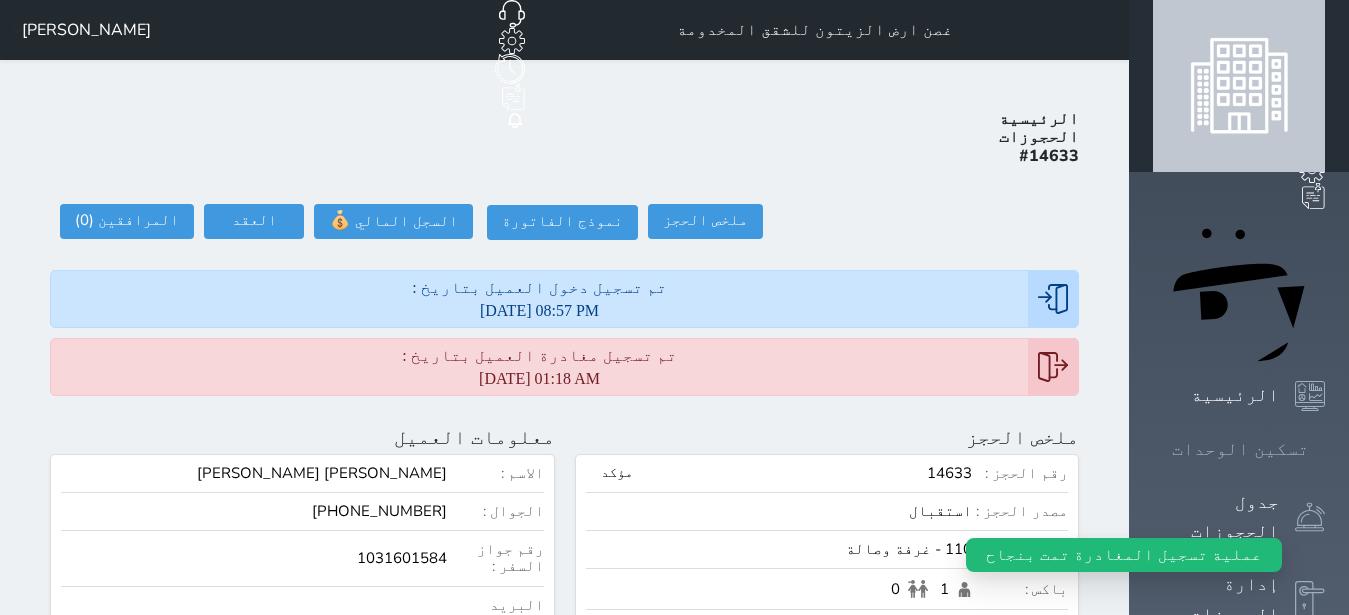 click at bounding box center [1325, 449] 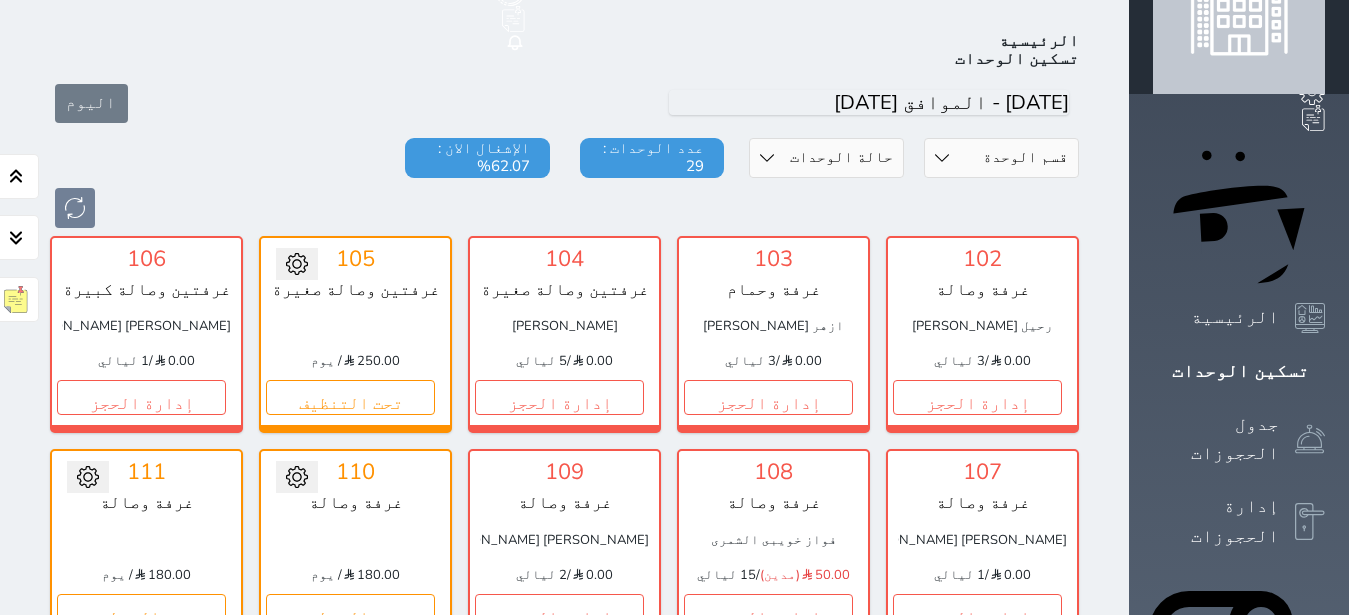 scroll, scrollTop: 204, scrollLeft: 0, axis: vertical 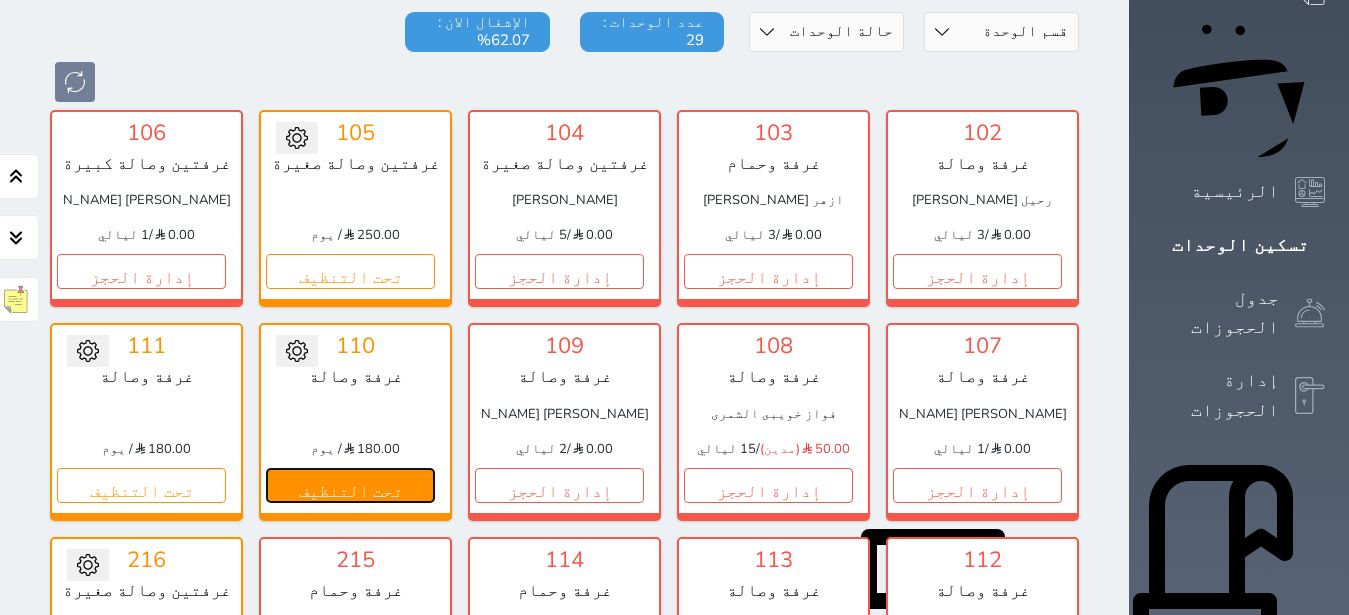 click on "تحت التنظيف" at bounding box center (350, 485) 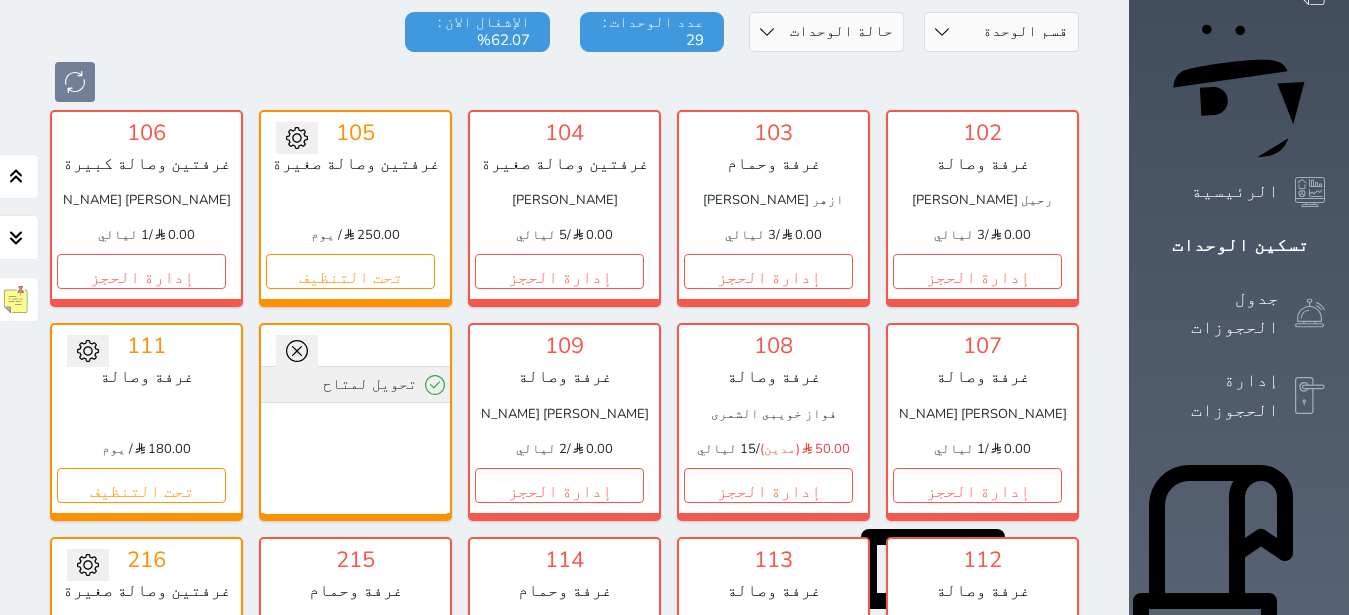 click on "تحويل لمتاح" at bounding box center [355, 384] 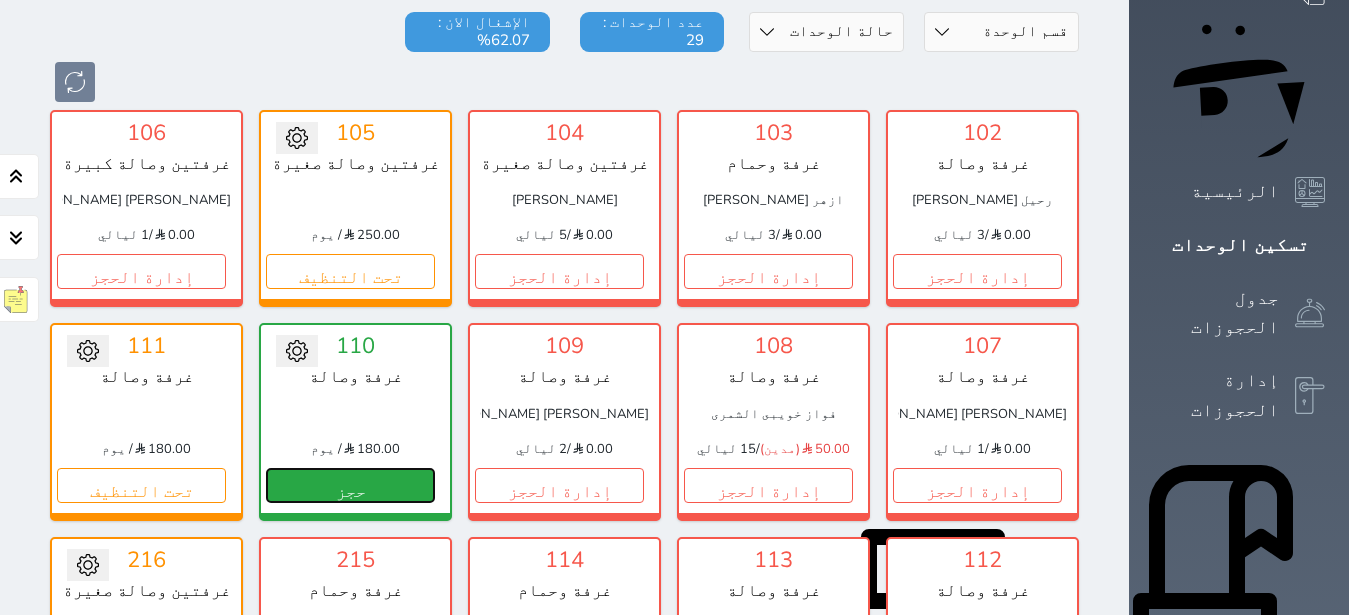 click on "حجز" at bounding box center [350, 485] 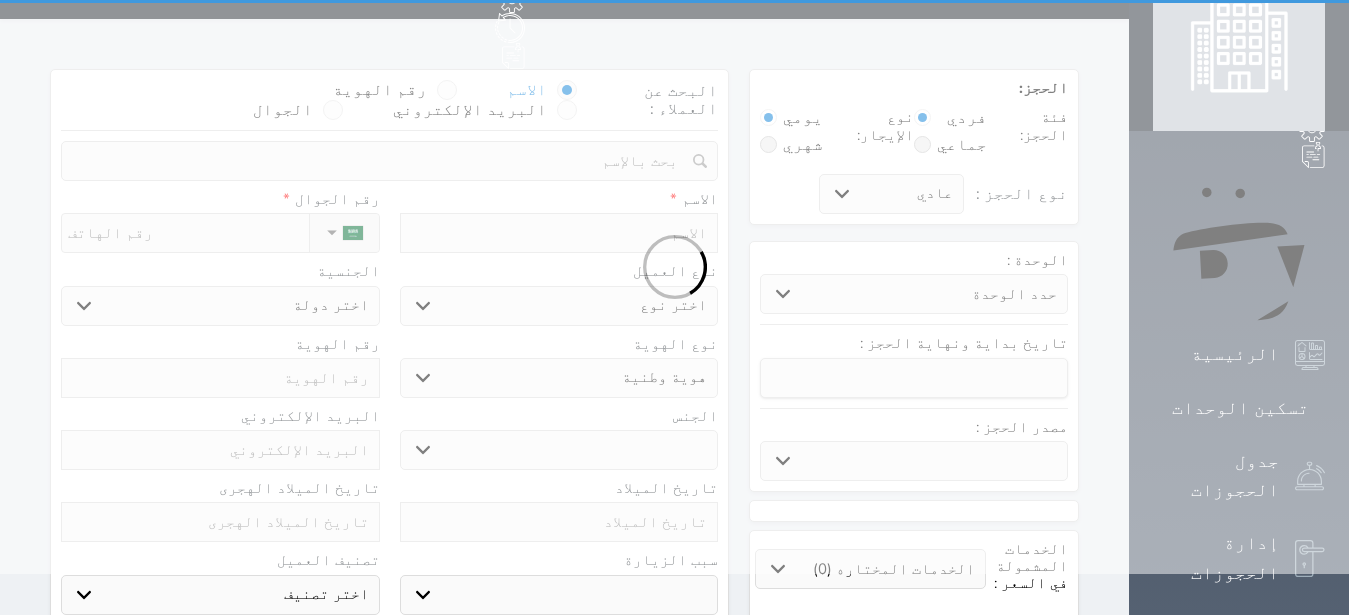 scroll, scrollTop: 0, scrollLeft: 0, axis: both 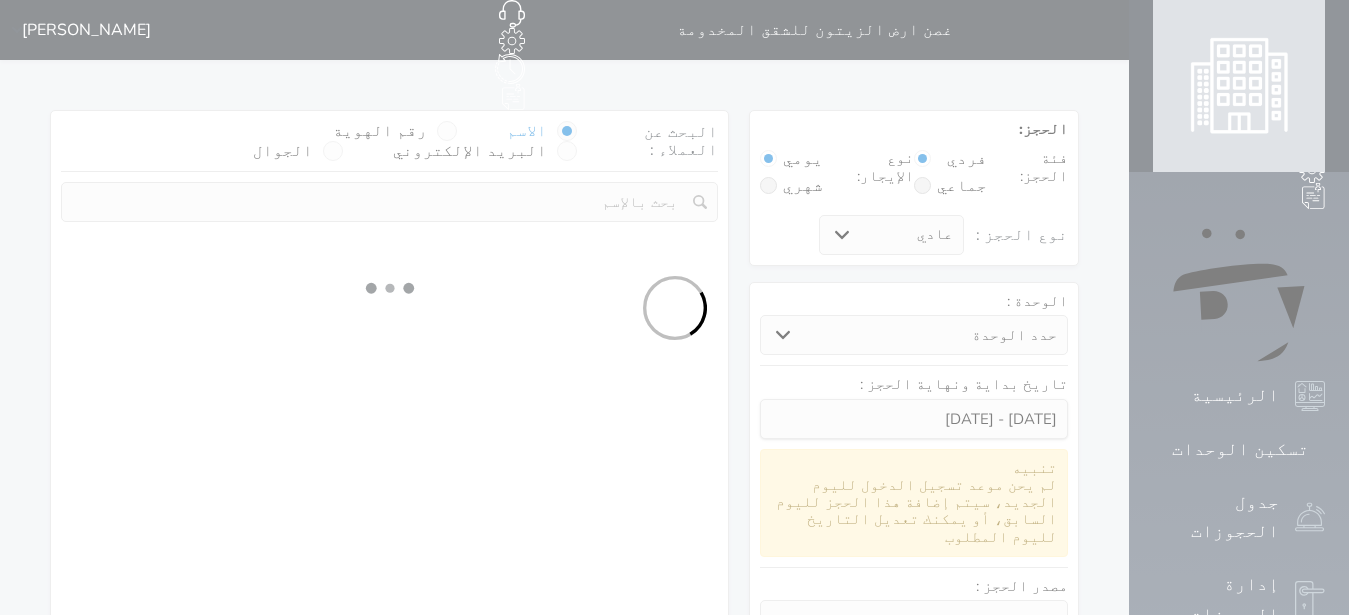 click at bounding box center (674, 307) 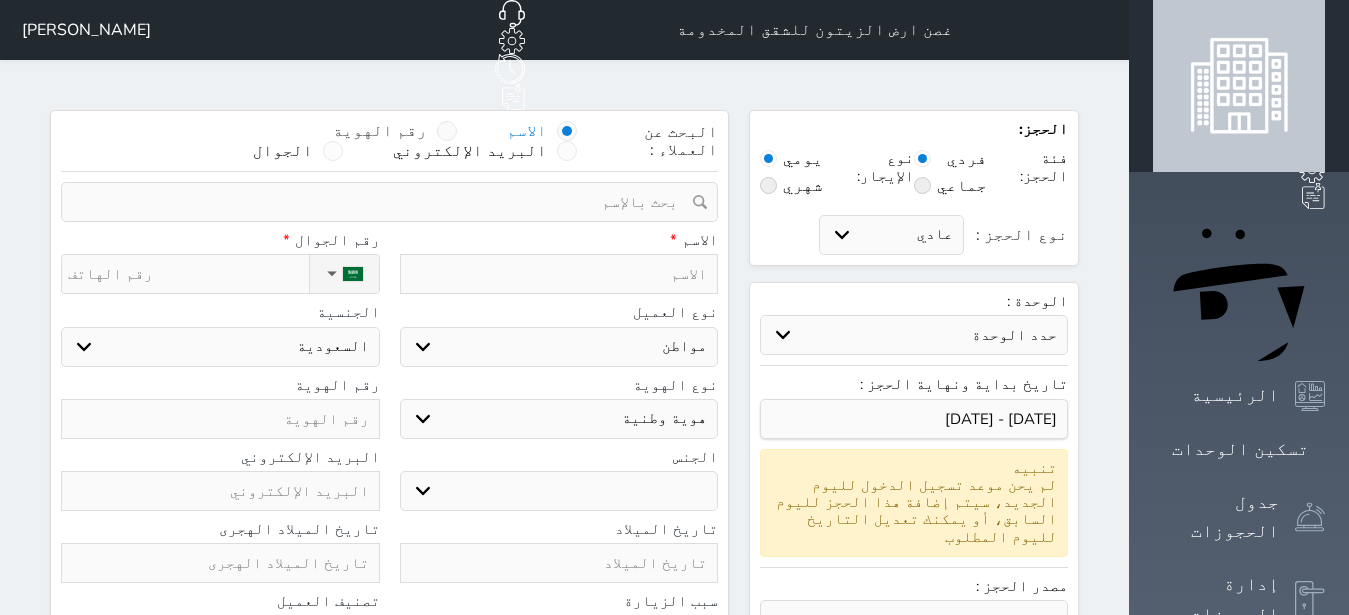click at bounding box center [447, 131] 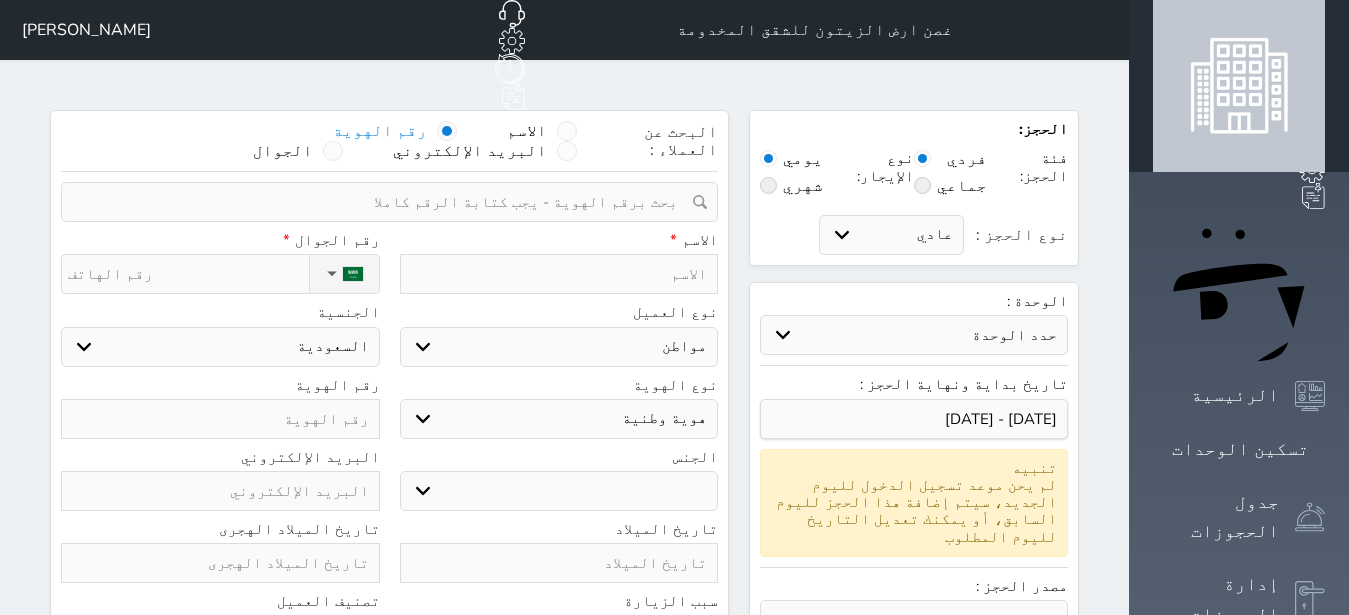 click at bounding box center (382, 202) 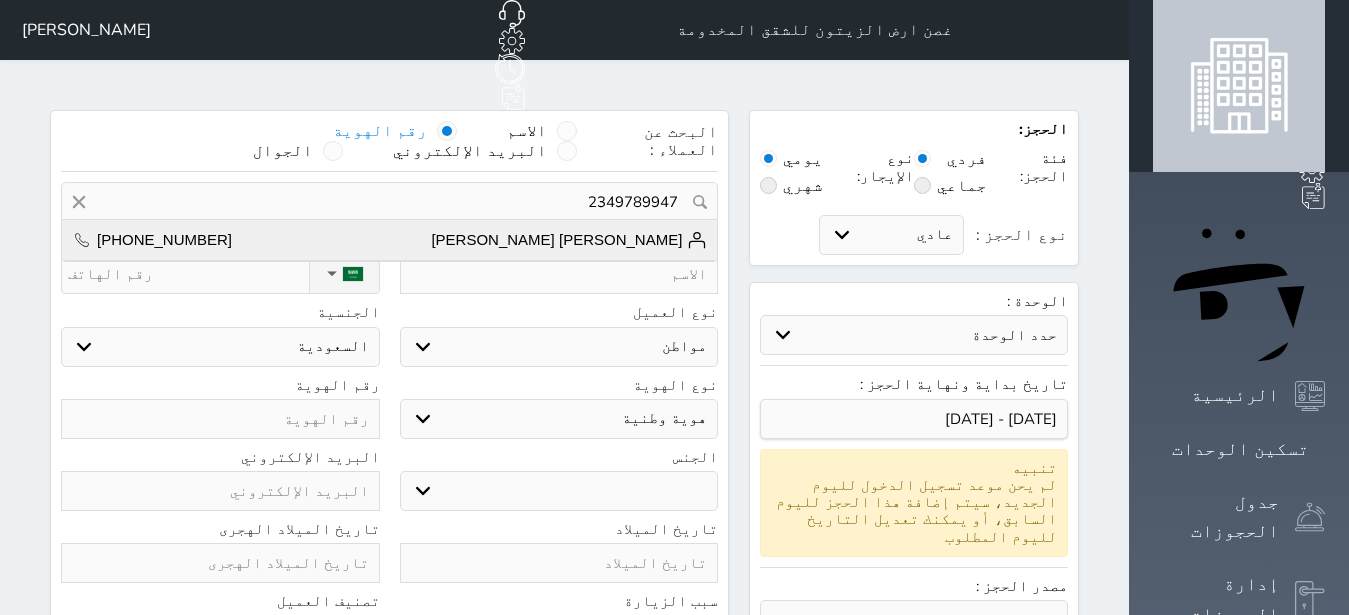 click on "[PERSON_NAME] [PERSON_NAME]" at bounding box center [569, 240] 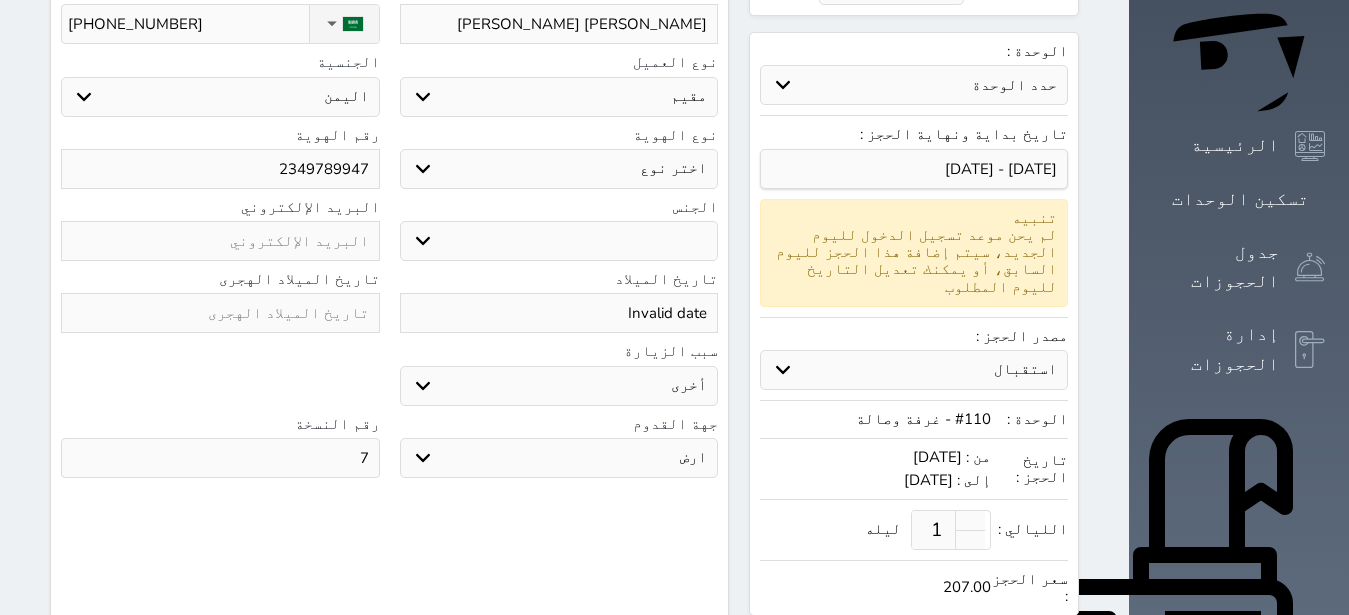 scroll, scrollTop: 252, scrollLeft: 0, axis: vertical 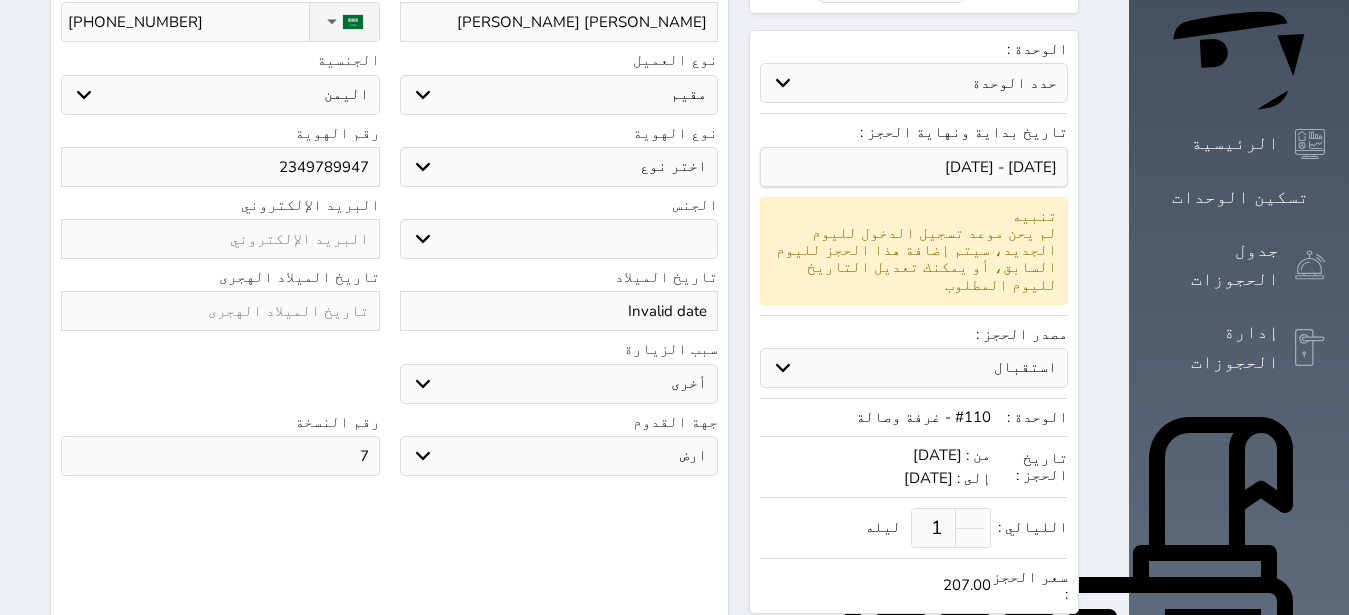click on "اختر نوع   مقيم جواز السفر" at bounding box center (559, 167) 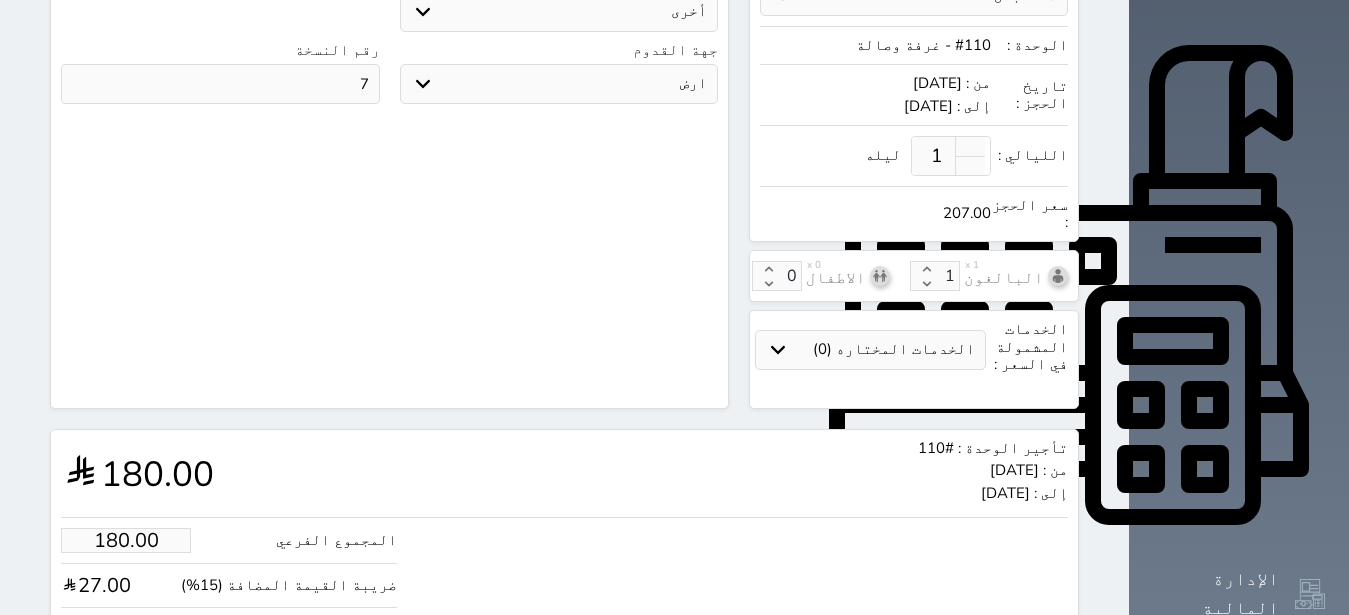 scroll, scrollTop: 694, scrollLeft: 0, axis: vertical 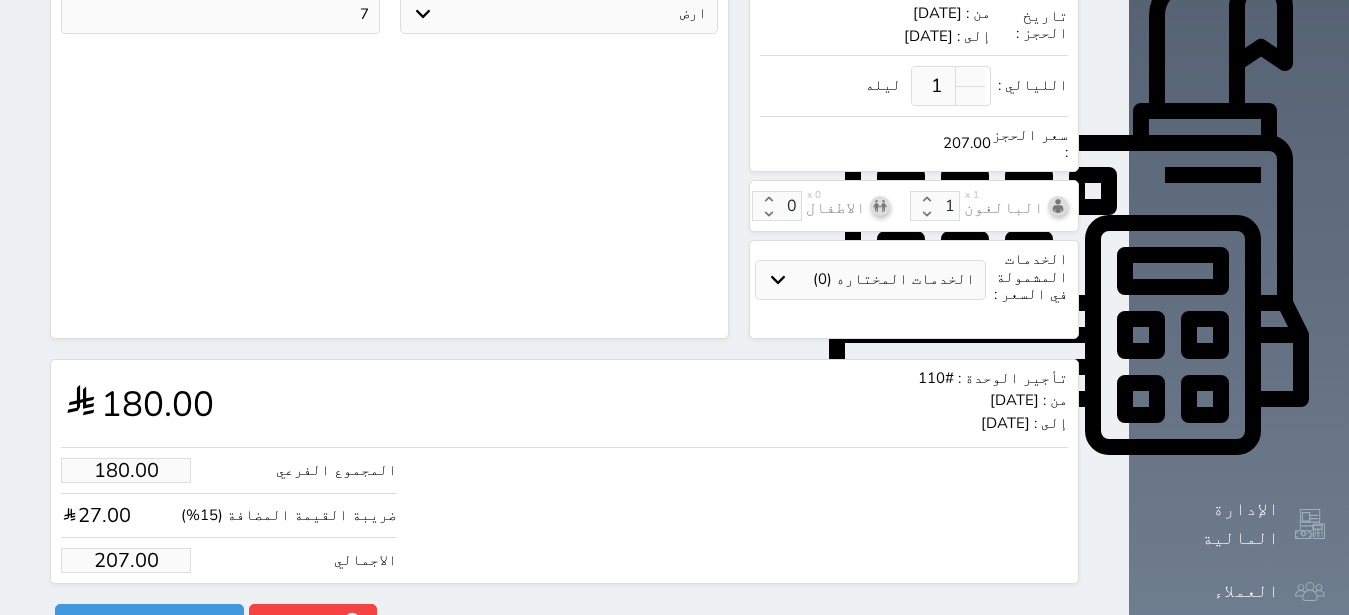 drag, startPoint x: 54, startPoint y: 478, endPoint x: 116, endPoint y: 492, distance: 63.560993 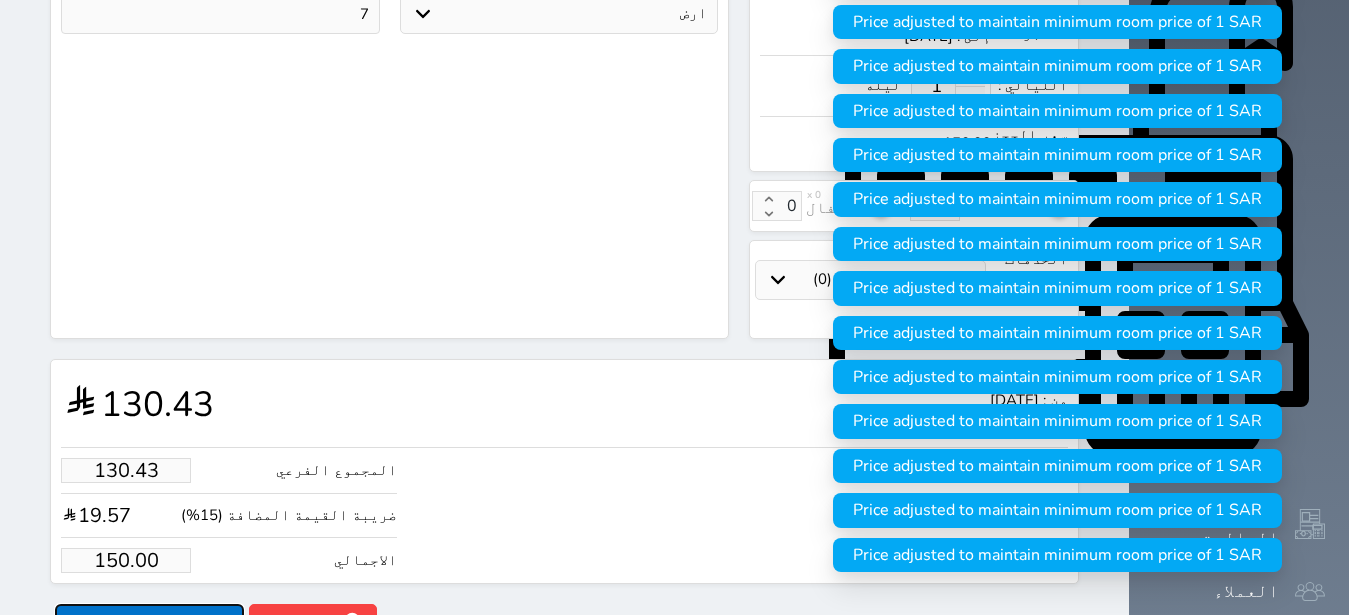 click on "حجز" at bounding box center [149, 621] 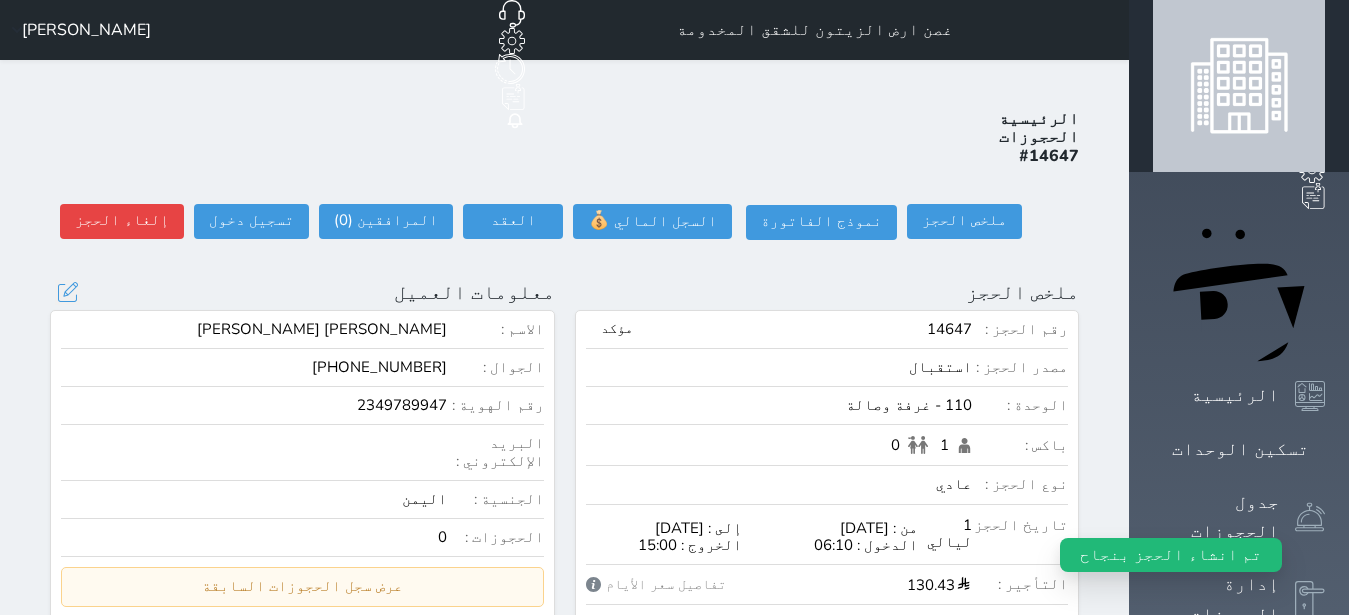 scroll, scrollTop: 252, scrollLeft: 0, axis: vertical 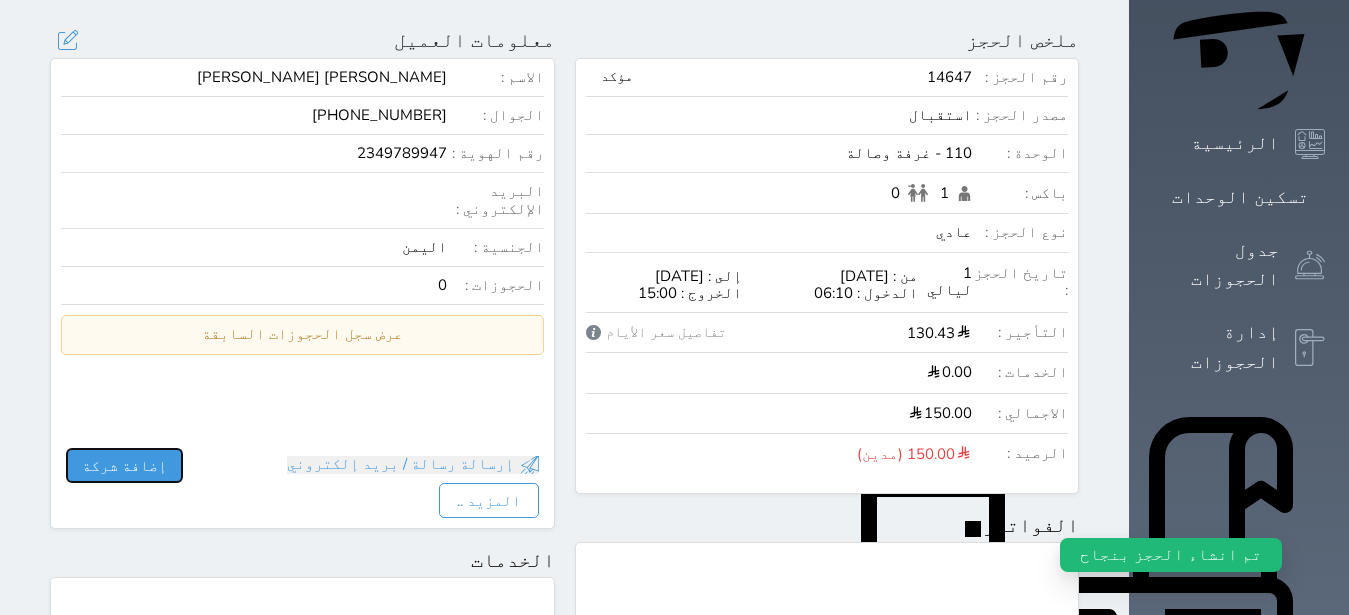 click on "إضافة شركة" at bounding box center (124, 465) 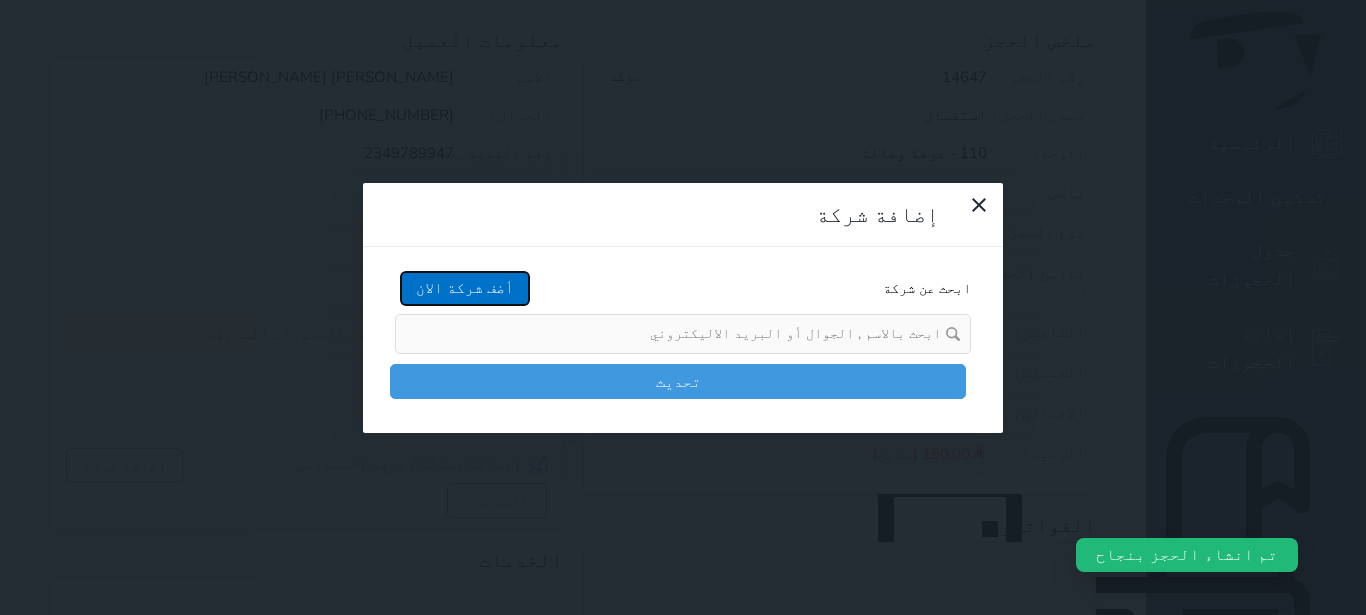 click on "أضف شركة الان" at bounding box center (465, 288) 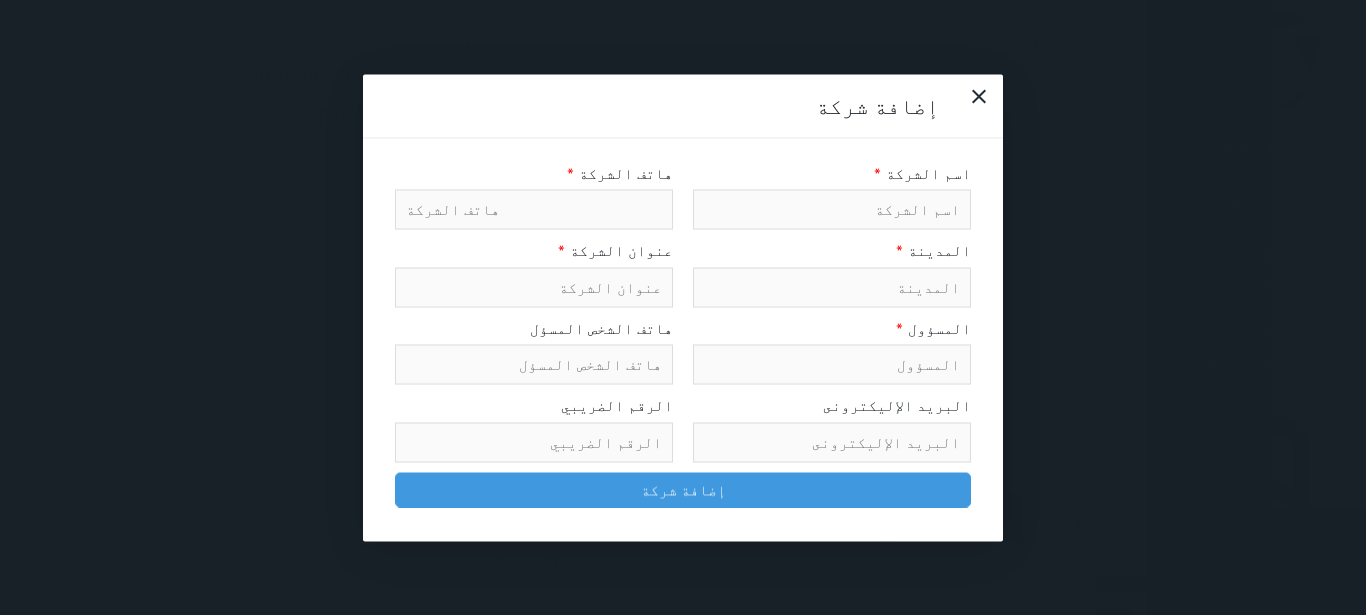 click at bounding box center (832, 210) 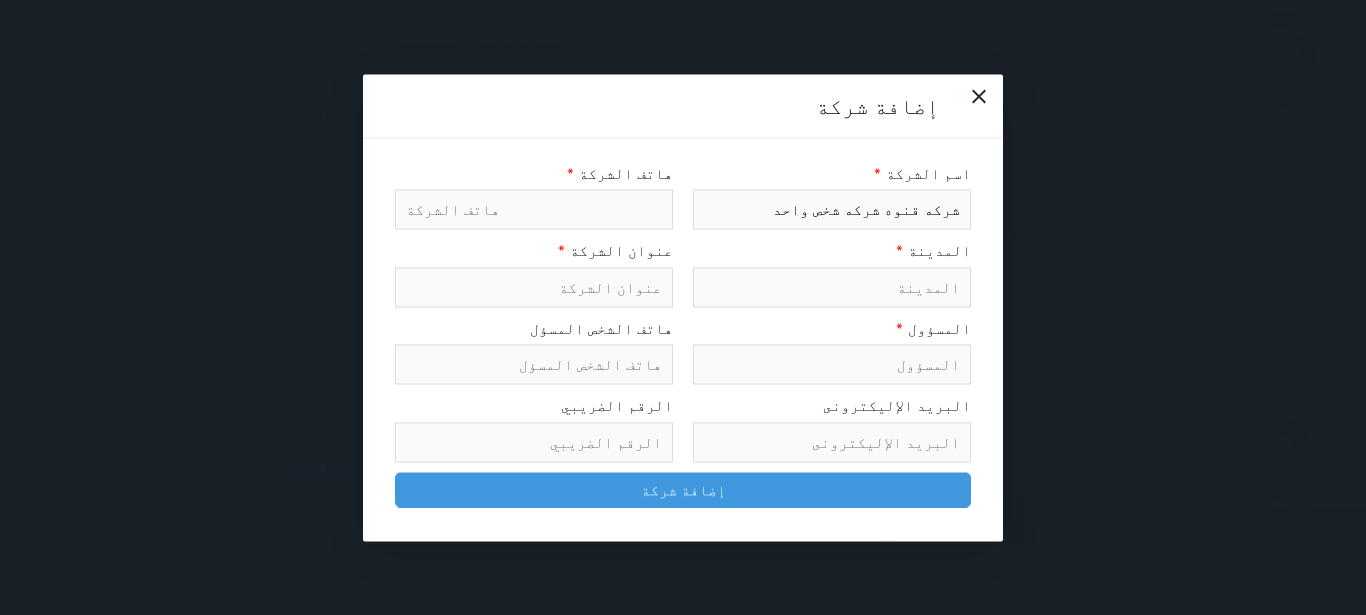 click at bounding box center [832, 287] 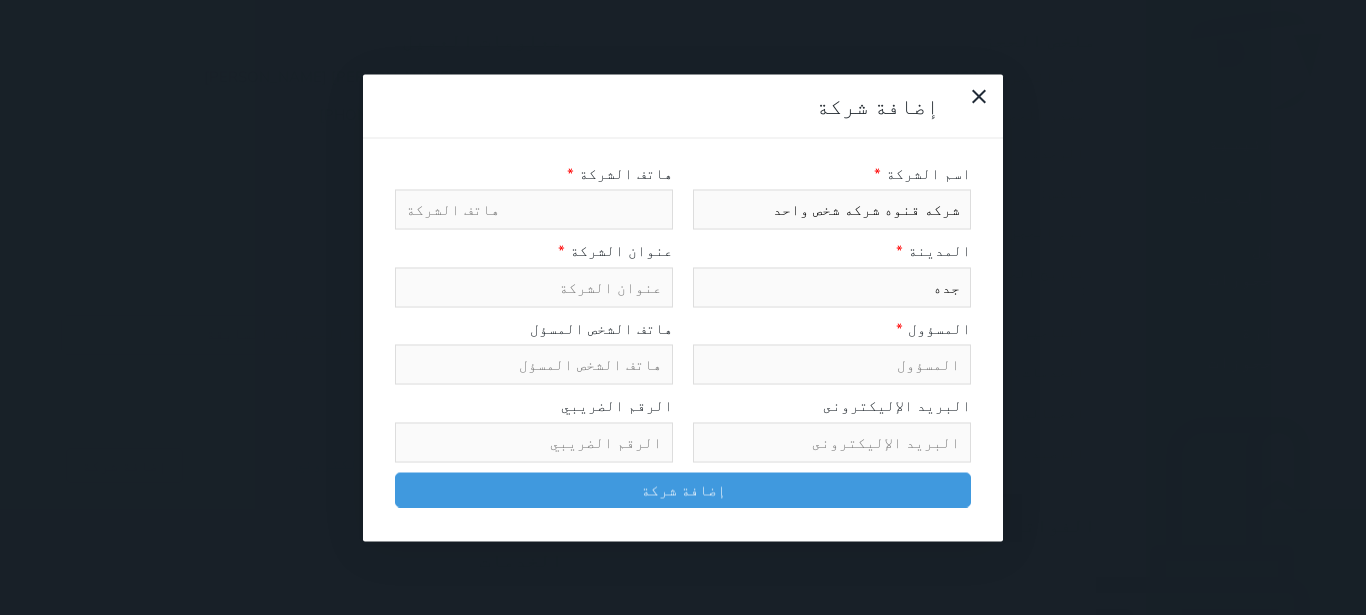 click at bounding box center [534, 287] 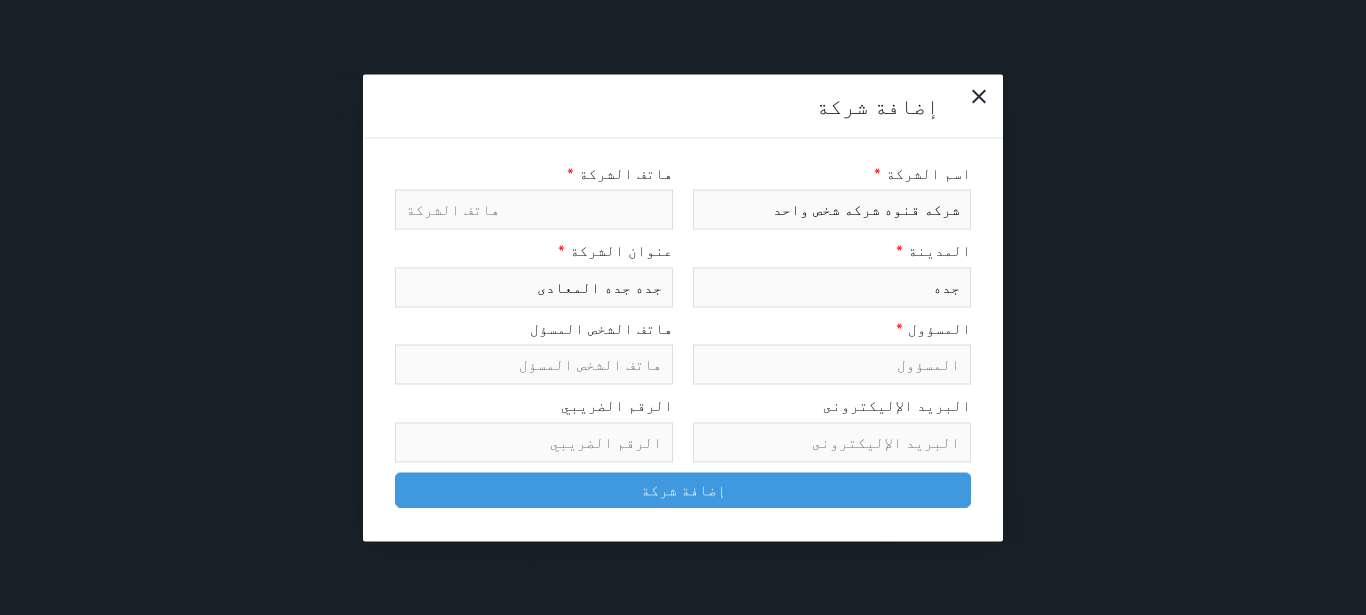 click at bounding box center [534, 442] 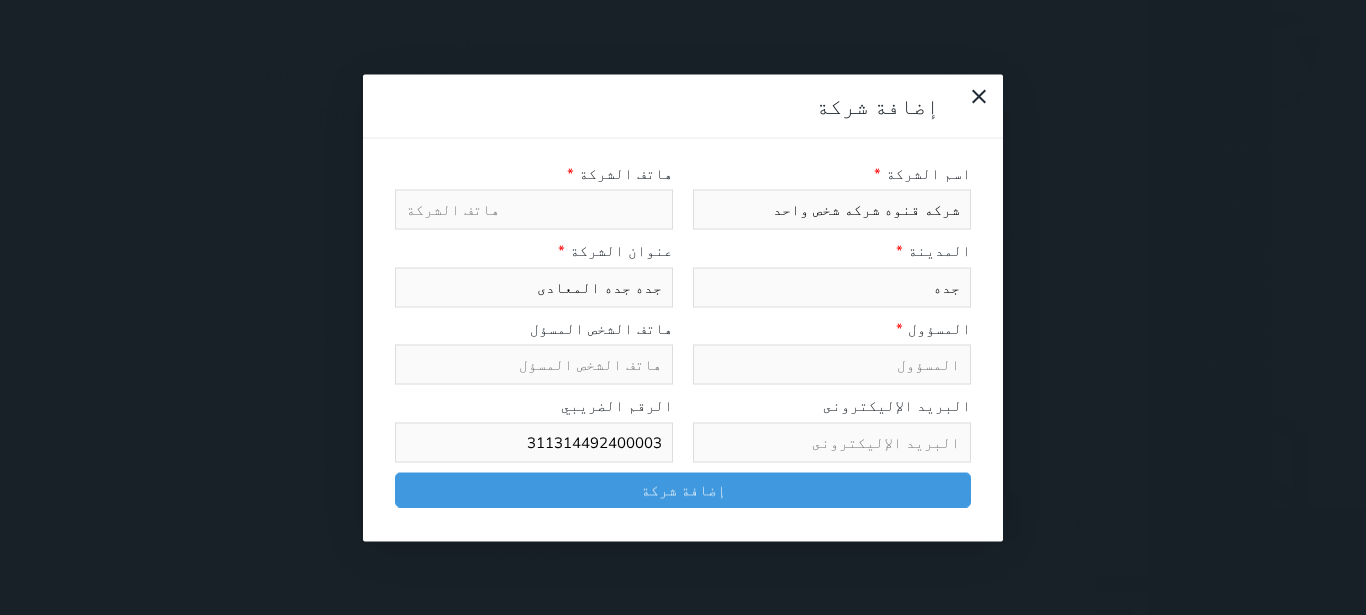 click at bounding box center [534, 365] 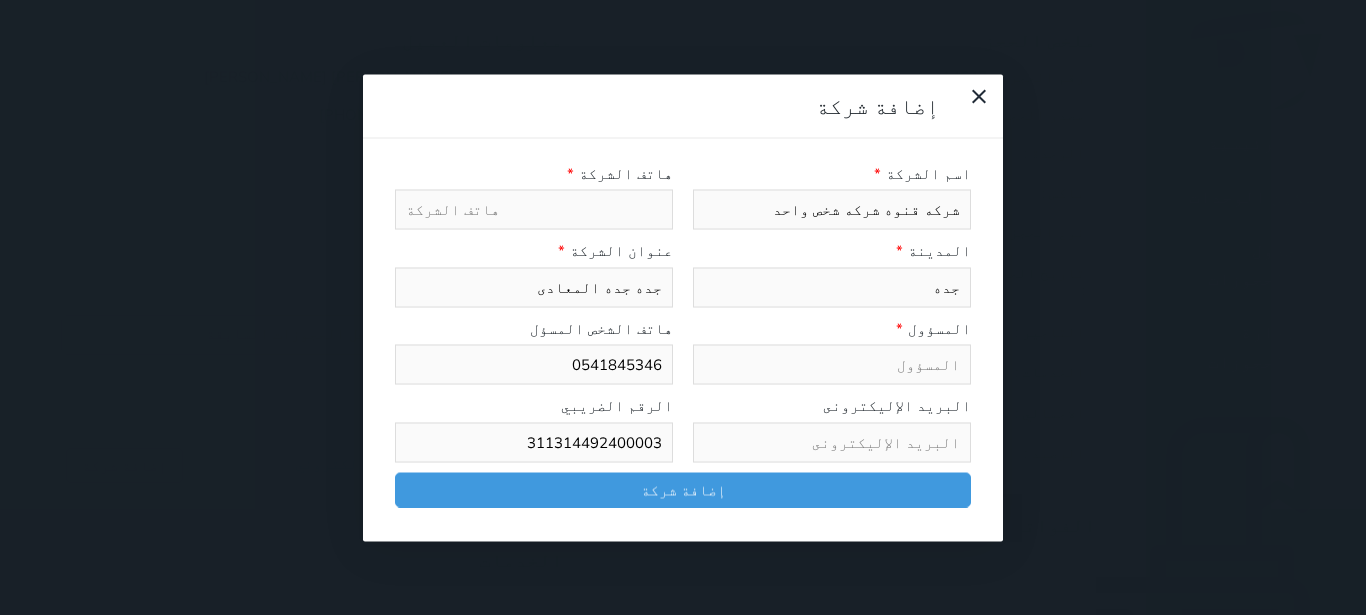 click at bounding box center (534, 210) 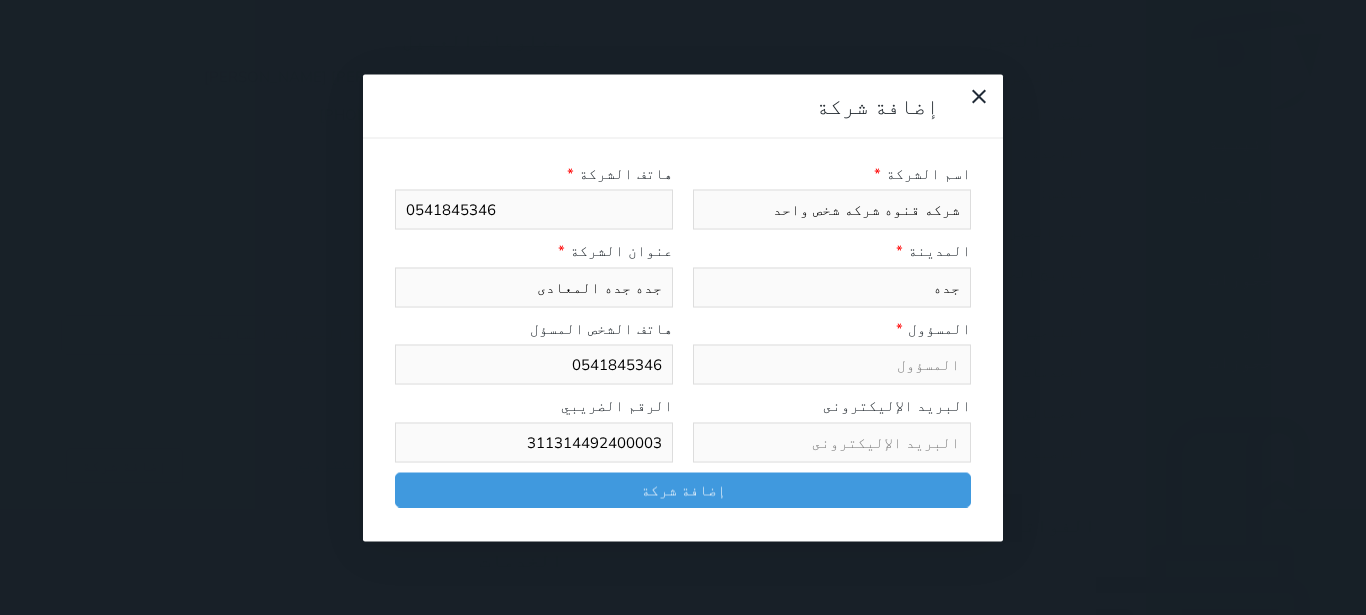 click at bounding box center [832, 365] 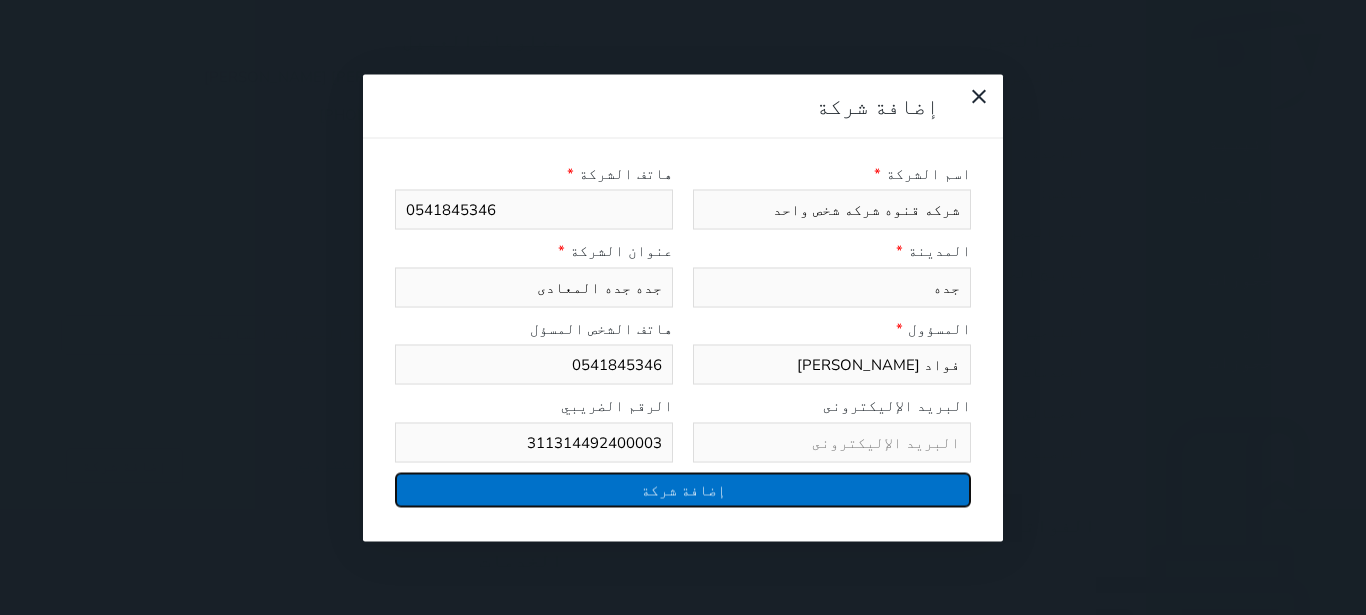 click on "إضافة شركة" at bounding box center (683, 489) 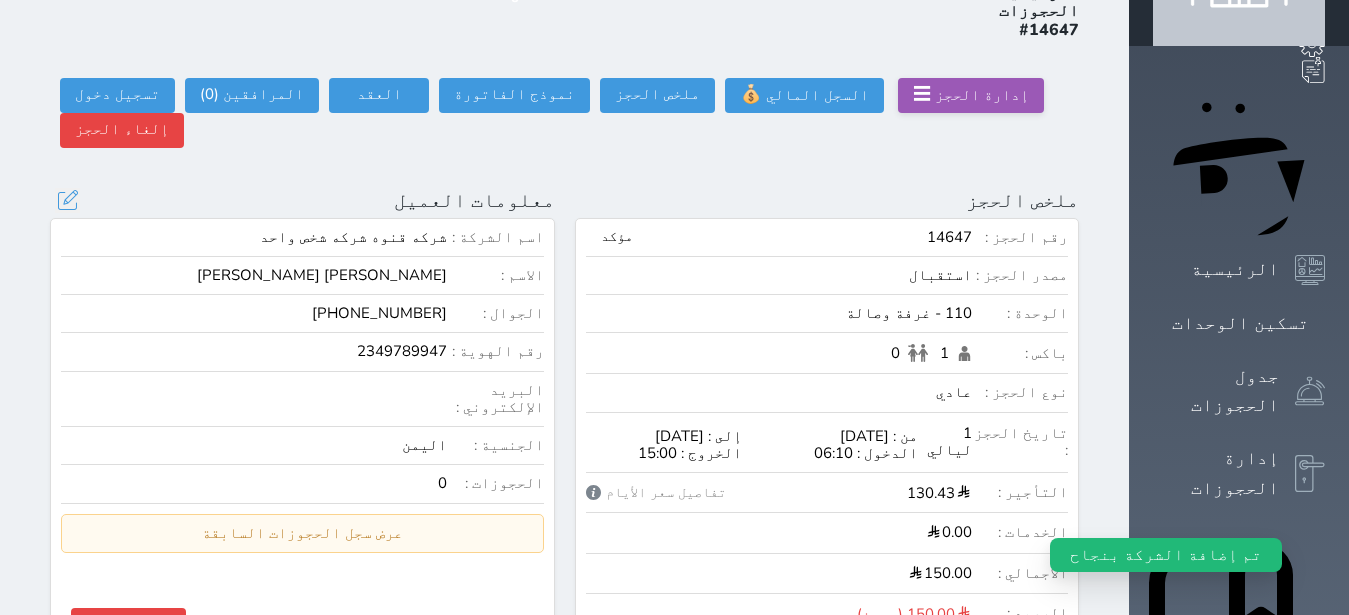 scroll, scrollTop: 0, scrollLeft: 0, axis: both 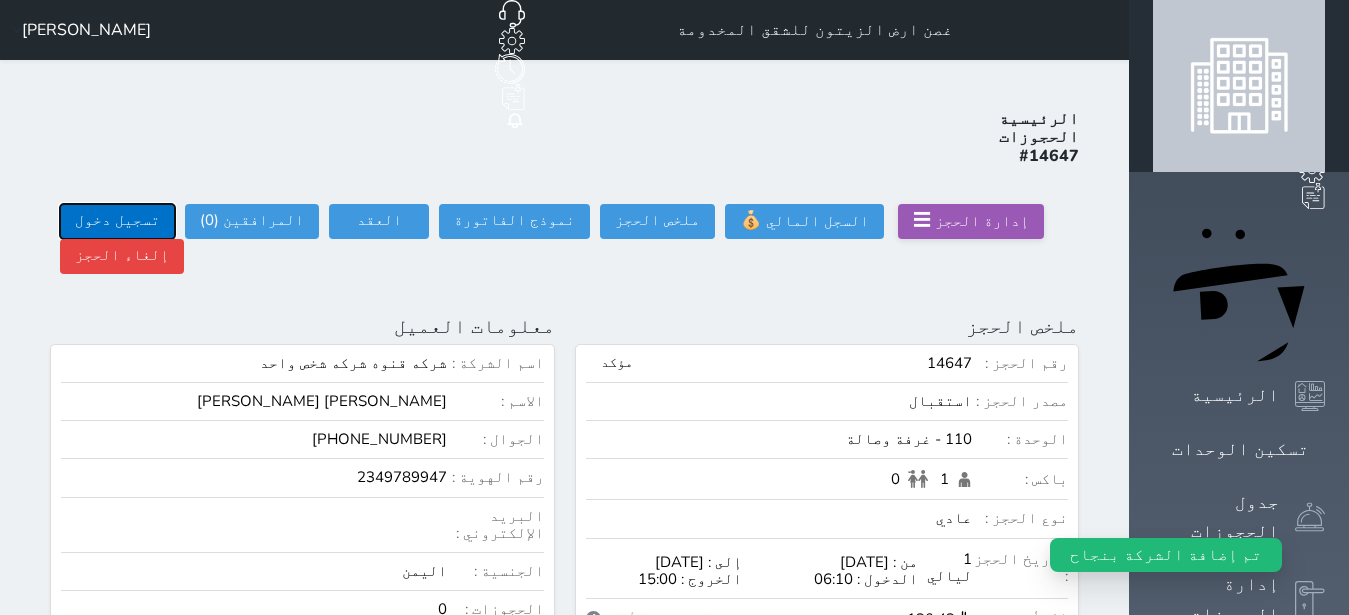 click on "تسجيل دخول" at bounding box center (117, 221) 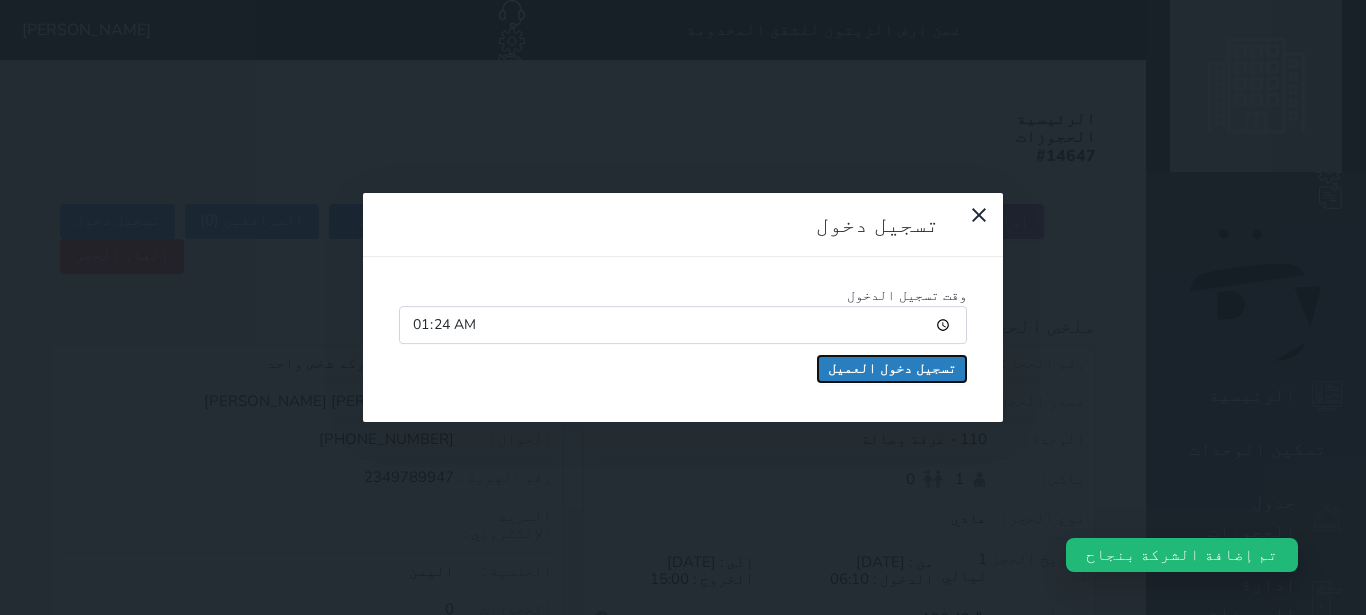 click on "تسجيل دخول العميل" at bounding box center [892, 369] 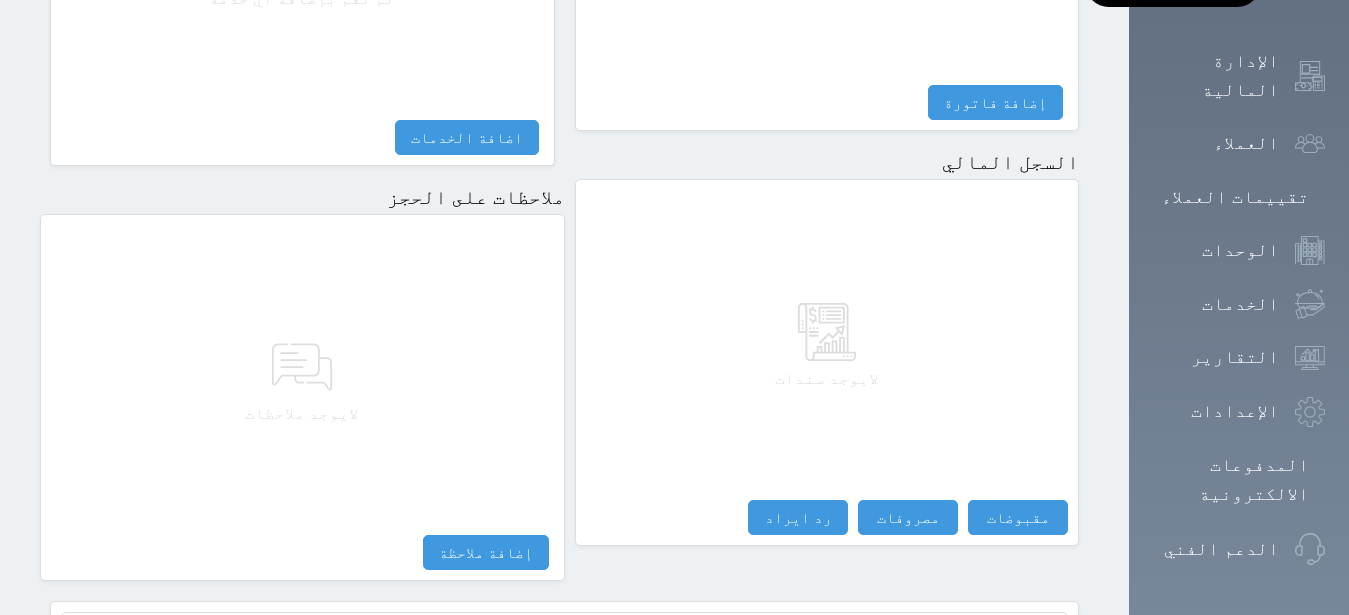 scroll, scrollTop: 1165, scrollLeft: 0, axis: vertical 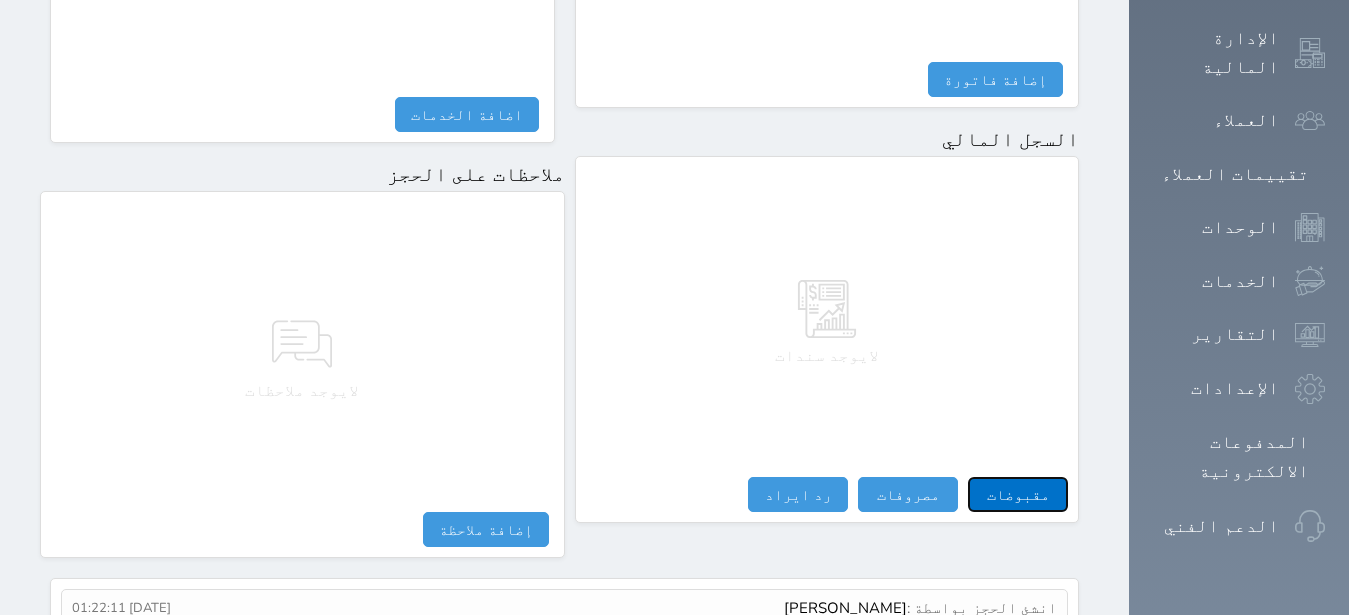 click on "مقبوضات" at bounding box center [1018, 494] 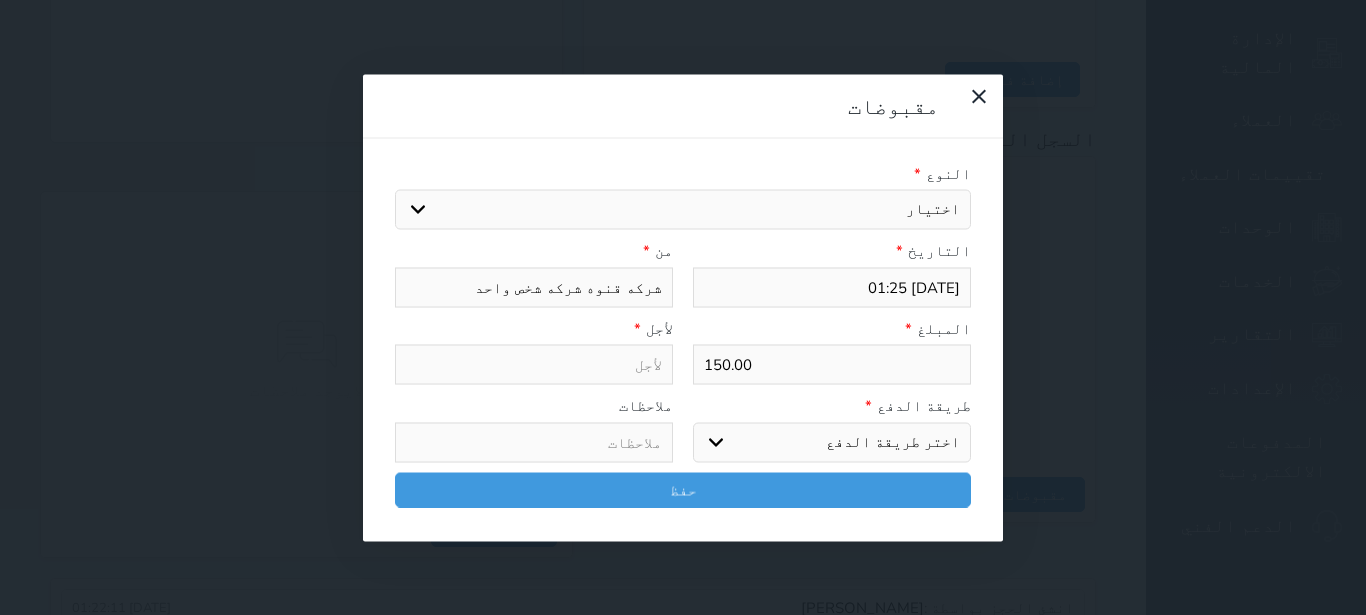 click on "اختيار   مقبوضات عامة قيمة إيجار فواتير تامين عربون لا ينطبق آخر مغسلة واي فاي - الإنترنت مواقف السيارات طعام الأغذية والمشروبات مشروبات المشروبات الباردة المشروبات الساخنة الإفطار غداء عشاء مخبز و كعك حمام سباحة الصالة الرياضية سبا و خدمات الجمال اختيار وإسقاط (خدمات النقل) ميني بار كابل - تلفزيون سرير إضافي تصفيف الشعر التسوق خدمات الجولات السياحية المنظمة خدمات الدليل السياحي" at bounding box center [683, 210] 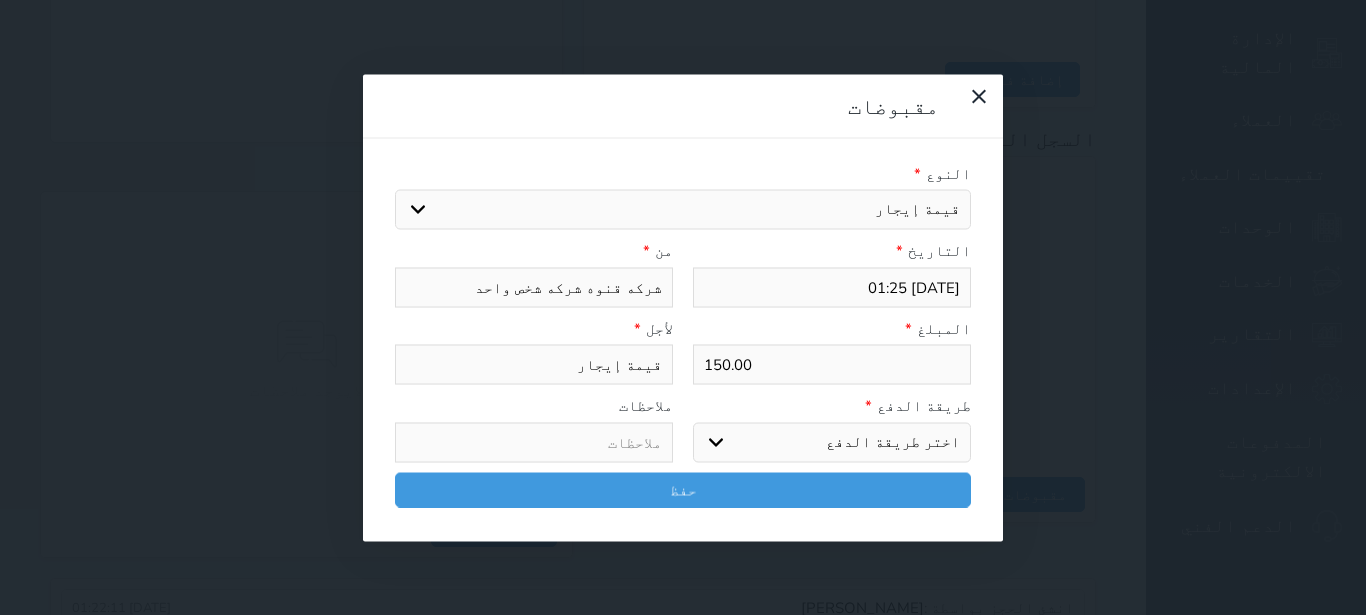 click on "اختر طريقة الدفع   دفع نقدى   تحويل بنكى   مدى   بطاقة ائتمان   آجل" at bounding box center [832, 442] 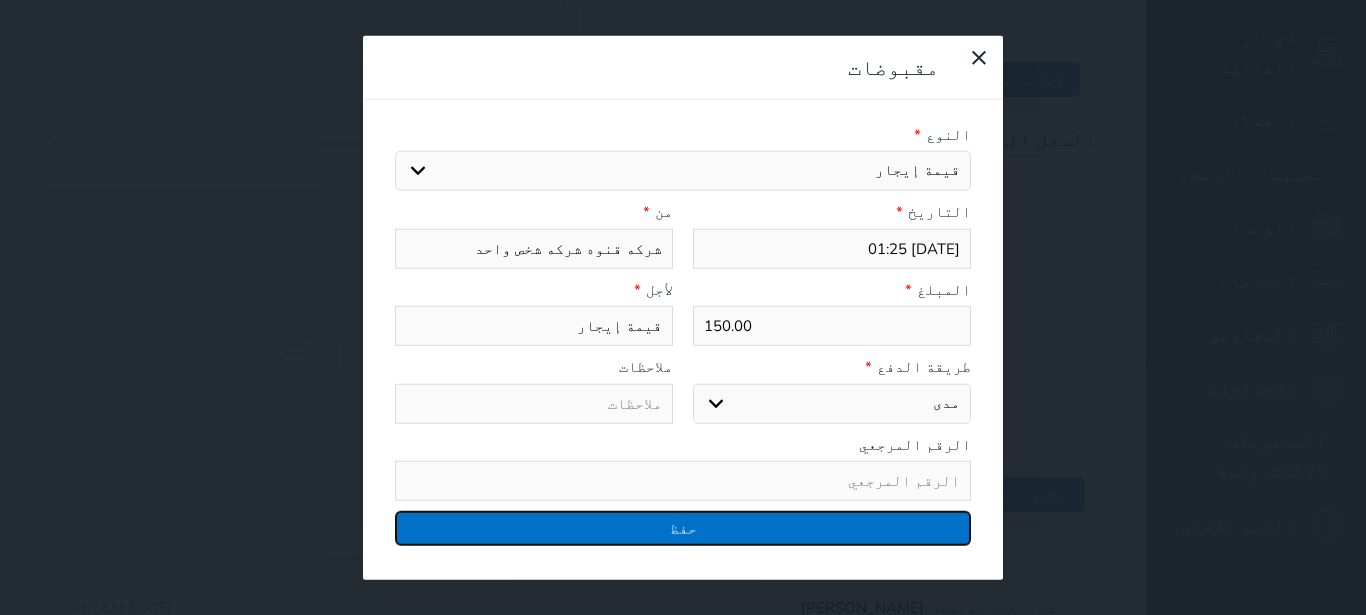 click on "حفظ" at bounding box center (683, 528) 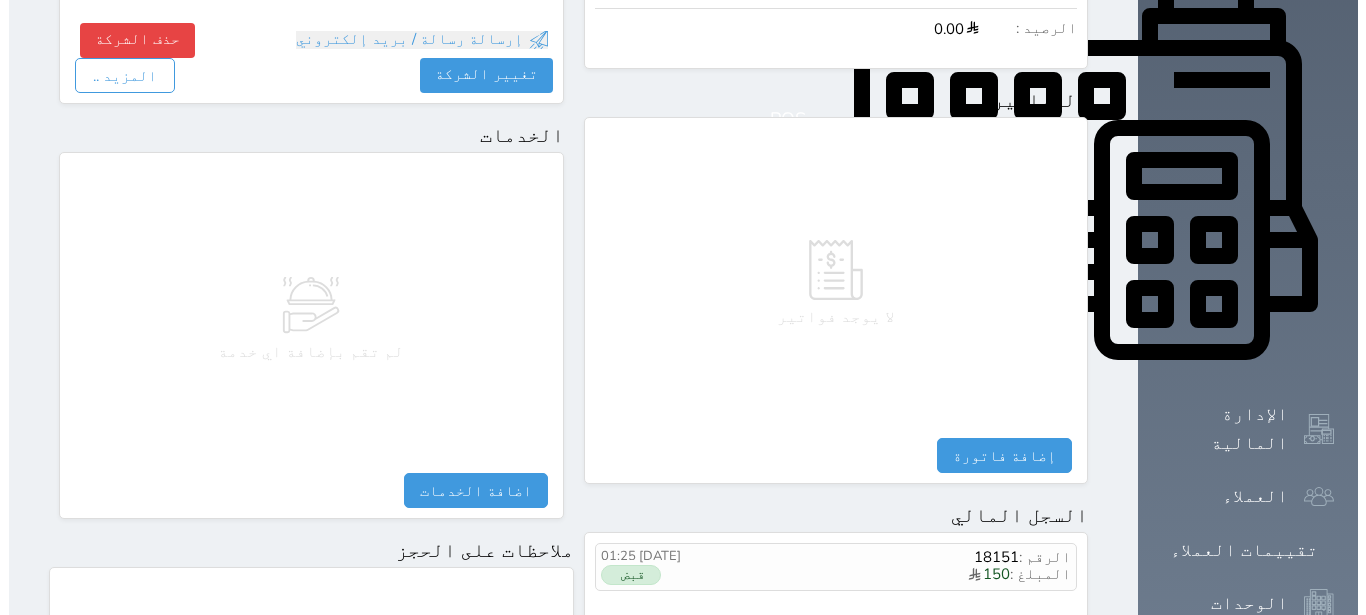 scroll, scrollTop: 787, scrollLeft: 0, axis: vertical 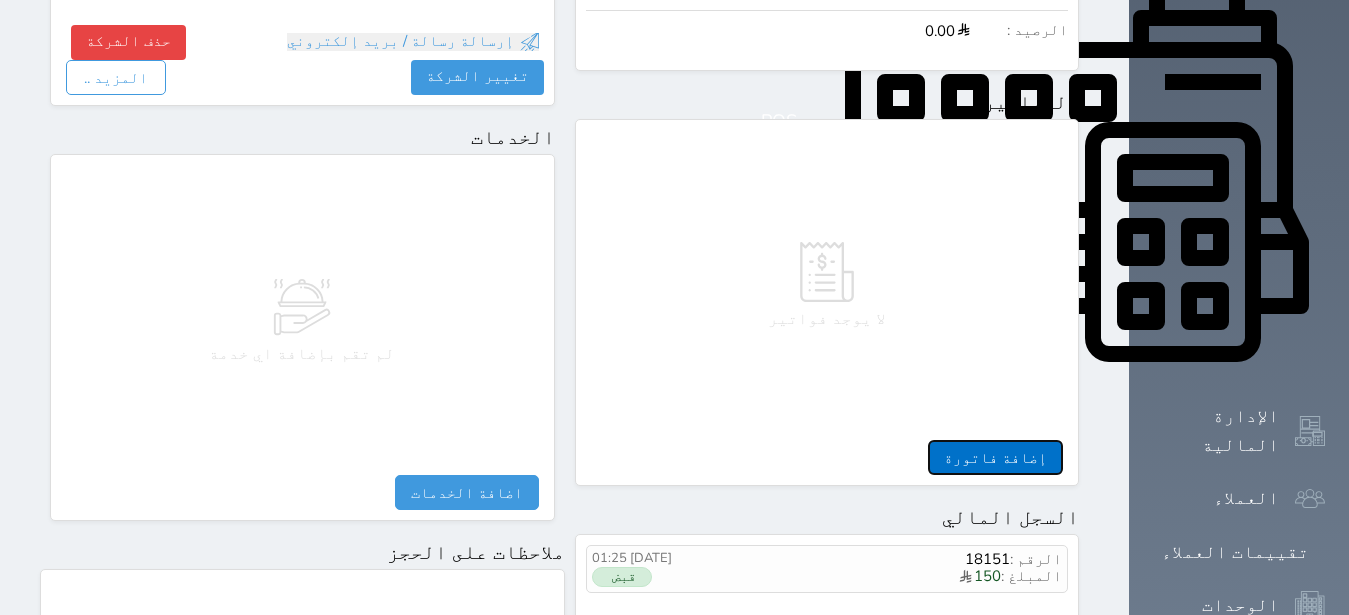 click on "إضافة فاتورة" at bounding box center [995, 457] 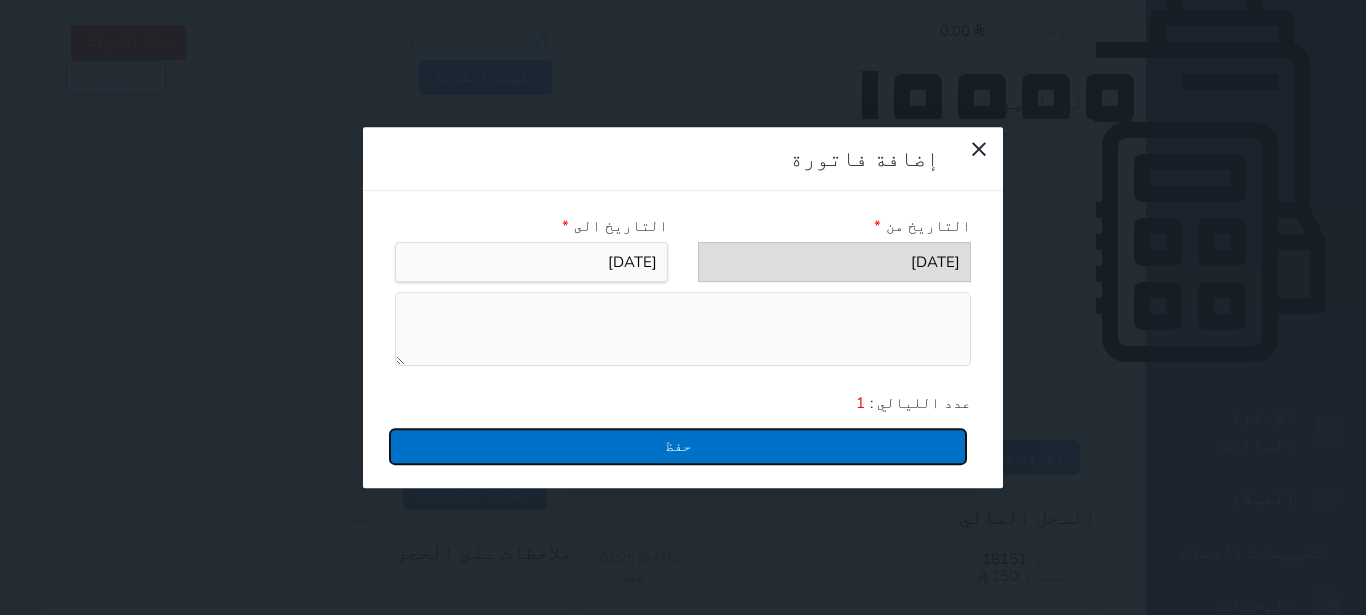 click on "حفظ" at bounding box center (678, 446) 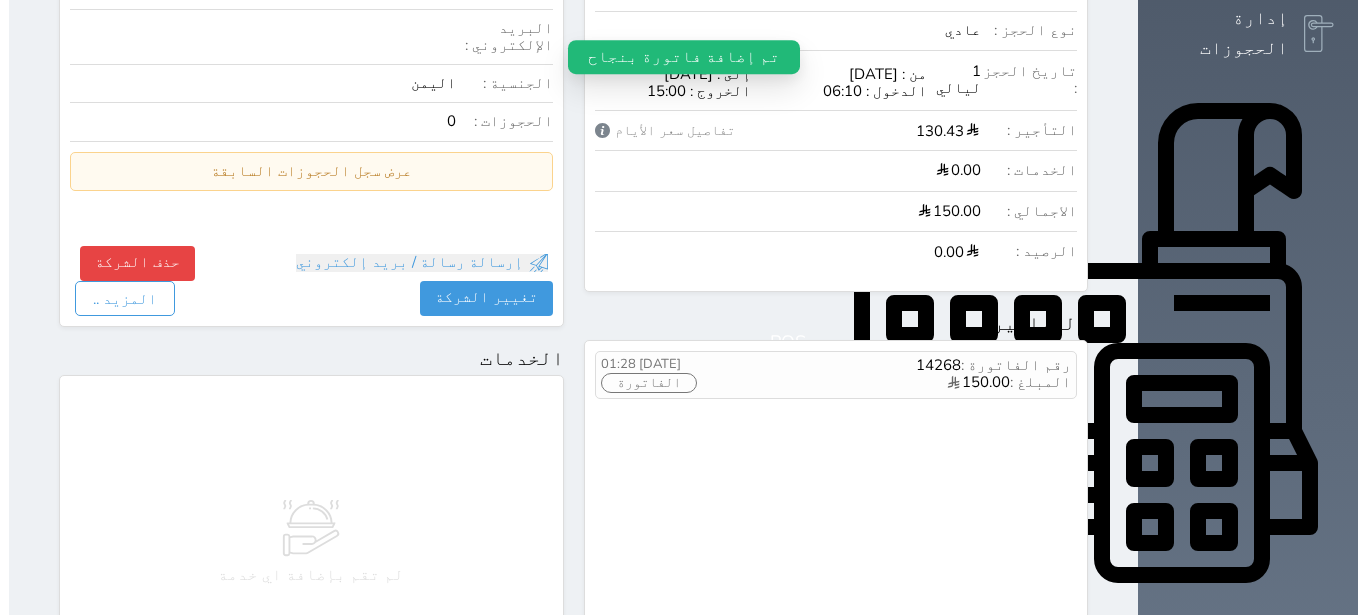 scroll, scrollTop: 568, scrollLeft: 0, axis: vertical 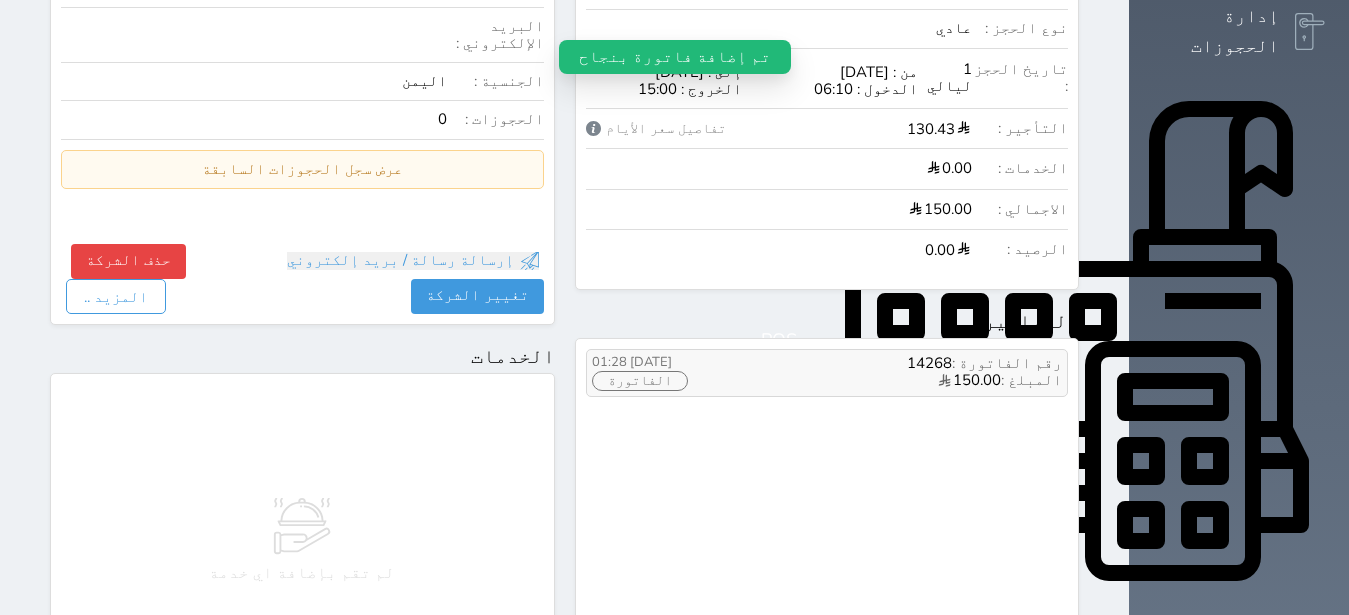 click on "الفاتورة" at bounding box center (640, 381) 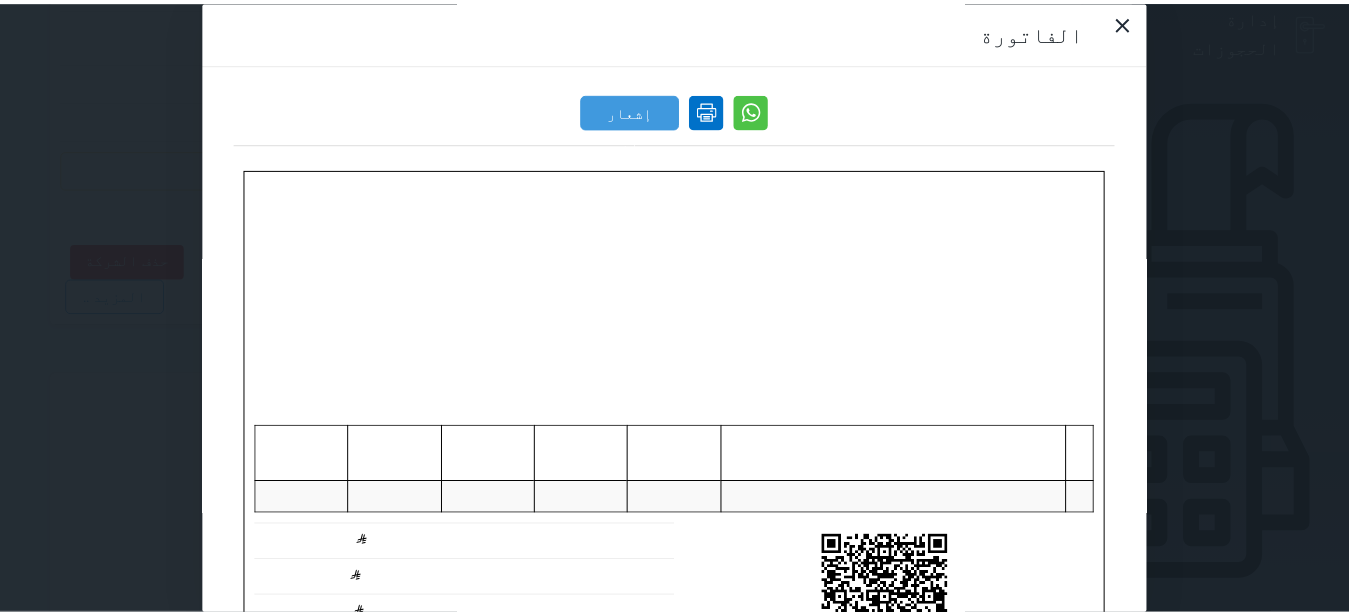 scroll, scrollTop: 0, scrollLeft: 0, axis: both 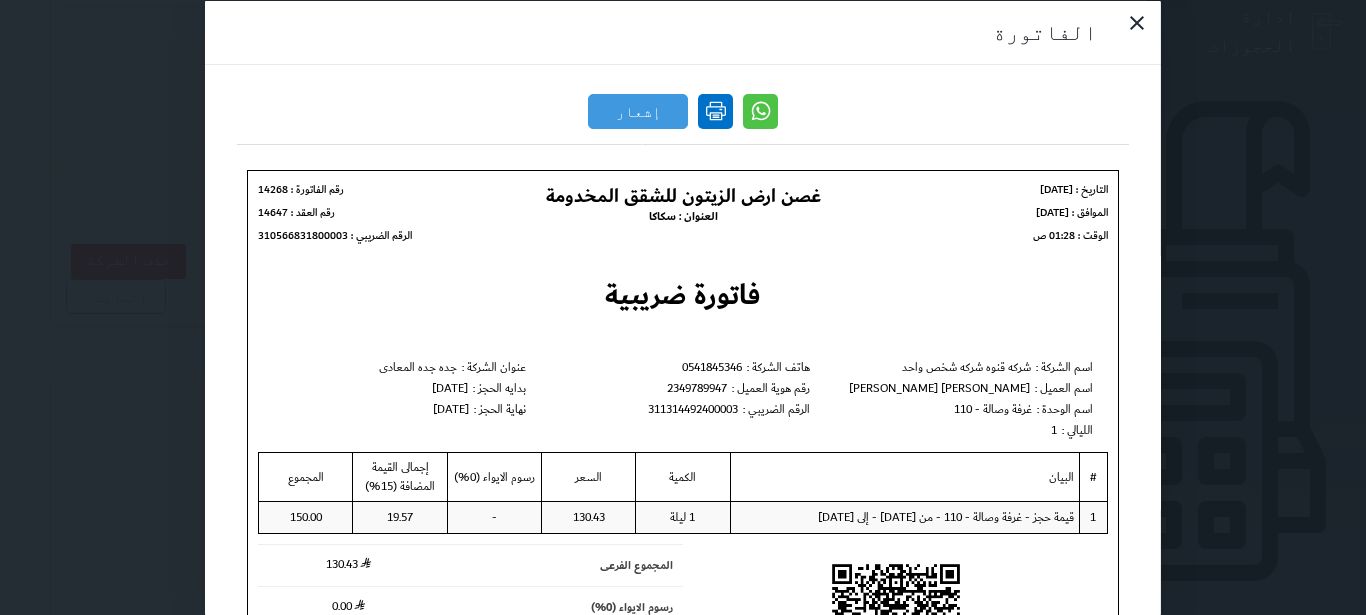 click at bounding box center [715, 110] 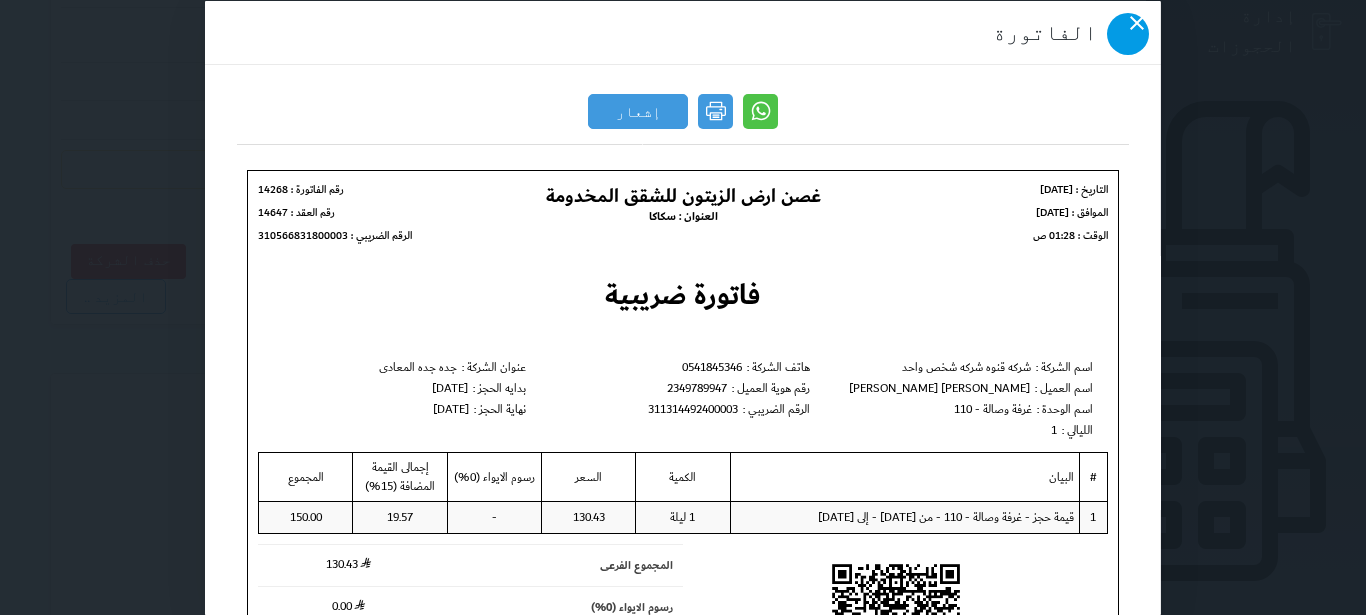 click 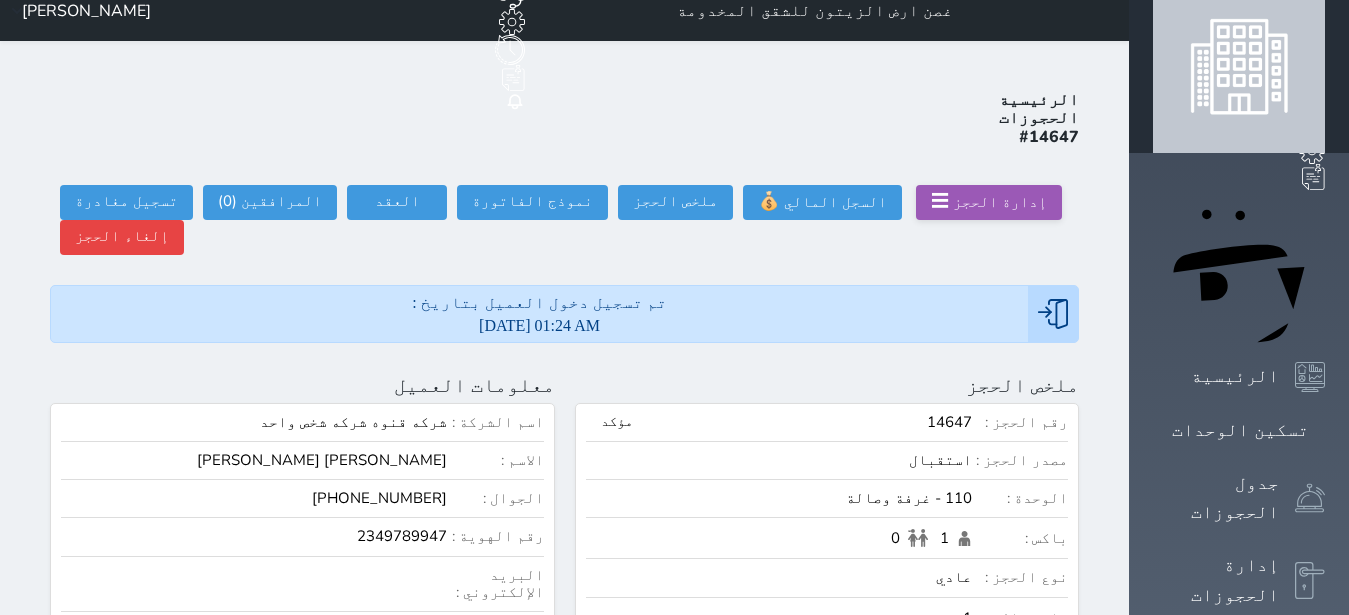 scroll, scrollTop: 0, scrollLeft: 0, axis: both 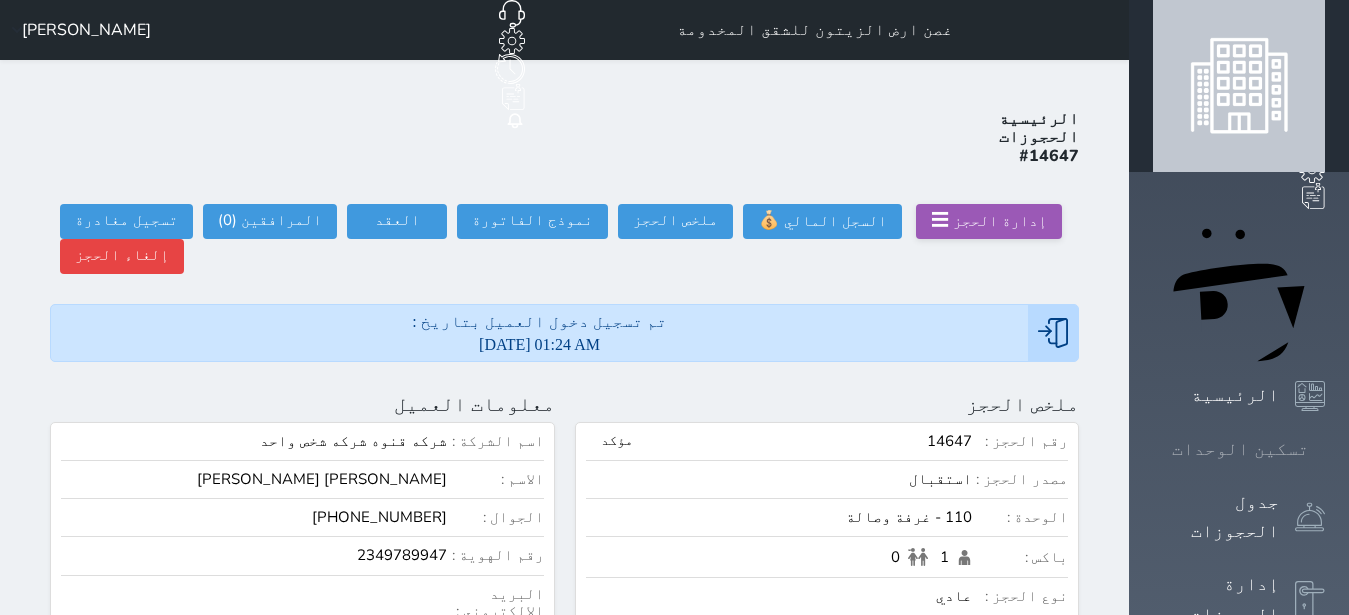 click on "تسكين الوحدات" at bounding box center [1240, 449] 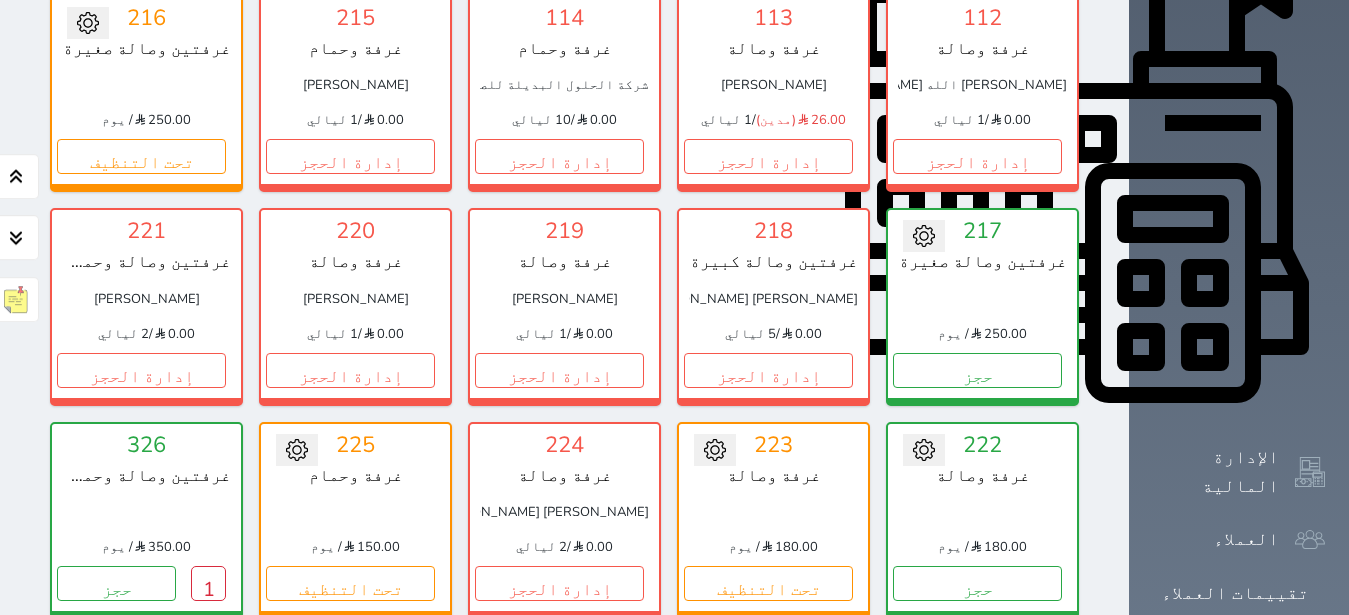 scroll, scrollTop: 708, scrollLeft: 0, axis: vertical 